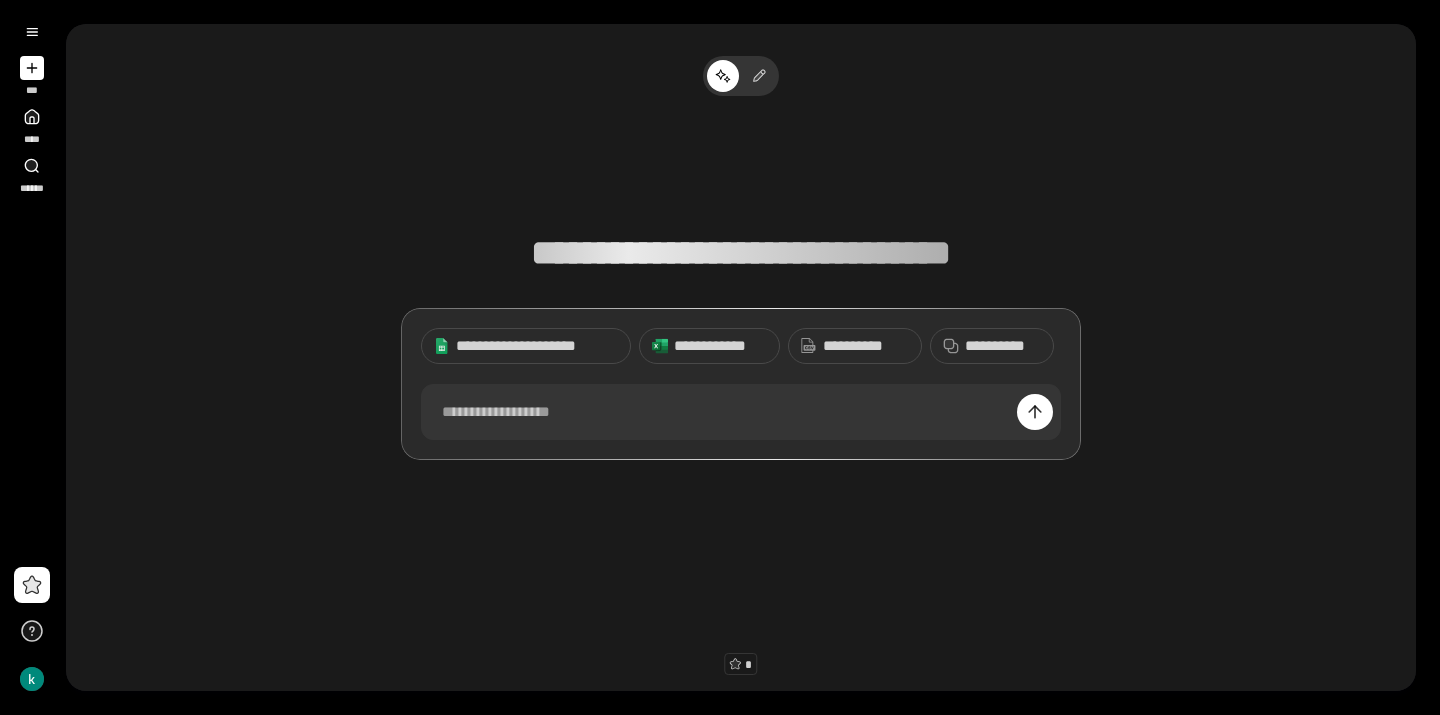 scroll, scrollTop: 0, scrollLeft: 0, axis: both 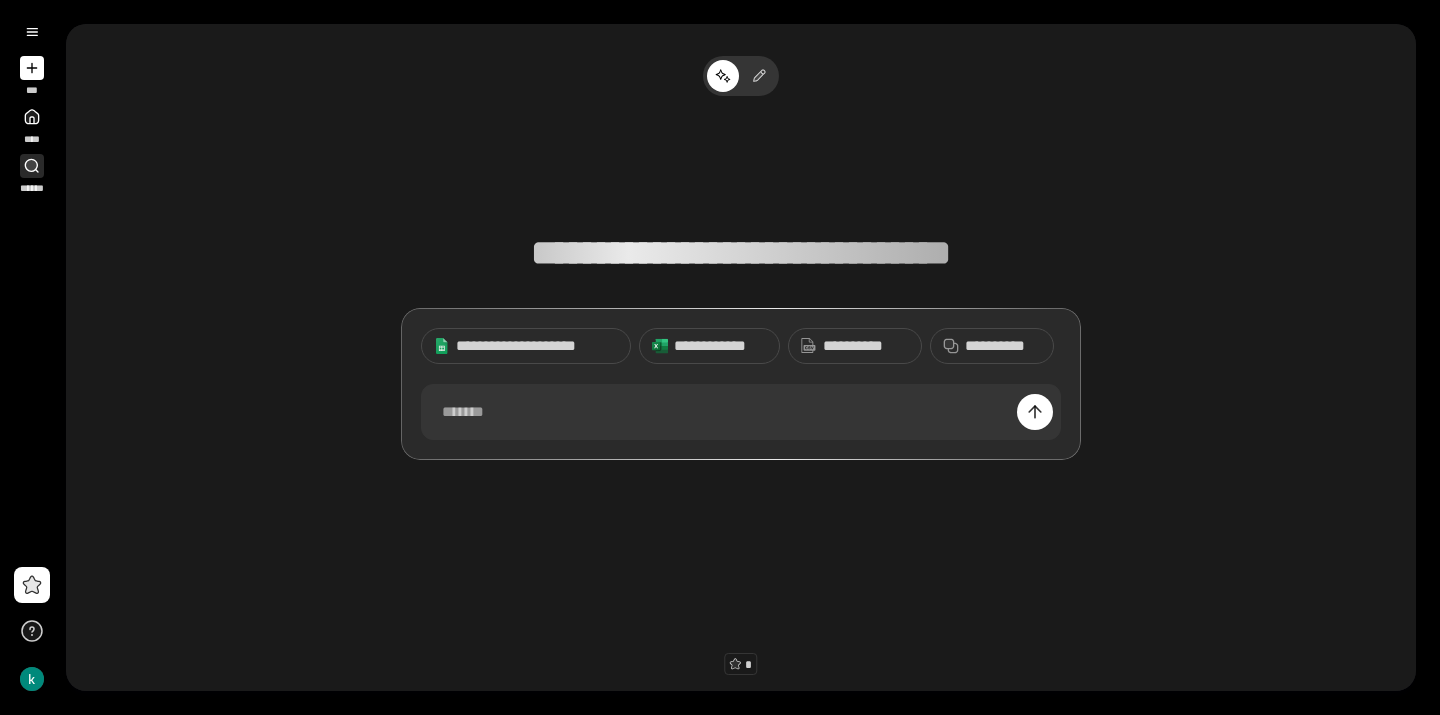 click 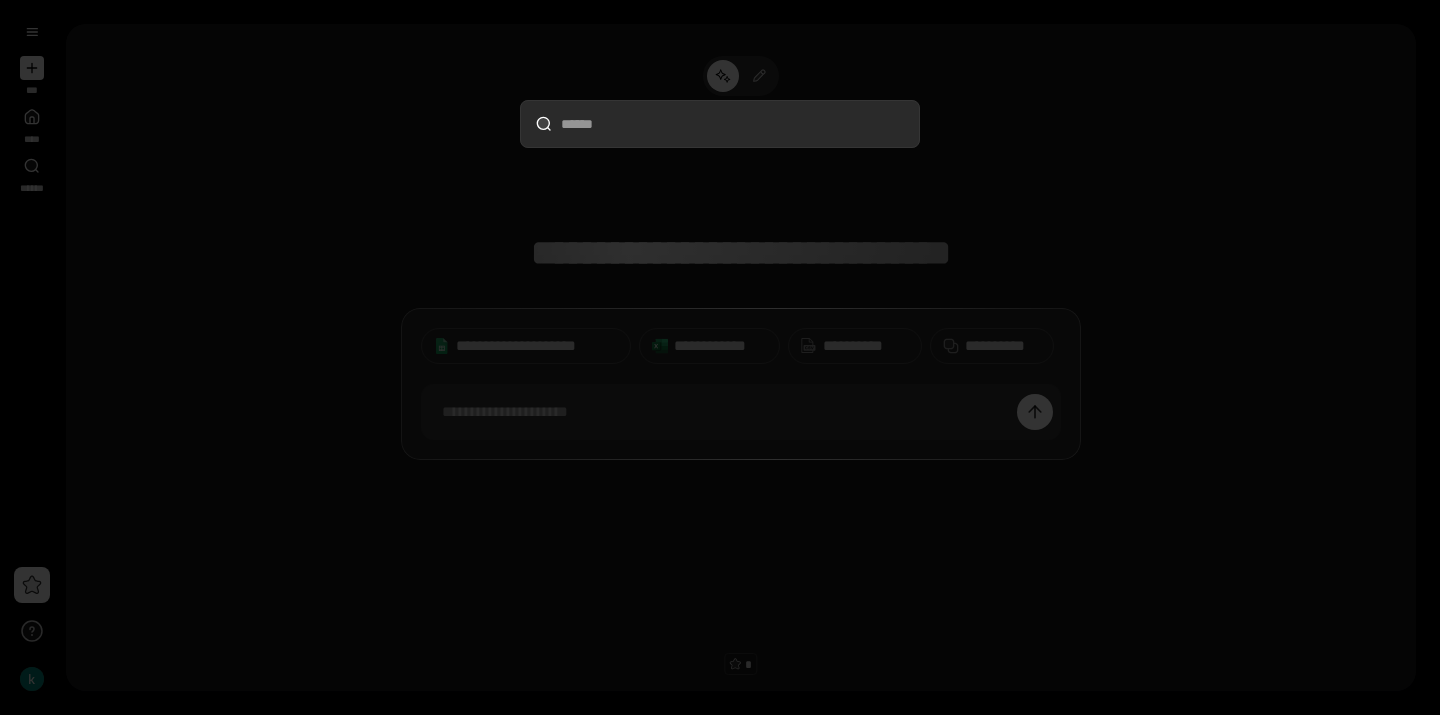click at bounding box center [720, 357] 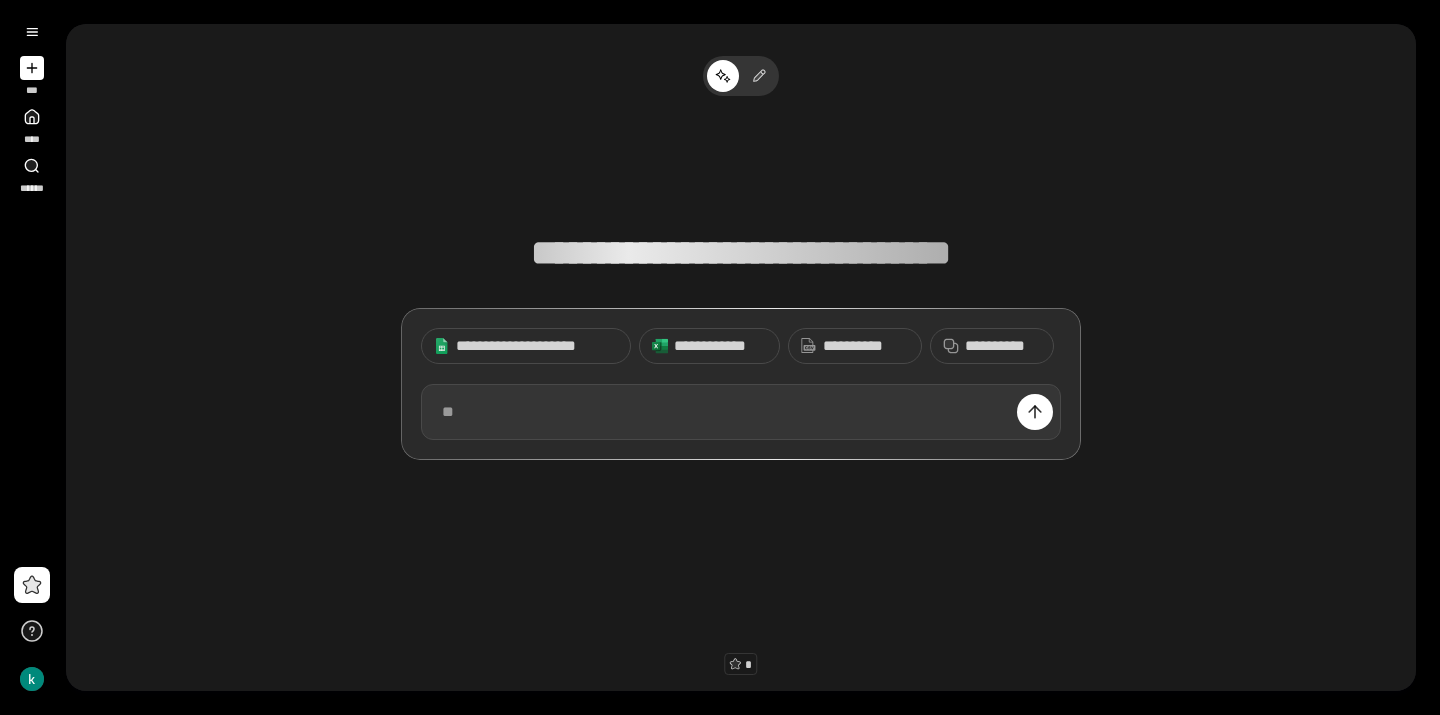 click at bounding box center (741, 412) 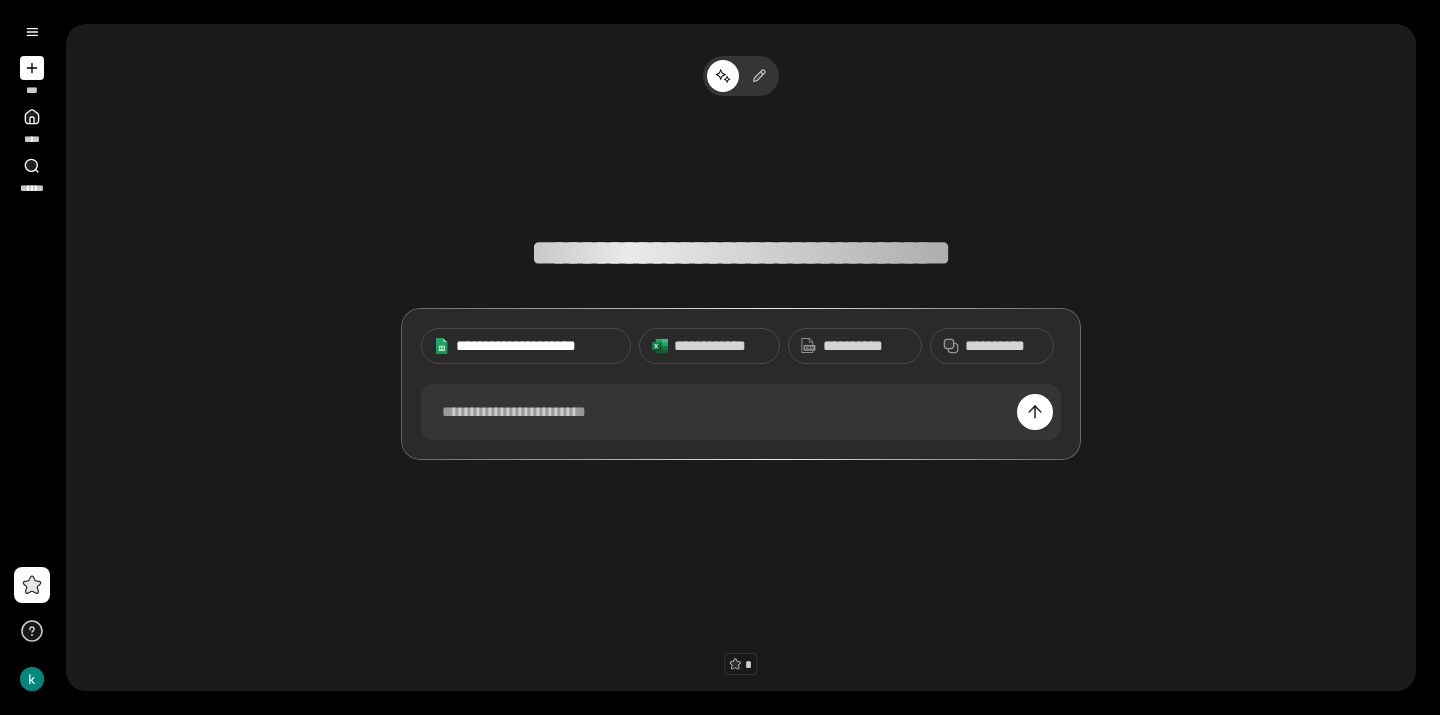 click on "**********" at bounding box center (537, 346) 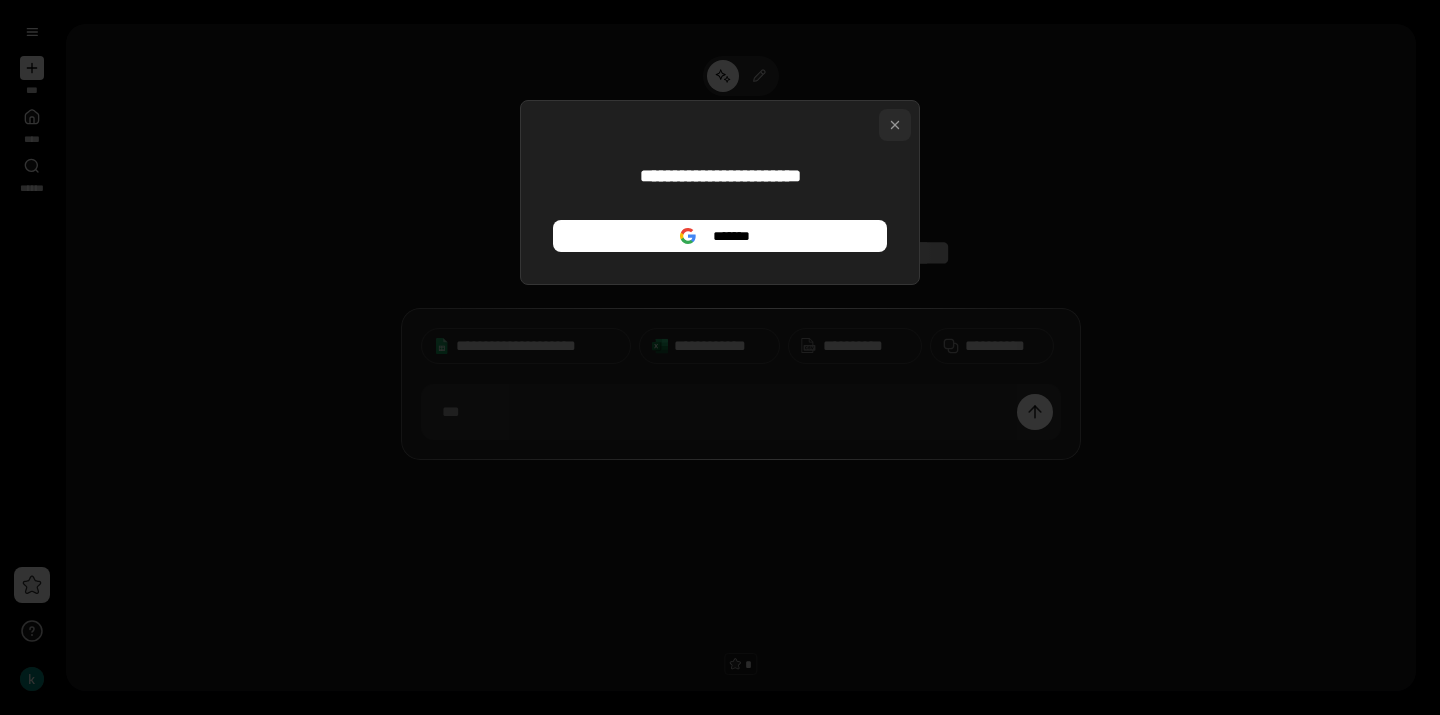 click at bounding box center [895, 125] 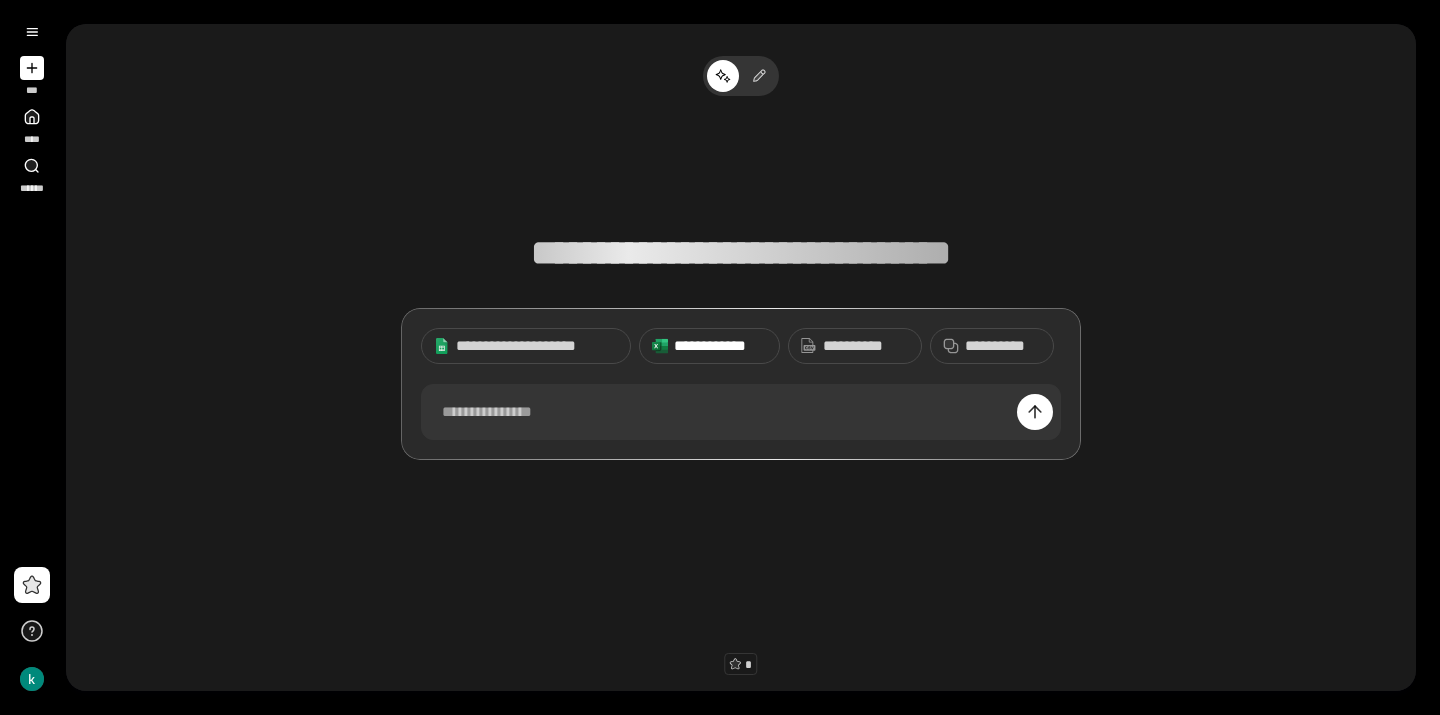 click on "**********" at bounding box center [720, 346] 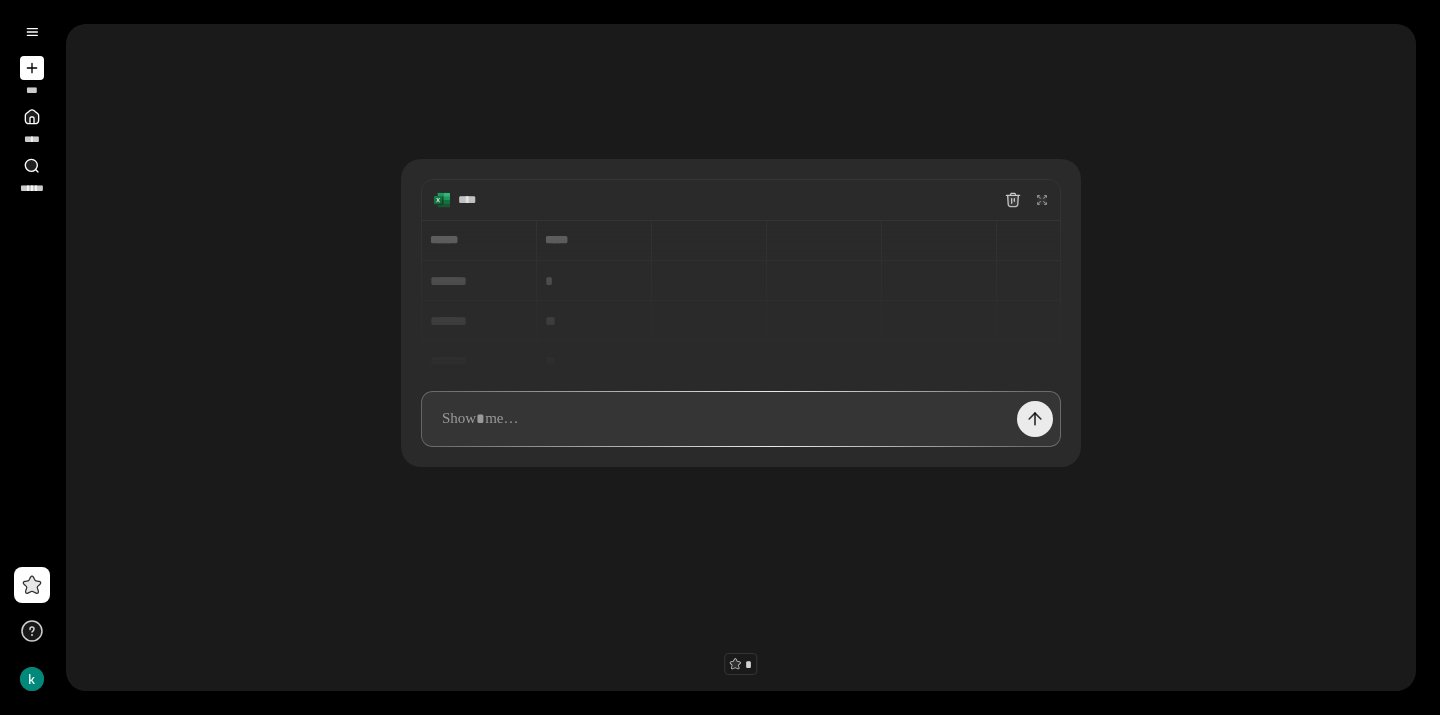 click at bounding box center (1035, 419) 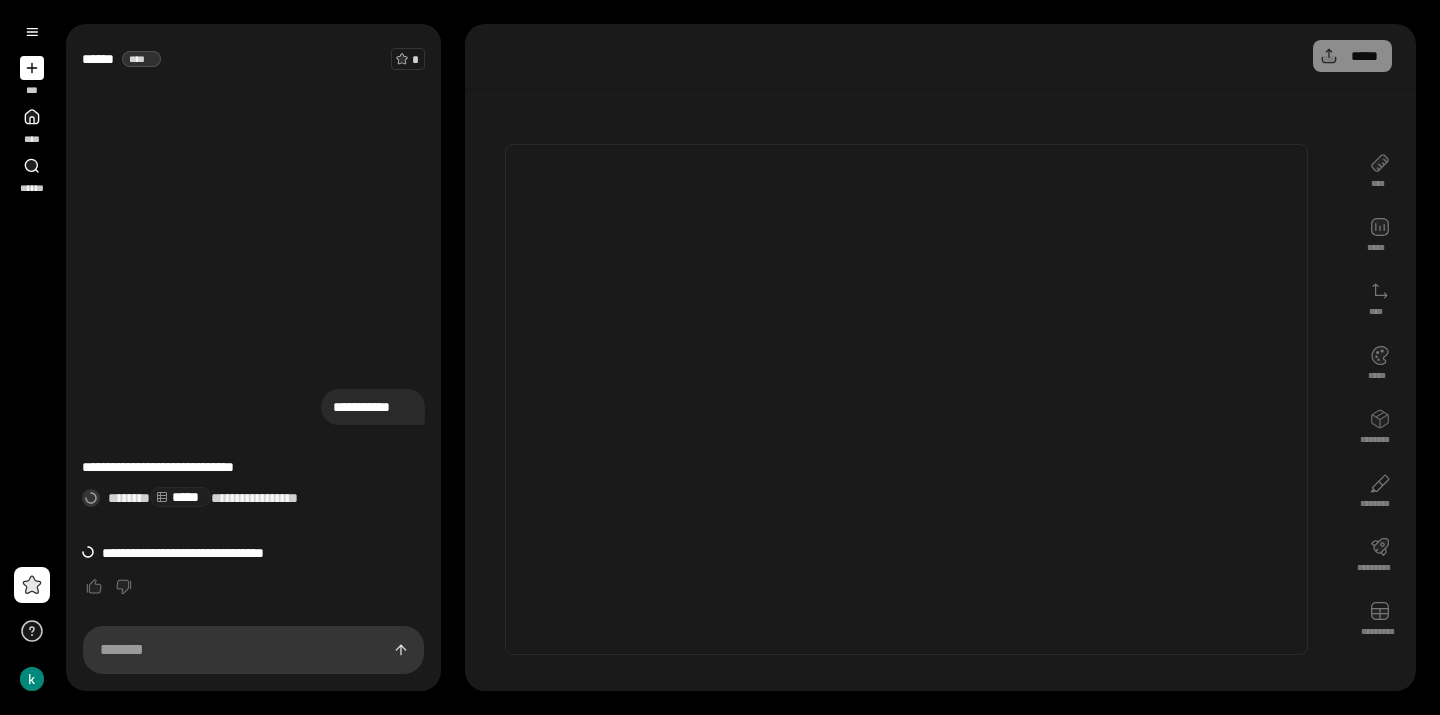 click 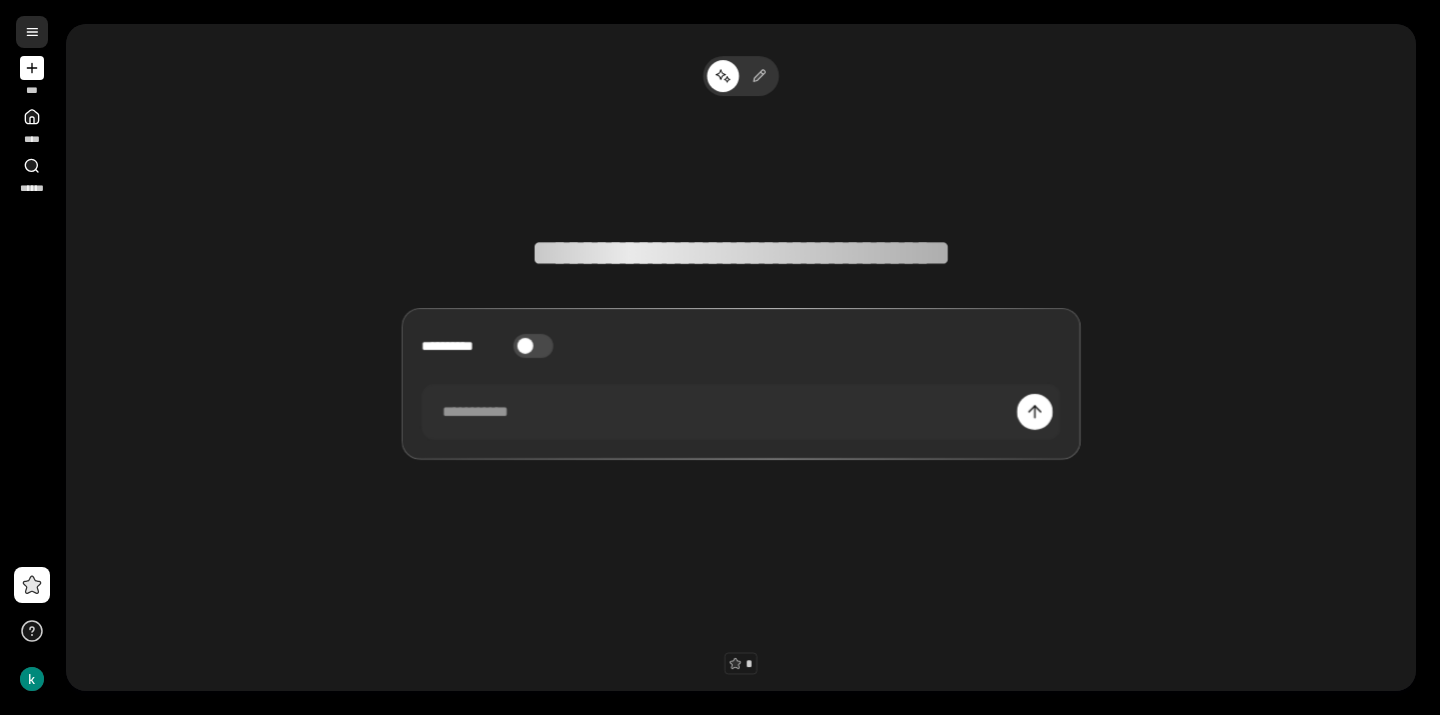 click at bounding box center (32, 32) 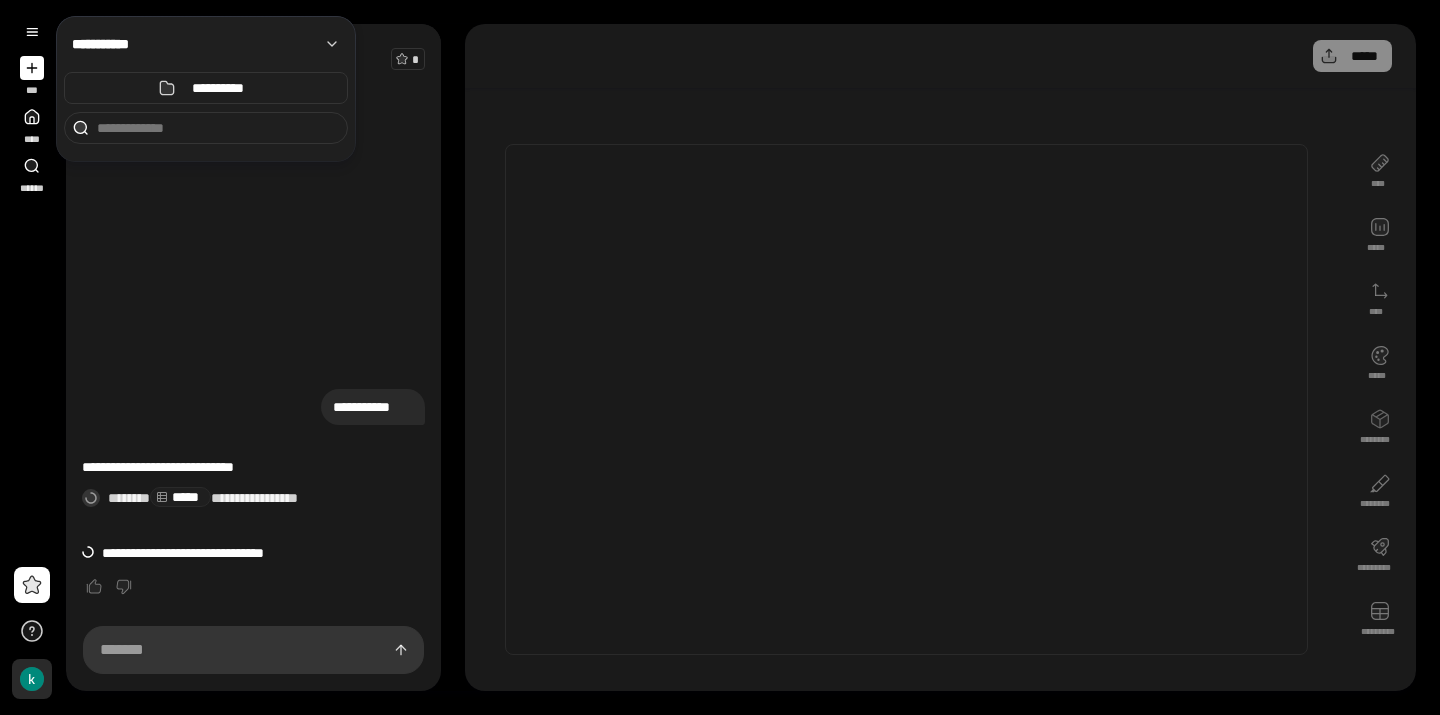 click on "**" at bounding box center [32, 679] 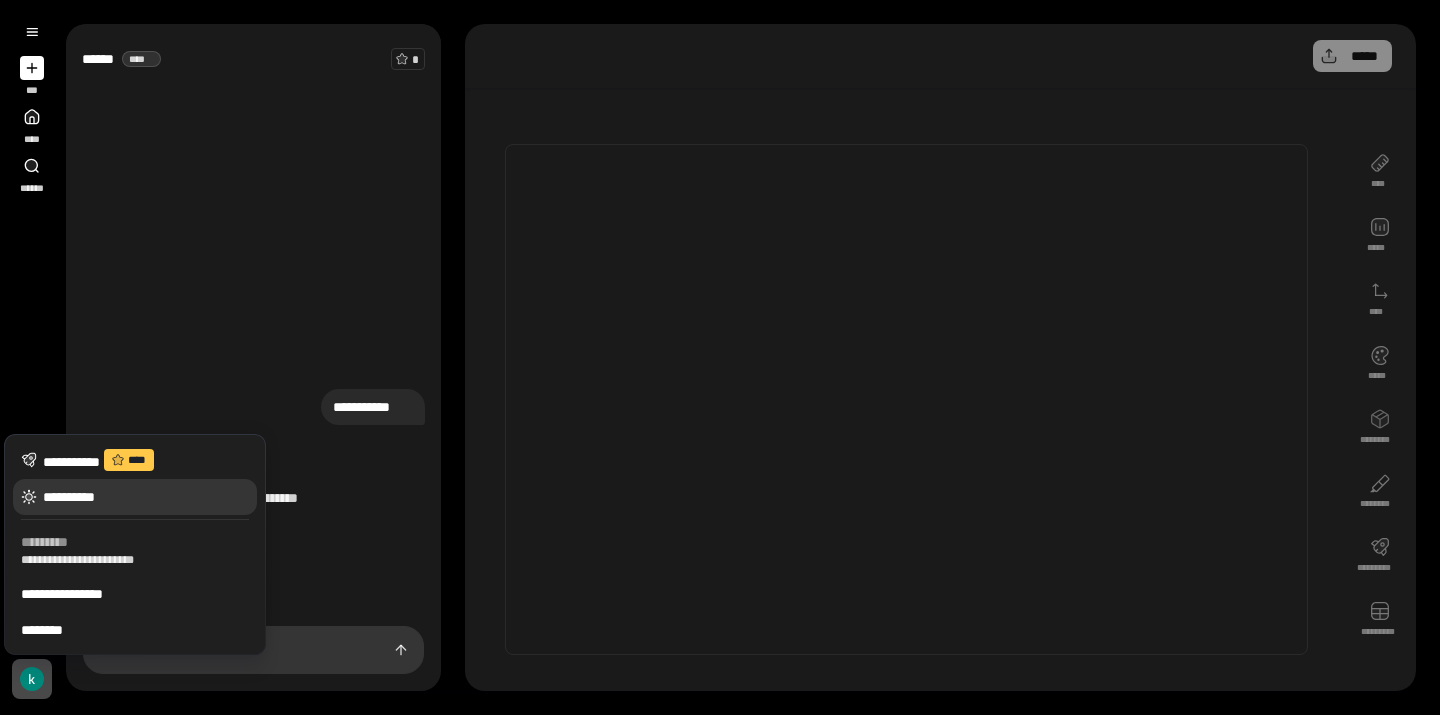 click on "**********" at bounding box center (135, 497) 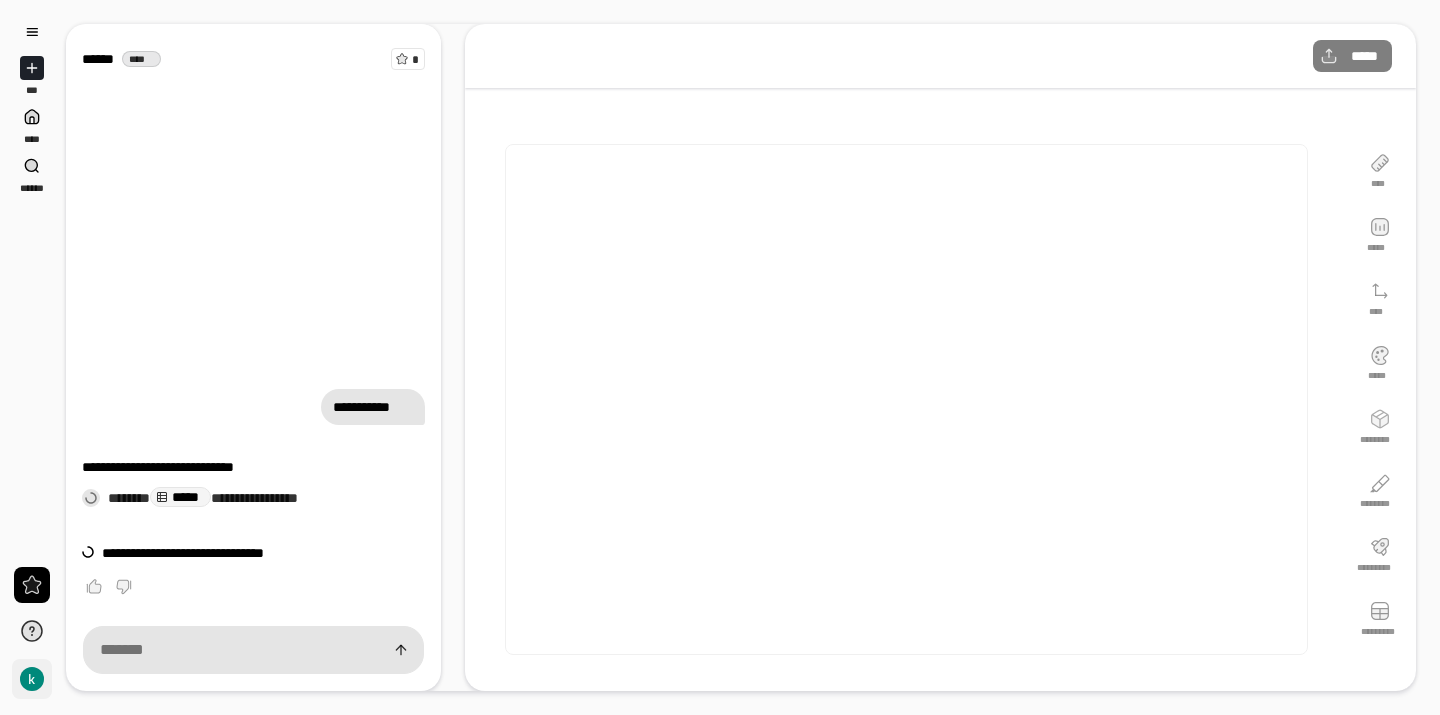 click on "**" at bounding box center [32, 679] 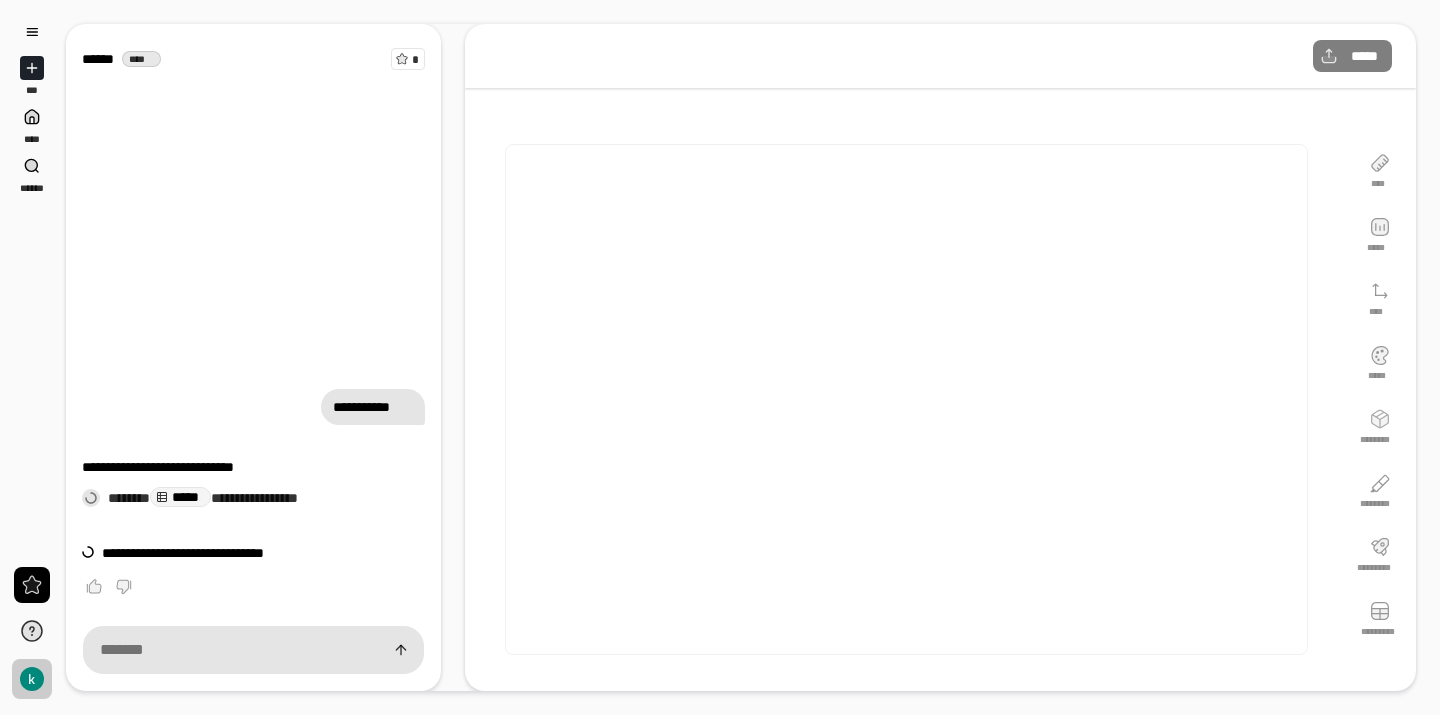 click at bounding box center [906, 399] 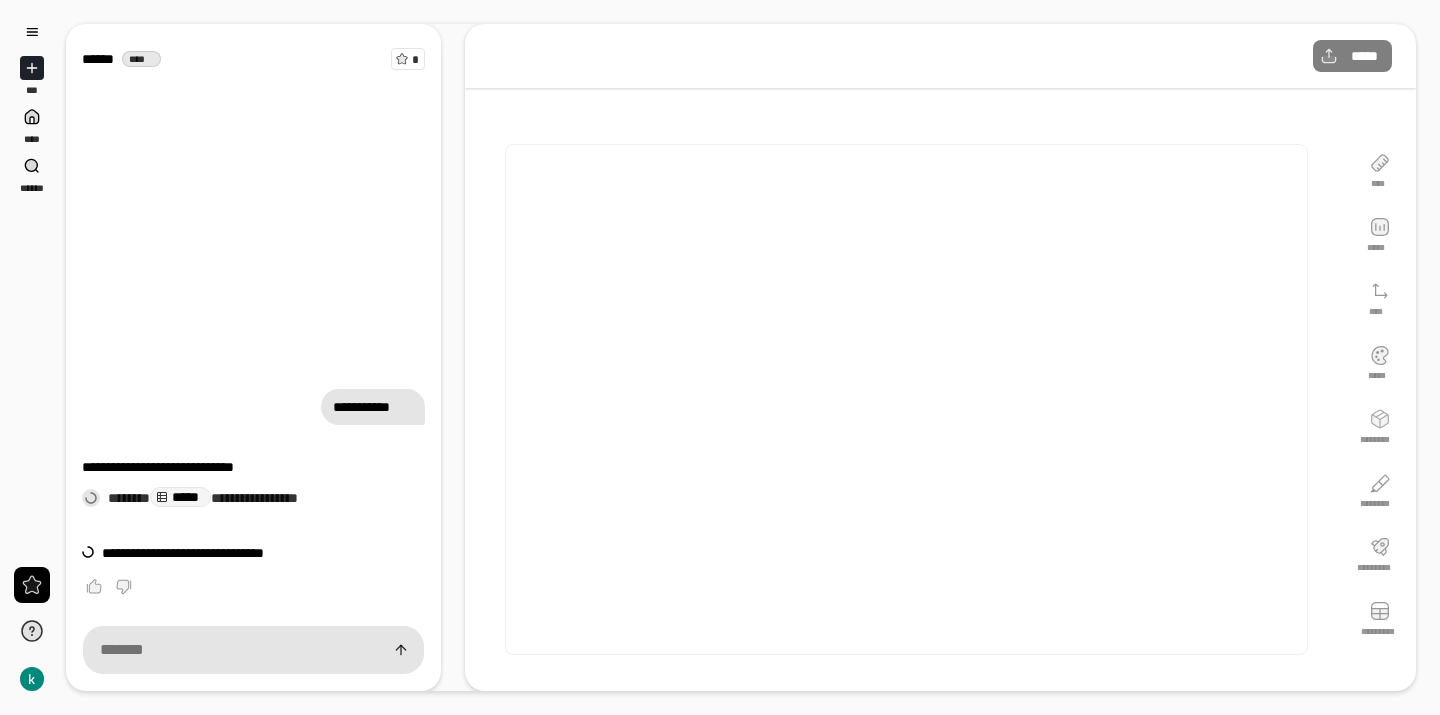 click on "**** ***** **** ***** ******** ******** ********* *********" at bounding box center [1380, 399] 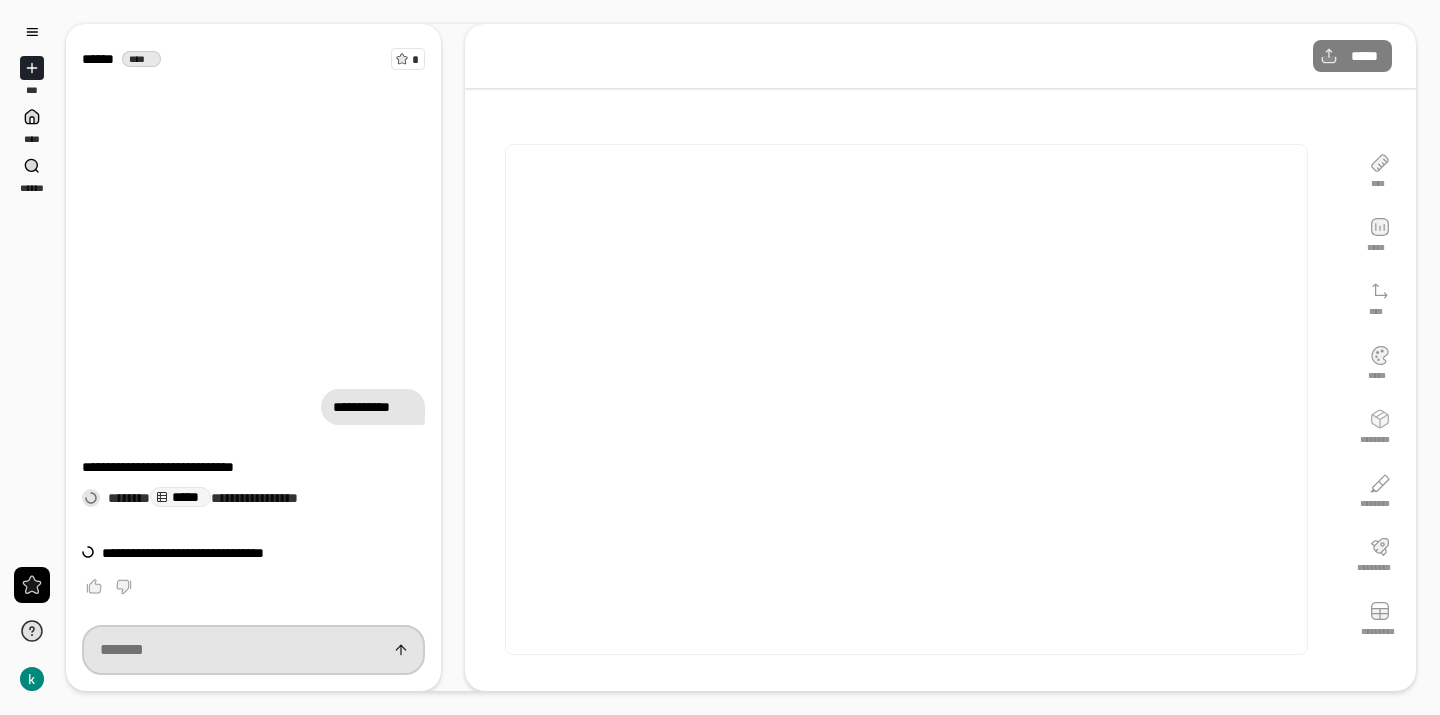 click at bounding box center (253, 650) 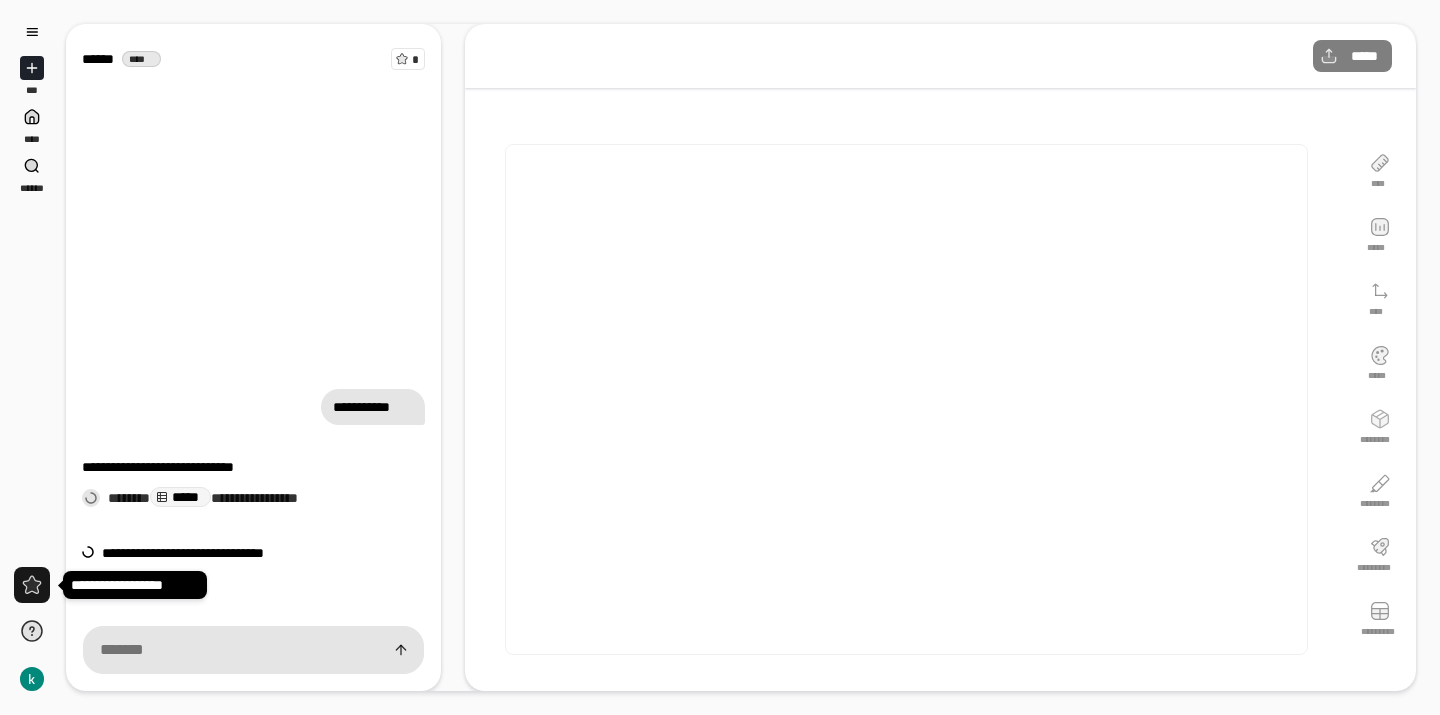 click at bounding box center [32, 585] 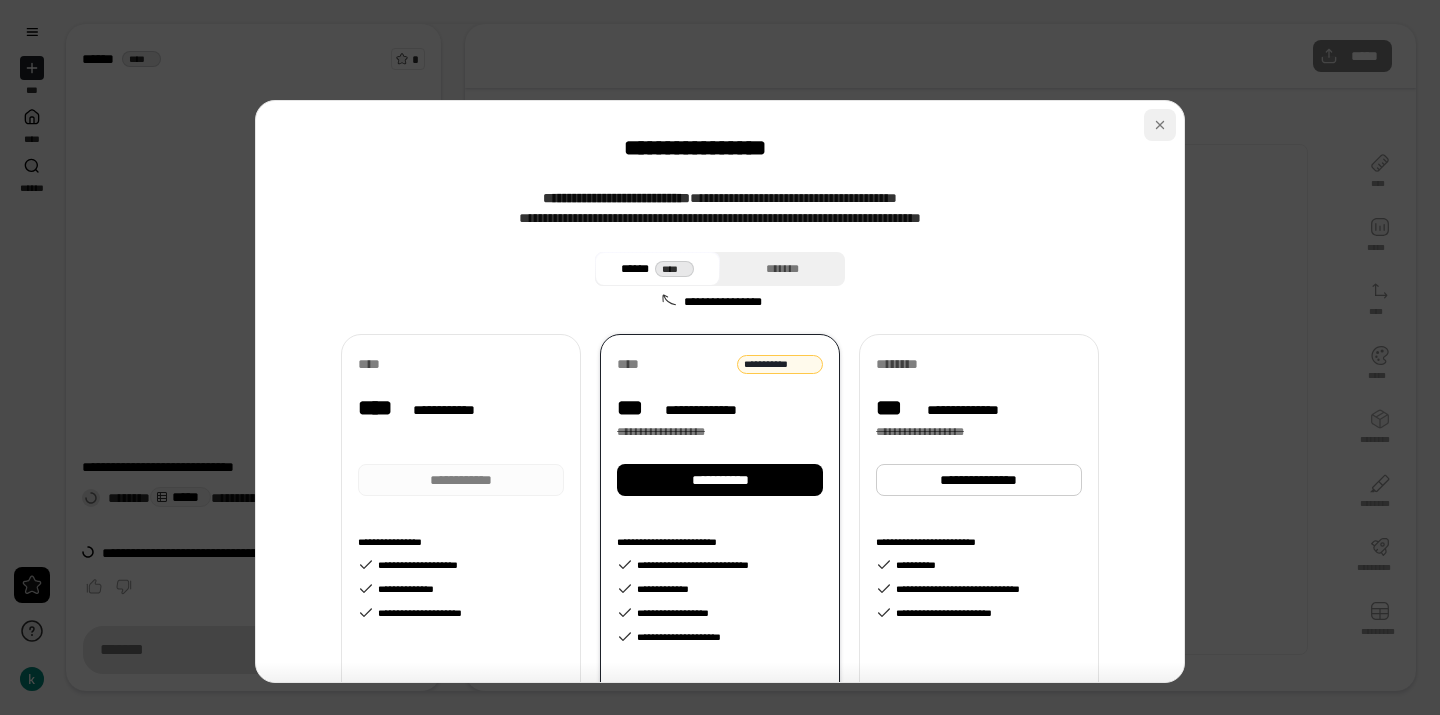 click at bounding box center [1160, 125] 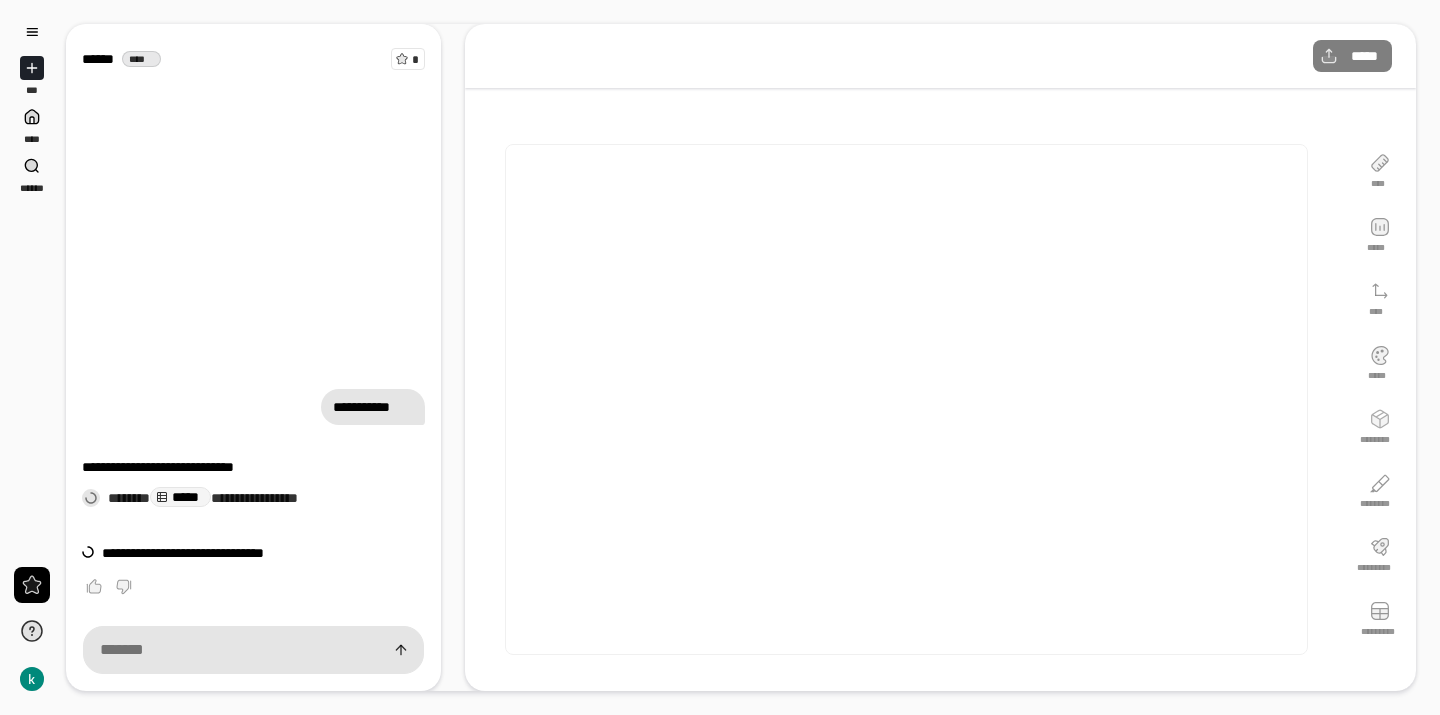 click on "**** ***** **** ***** ******** ******** ********* *********" at bounding box center [1380, 399] 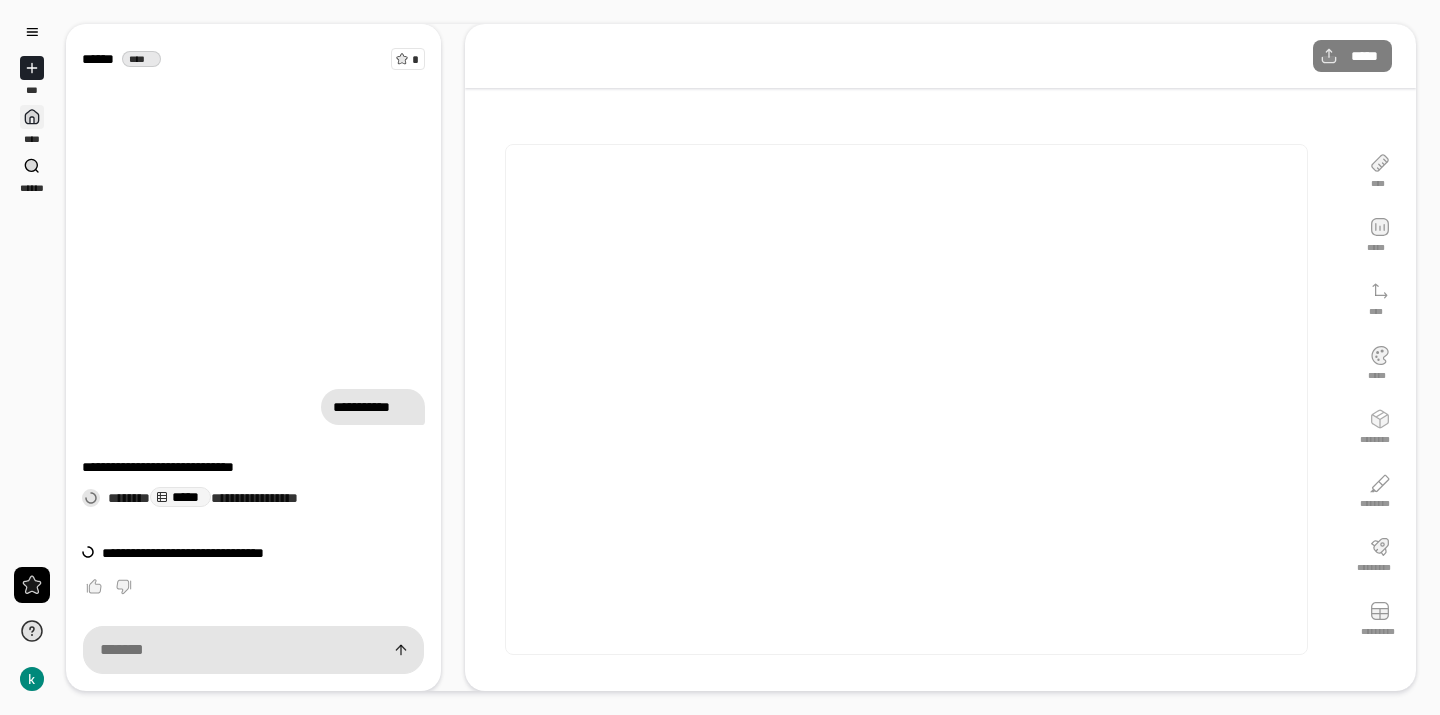 click 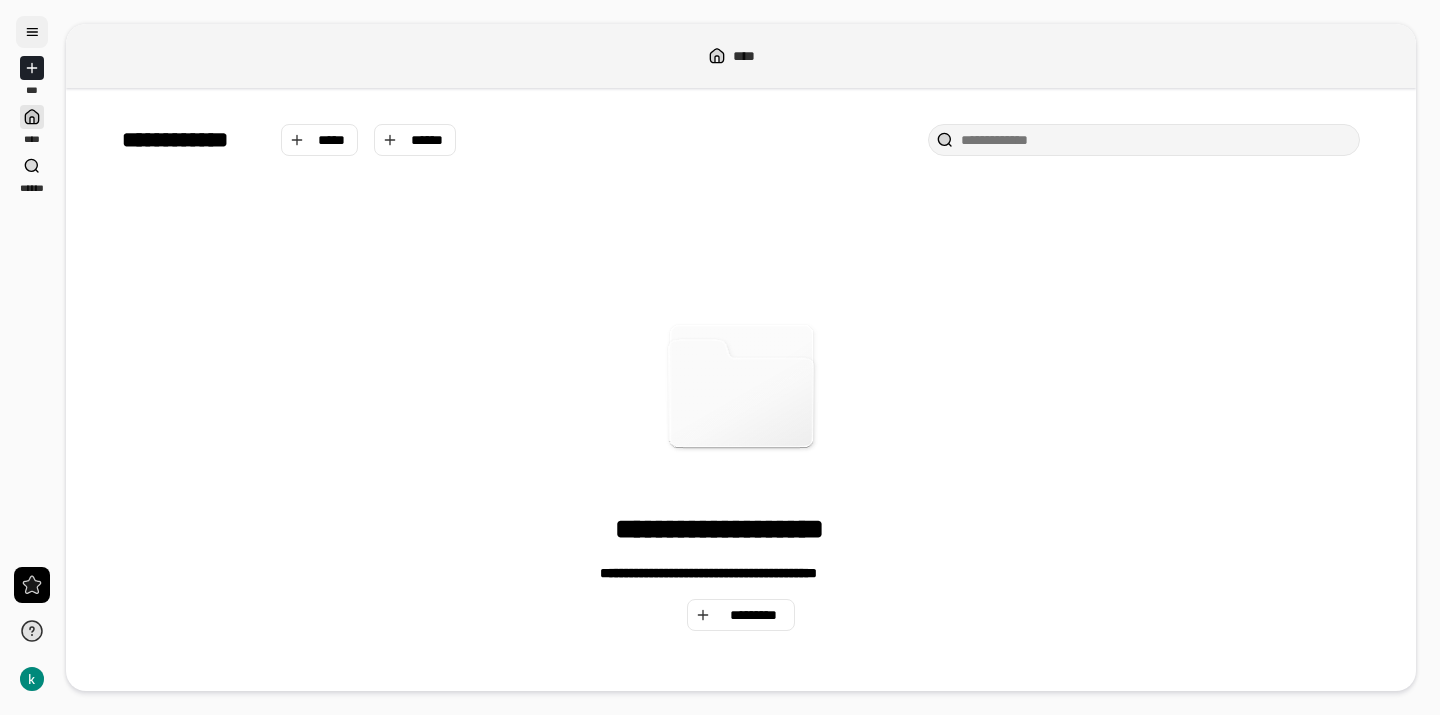 click at bounding box center [32, 32] 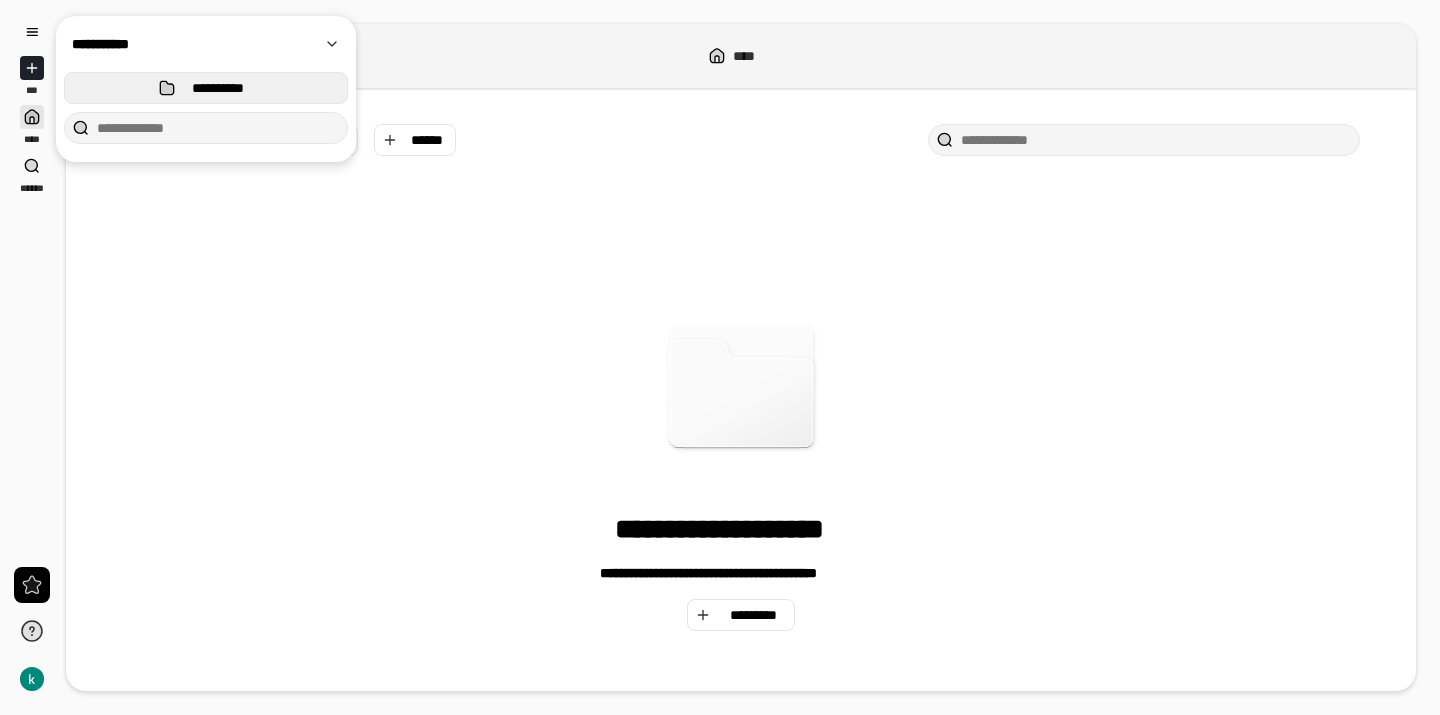 click on "**********" at bounding box center [218, 88] 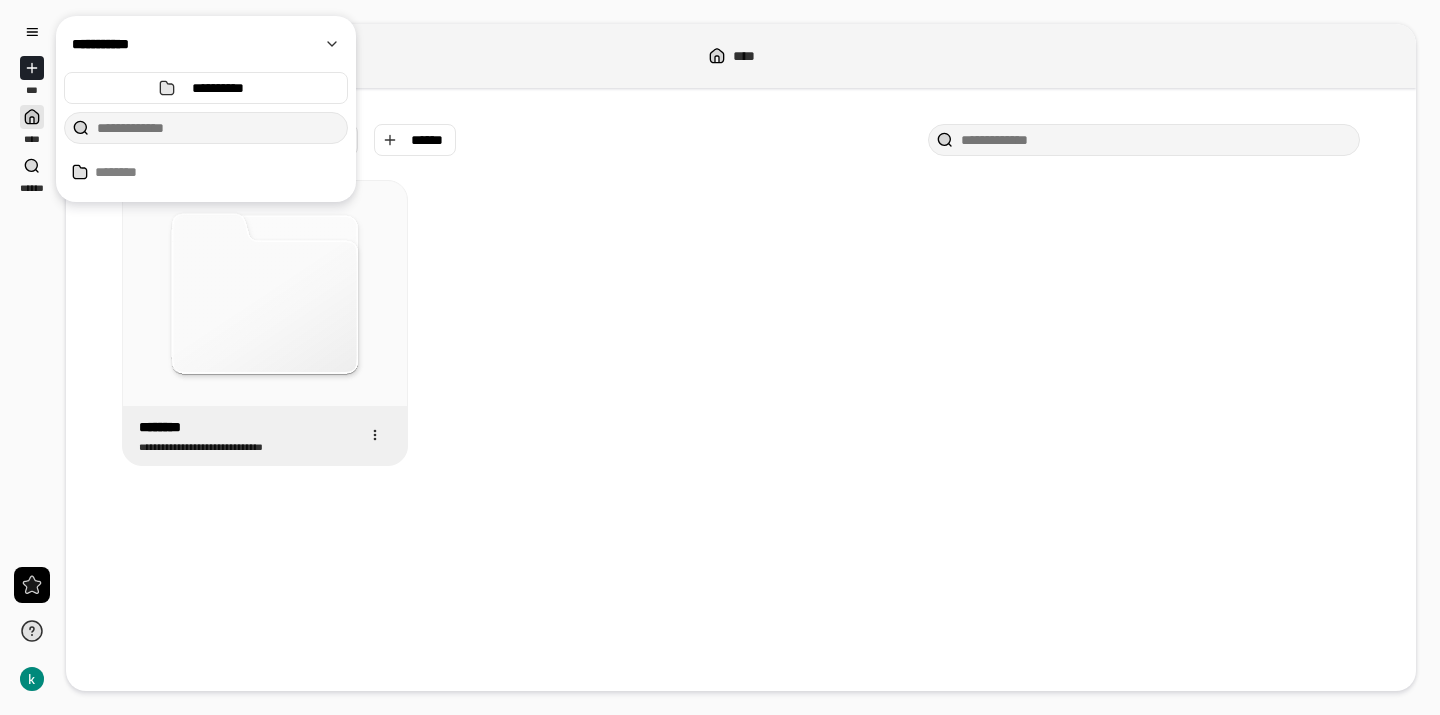 click on "[FIRST] [LAST] [PHONE]" at bounding box center [741, 389] 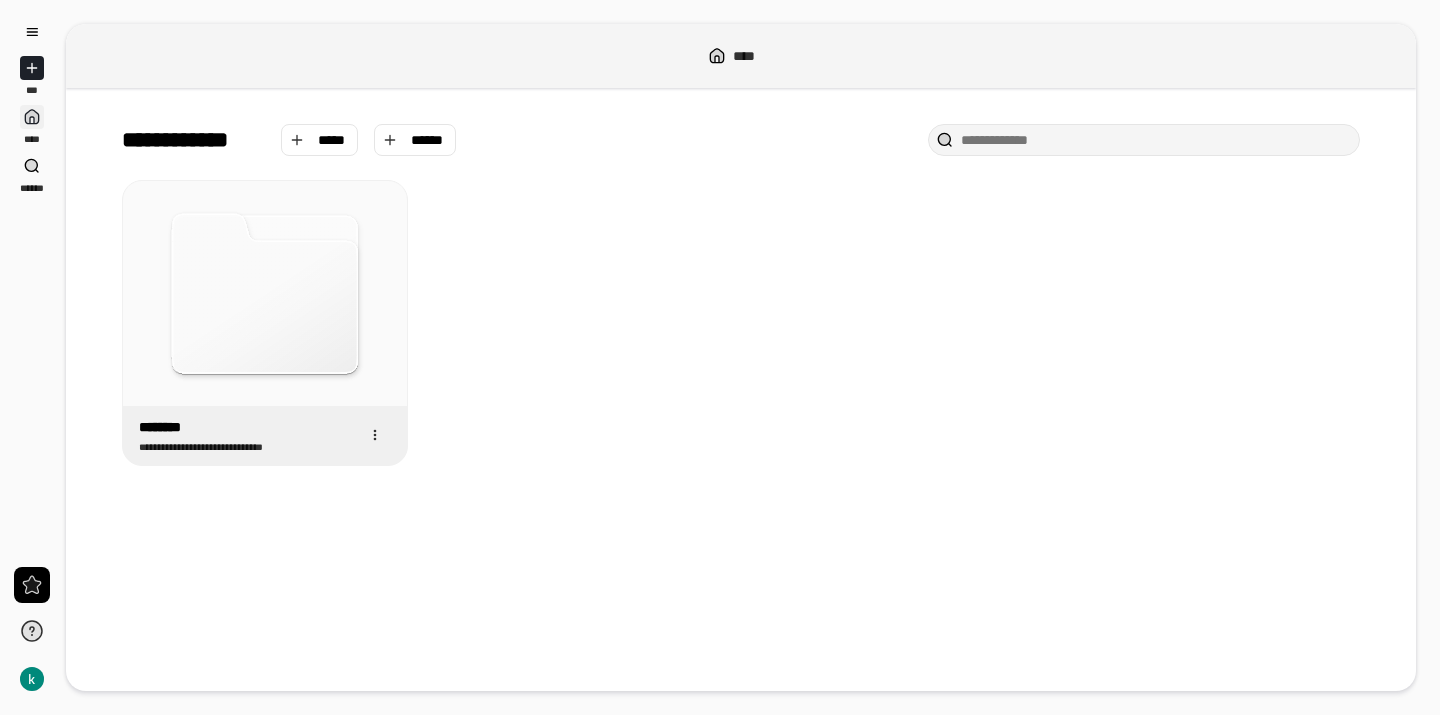 click 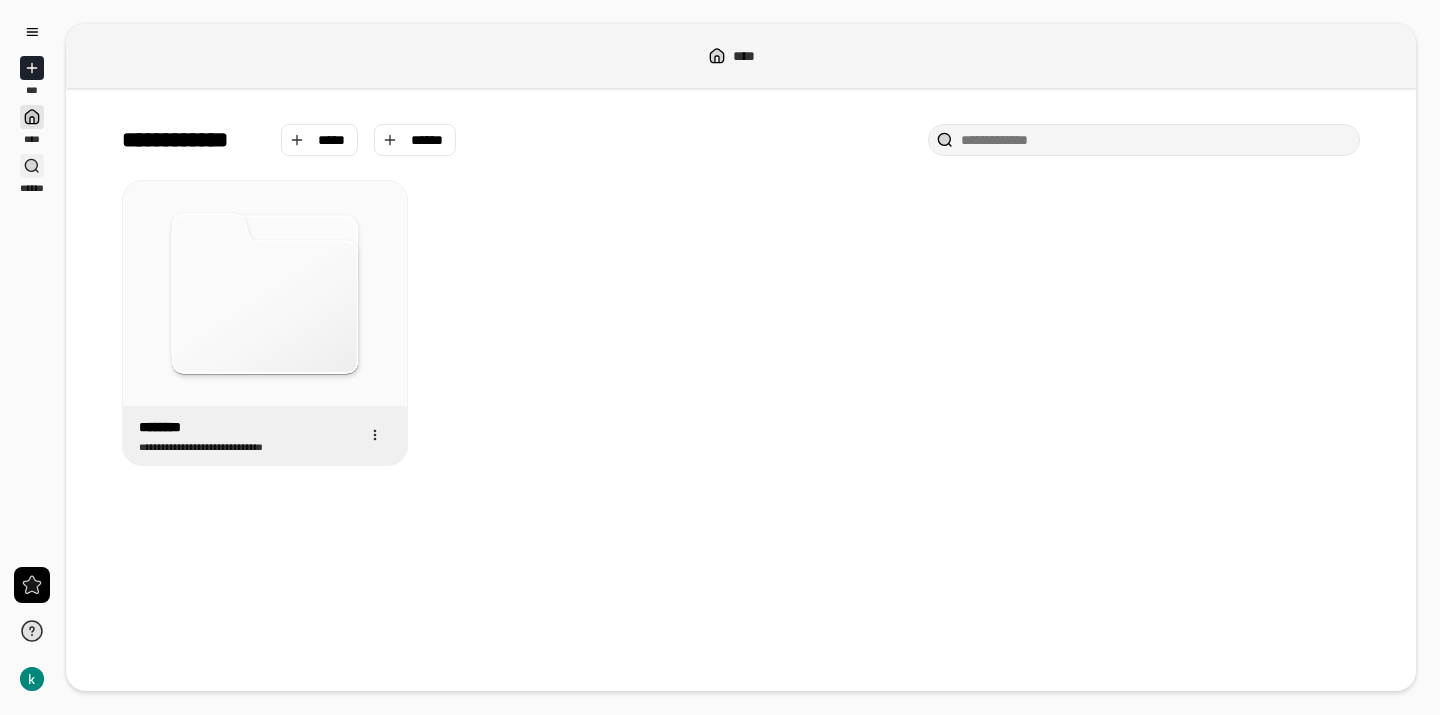 click on "******" at bounding box center [31, 174] 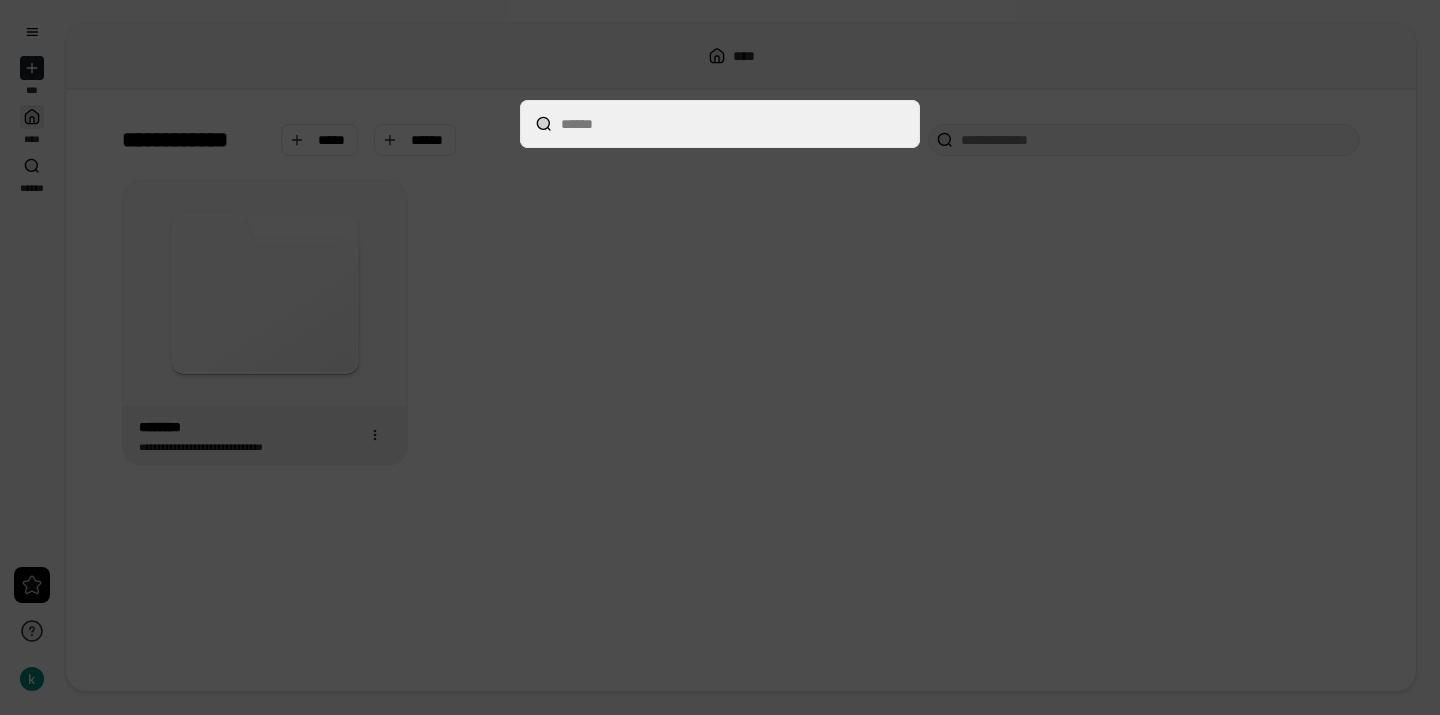 click at bounding box center [720, 357] 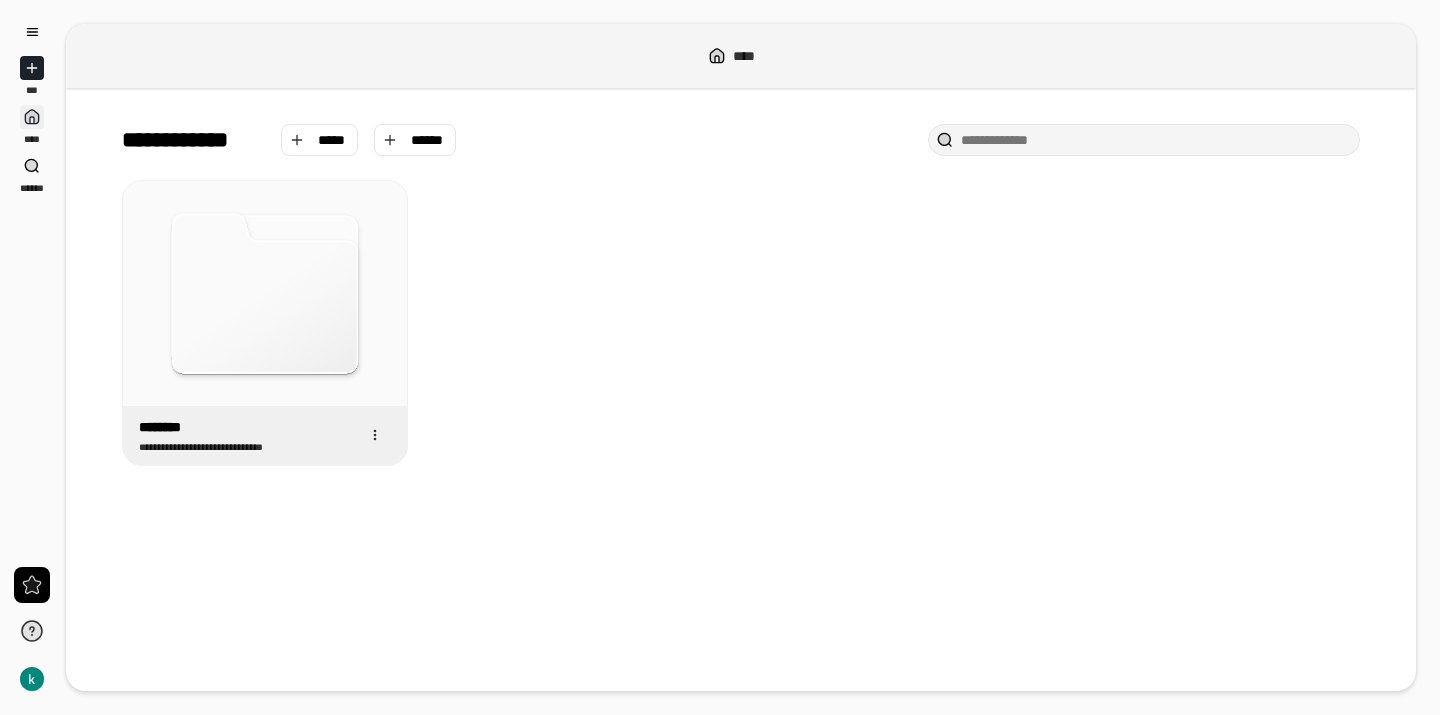 click 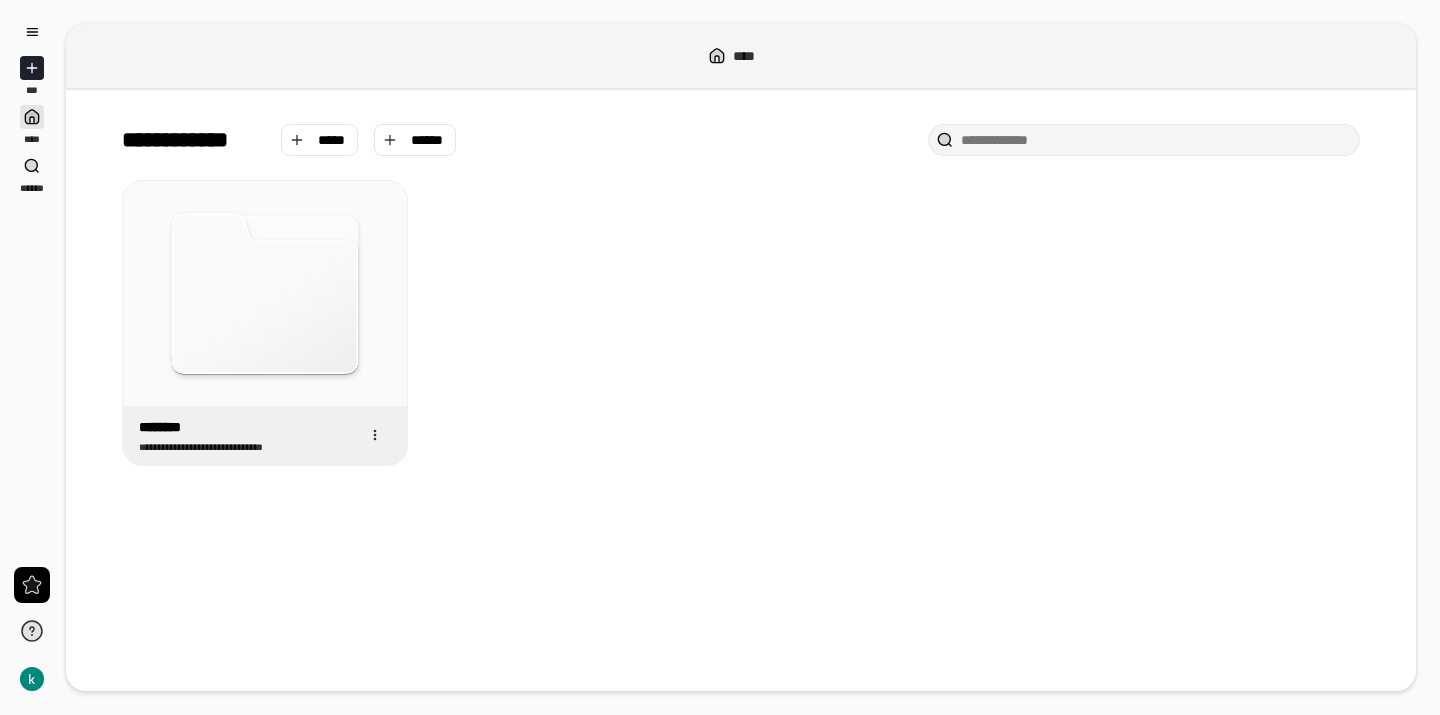 click 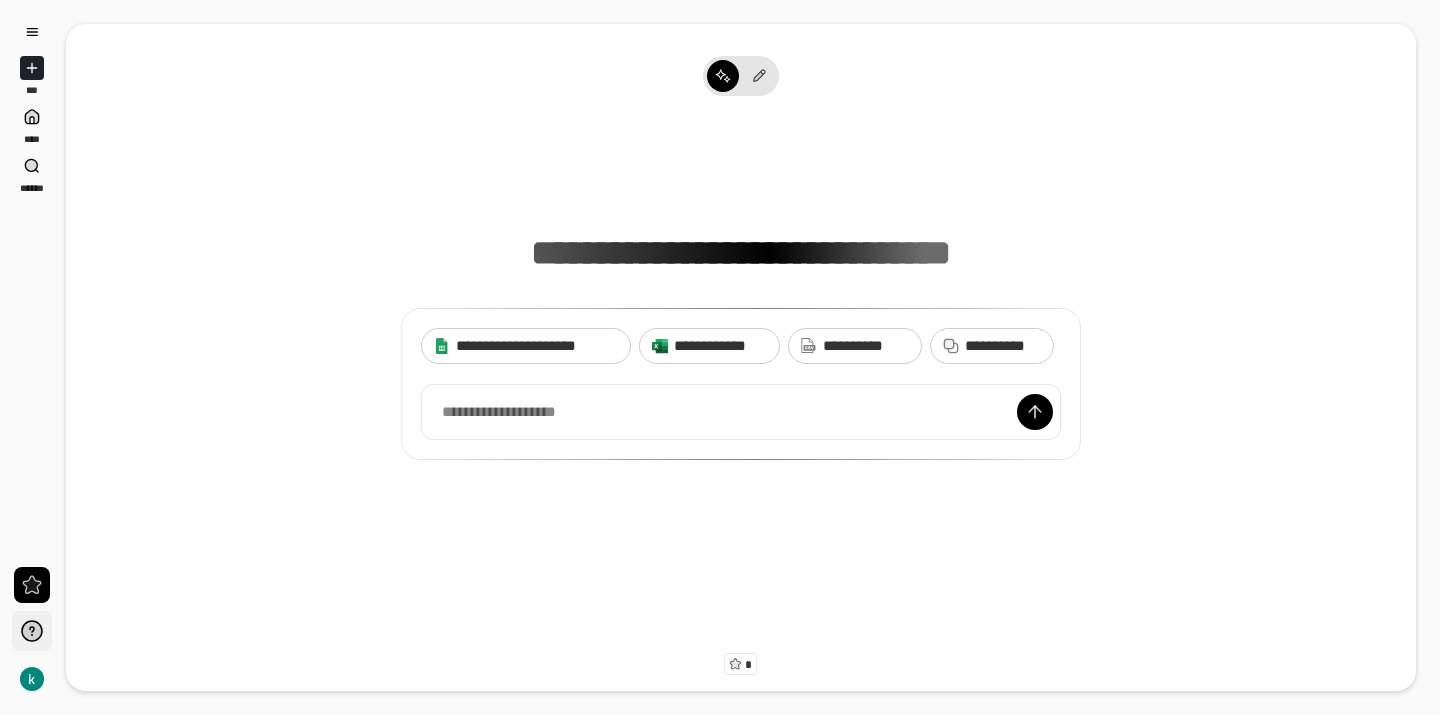 click at bounding box center [32, 631] 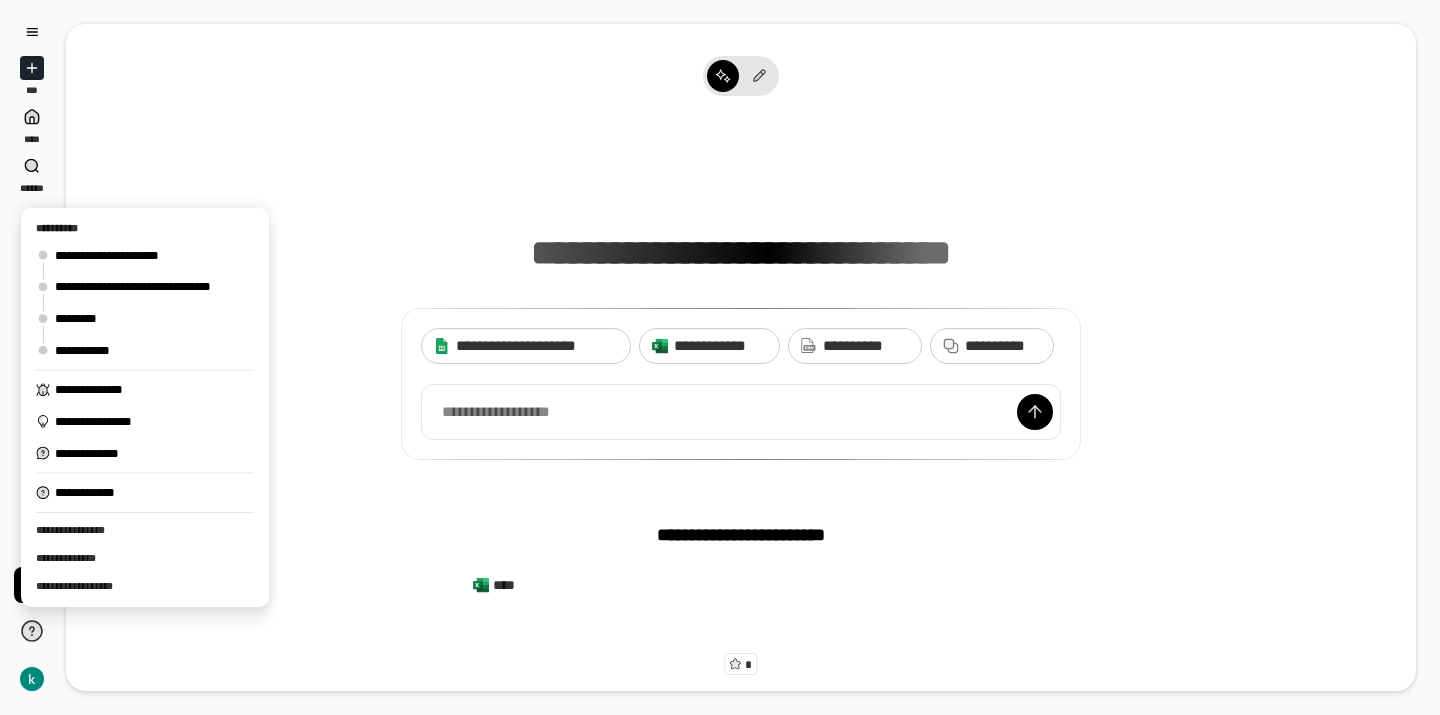 click on "[FIRST] [LAST] [PHONE] [EMAIL]" at bounding box center (741, 435) 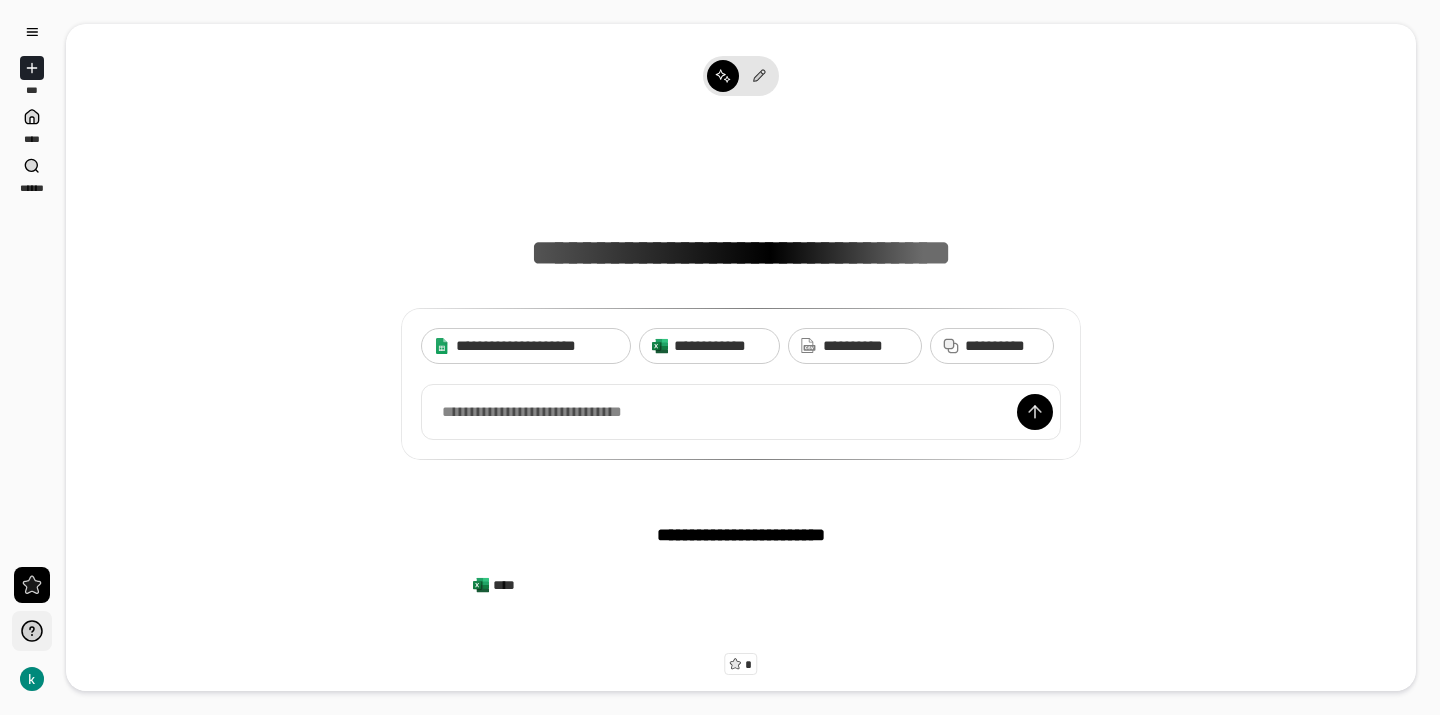 click at bounding box center [32, 631] 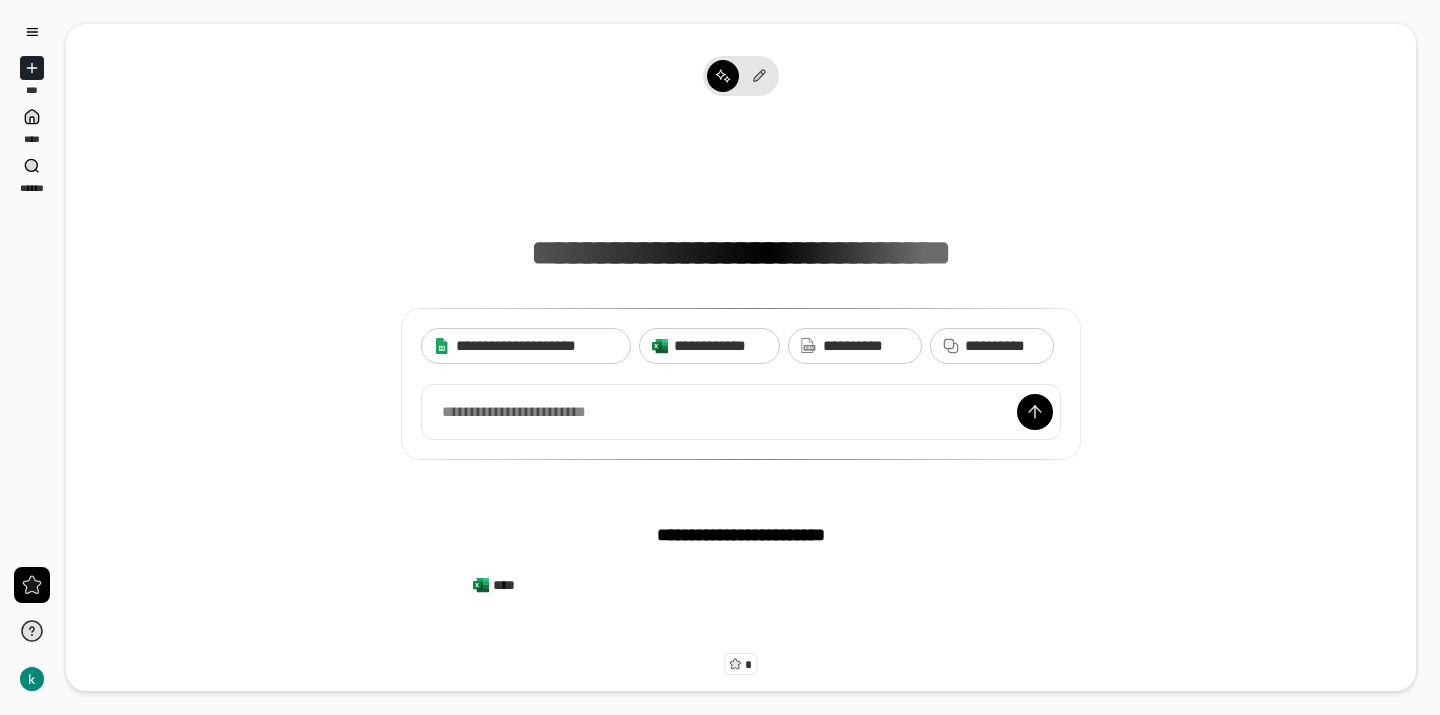 click on "[FIRST] [LAST] [PHONE] [EMAIL]" at bounding box center [741, 435] 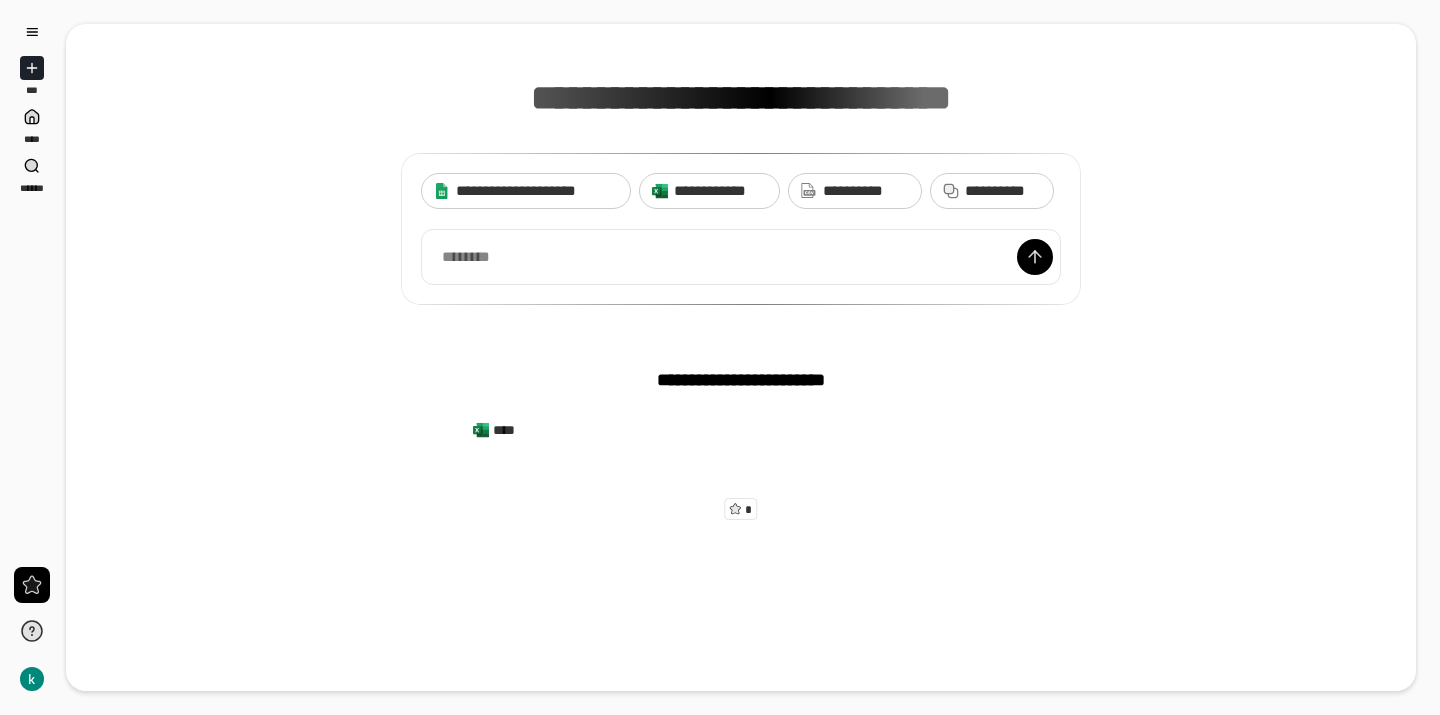 click on "**********" at bounding box center [741, 380] 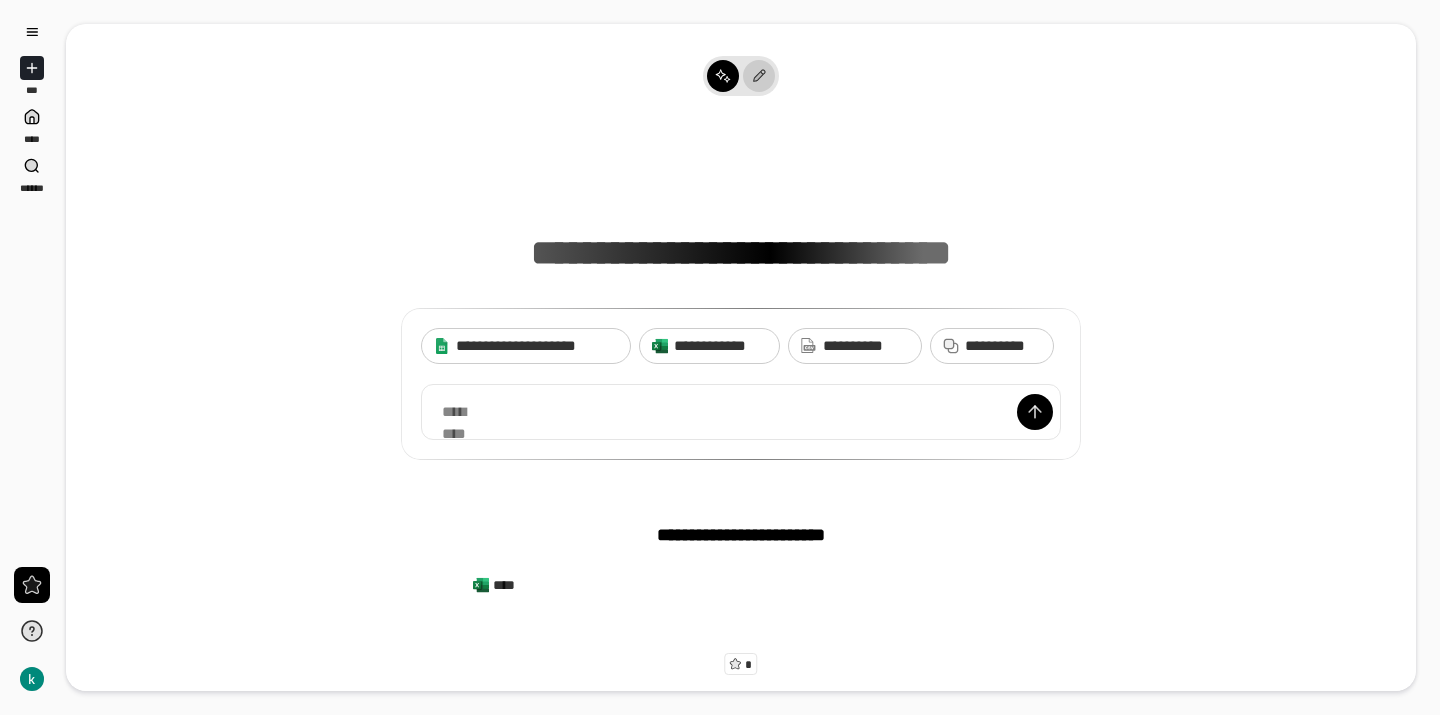 click 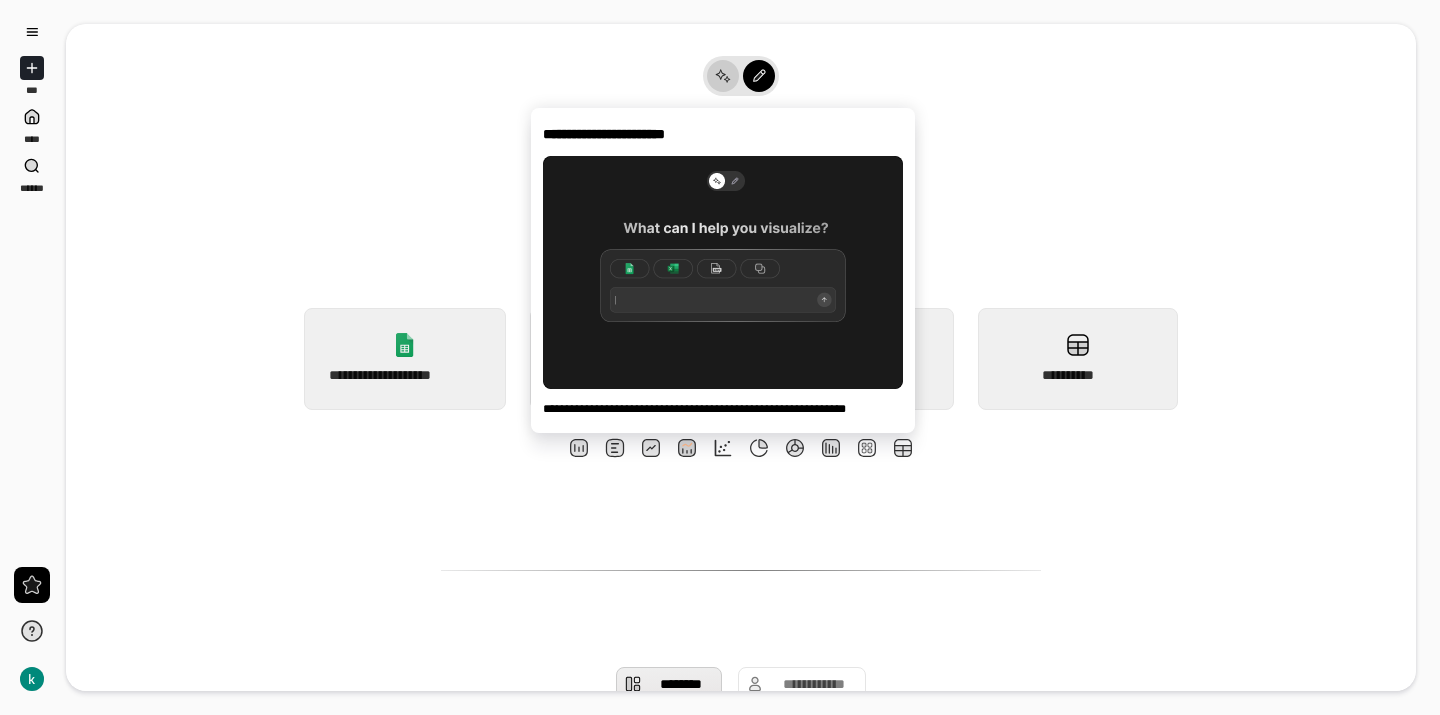 click 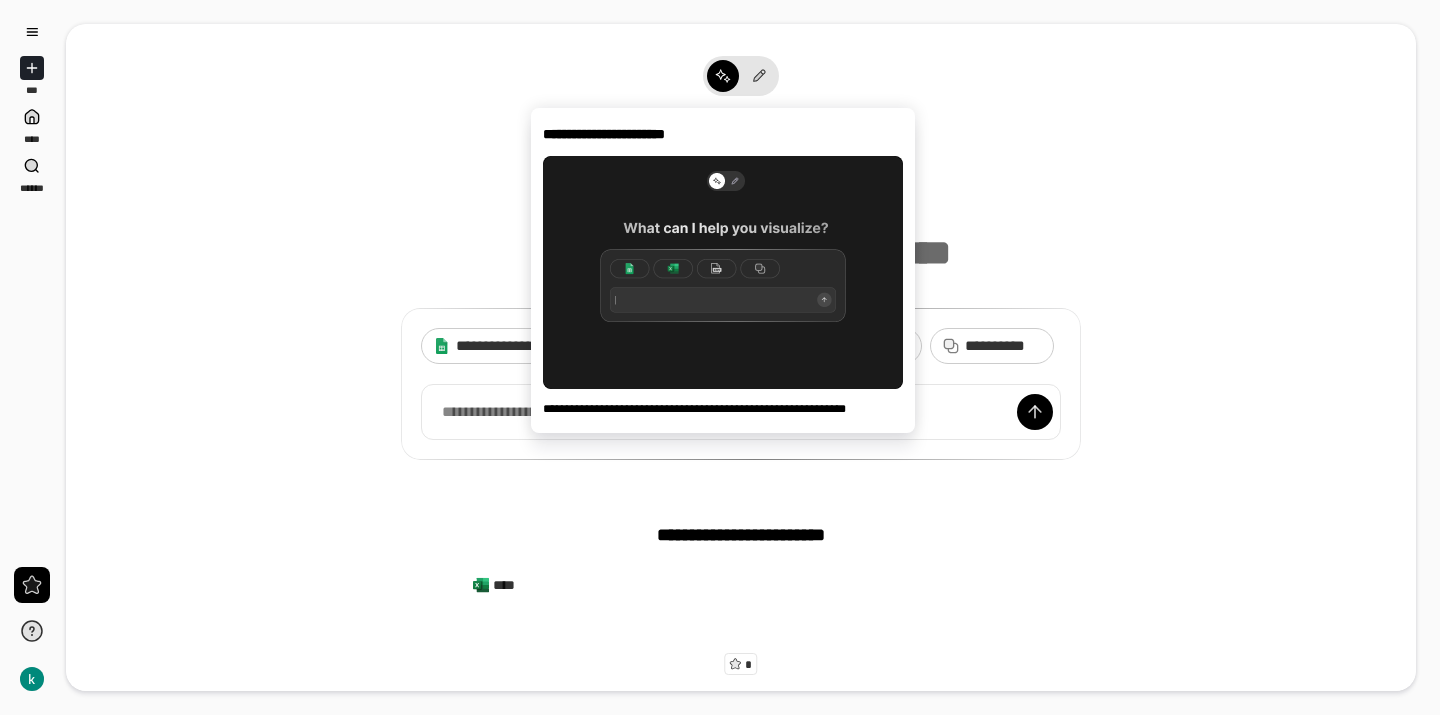 click 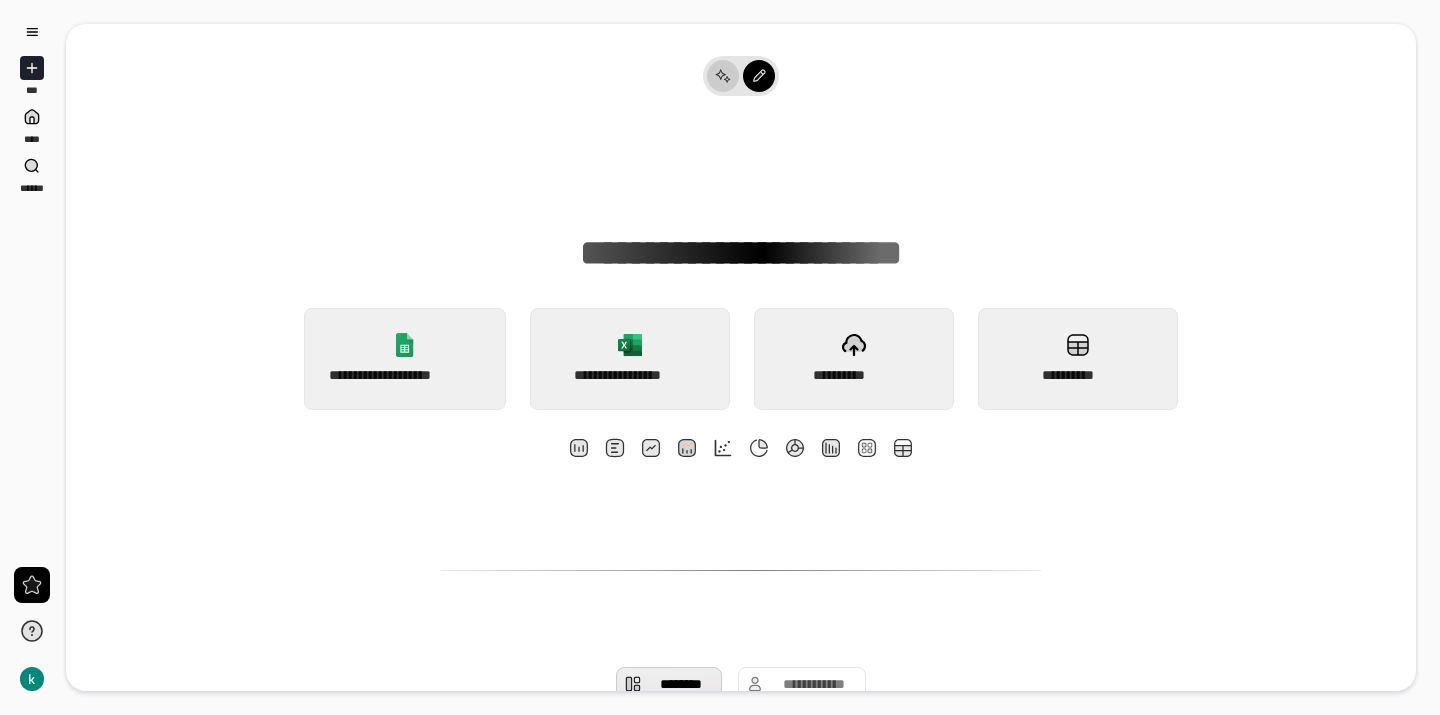 click 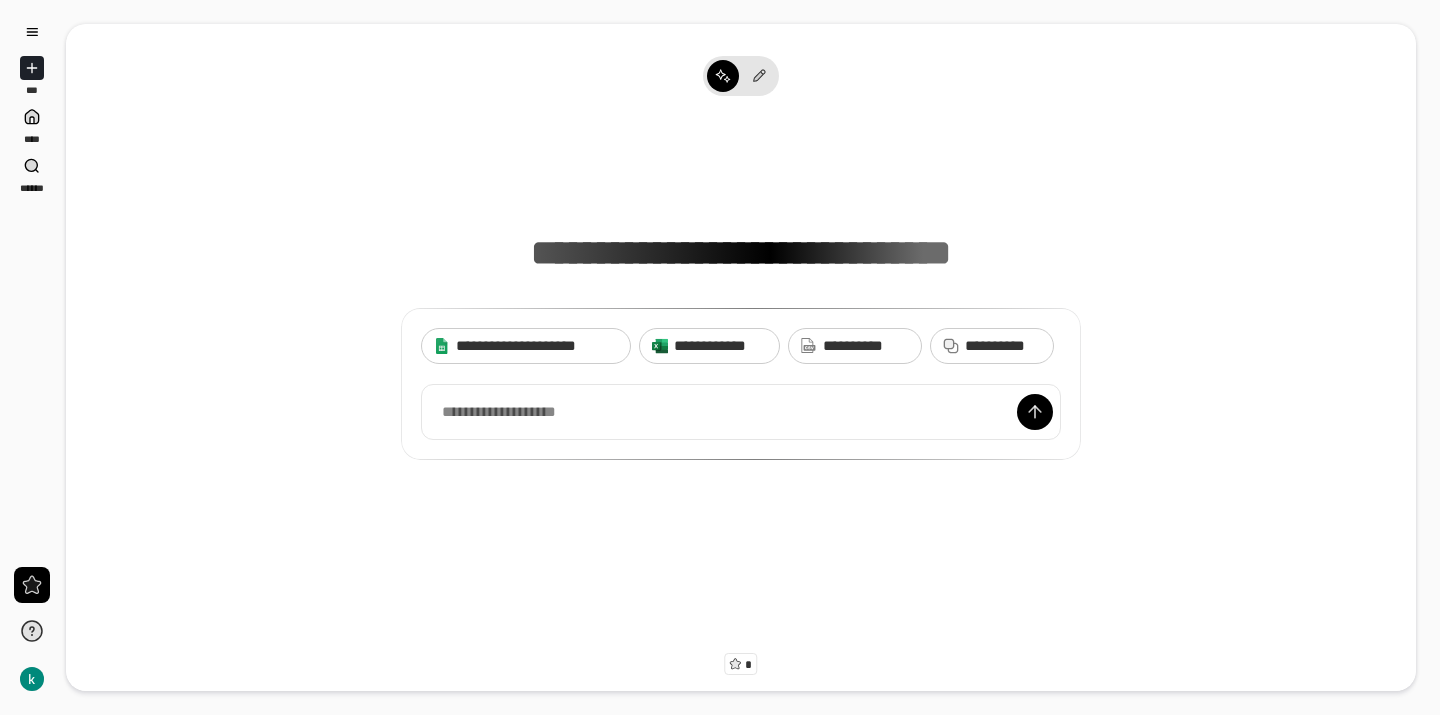 click 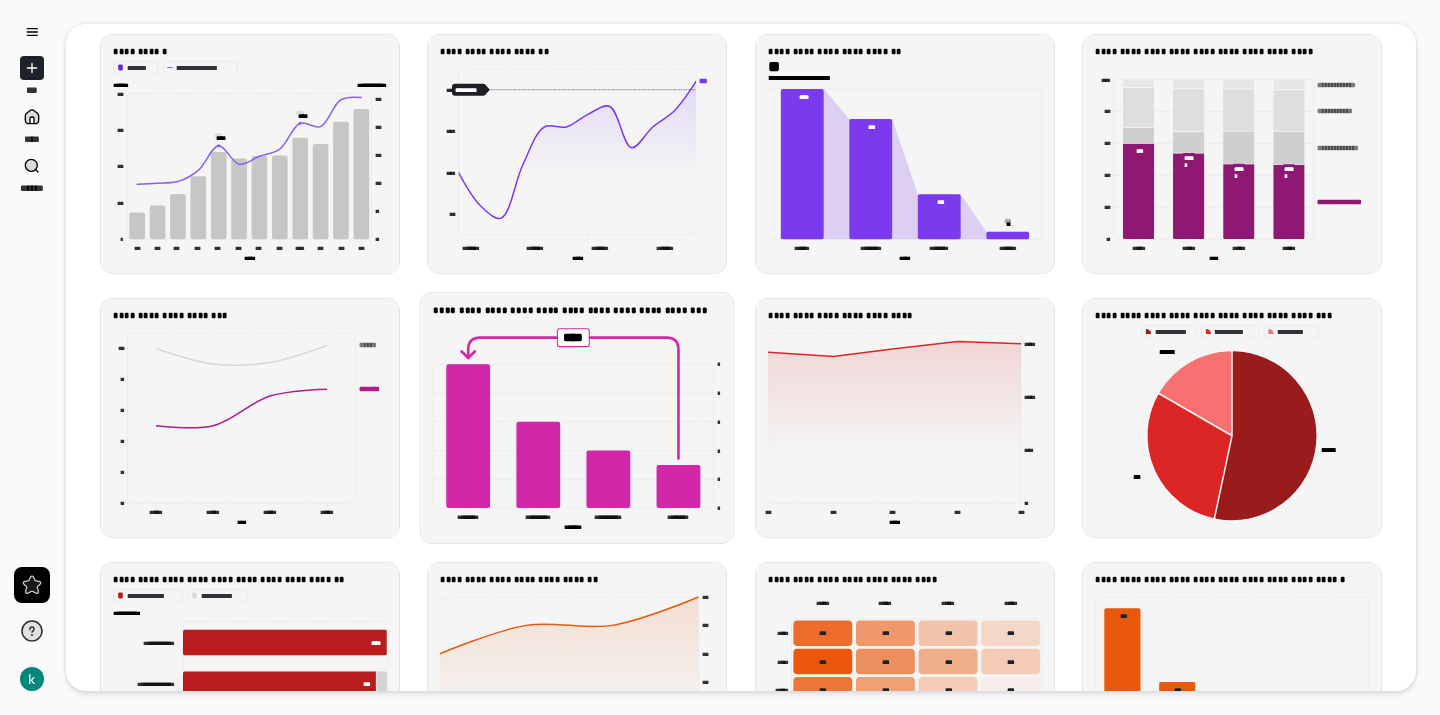scroll, scrollTop: 0, scrollLeft: 0, axis: both 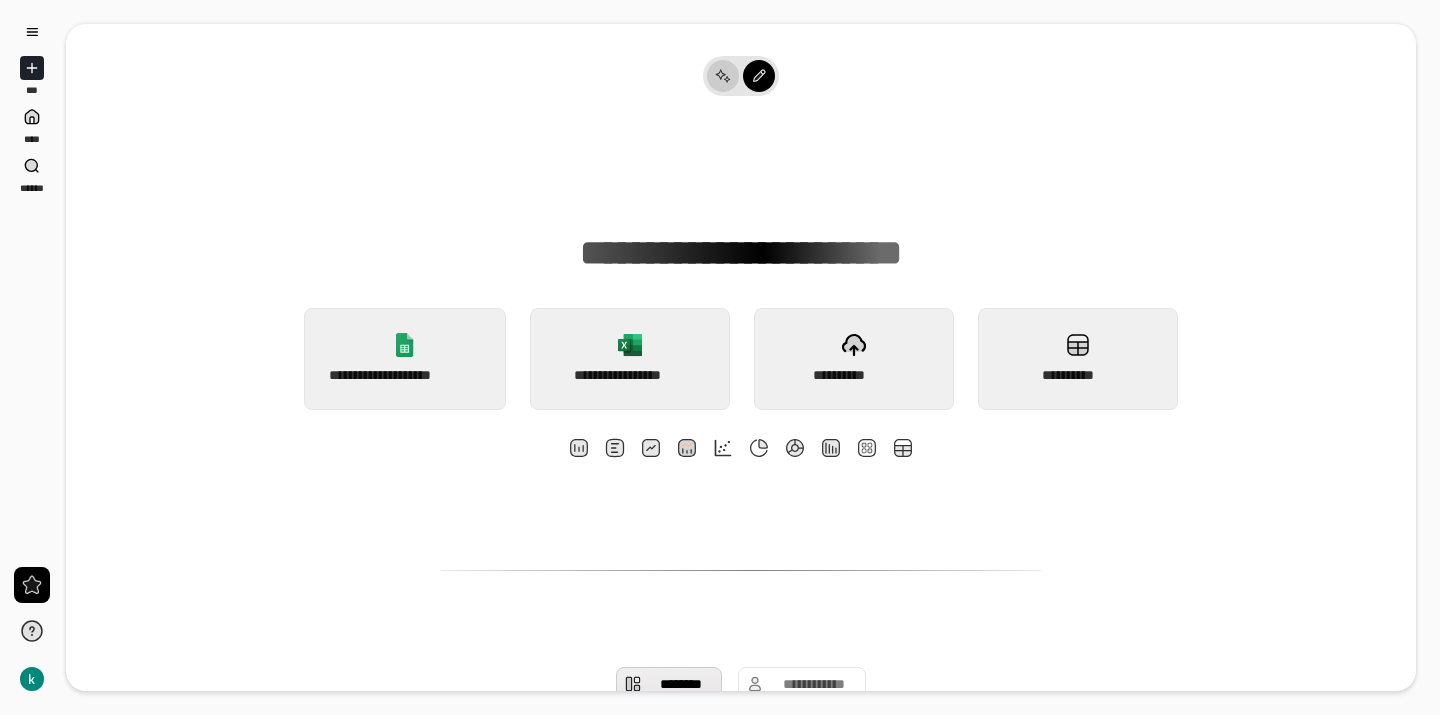 click at bounding box center [723, 76] 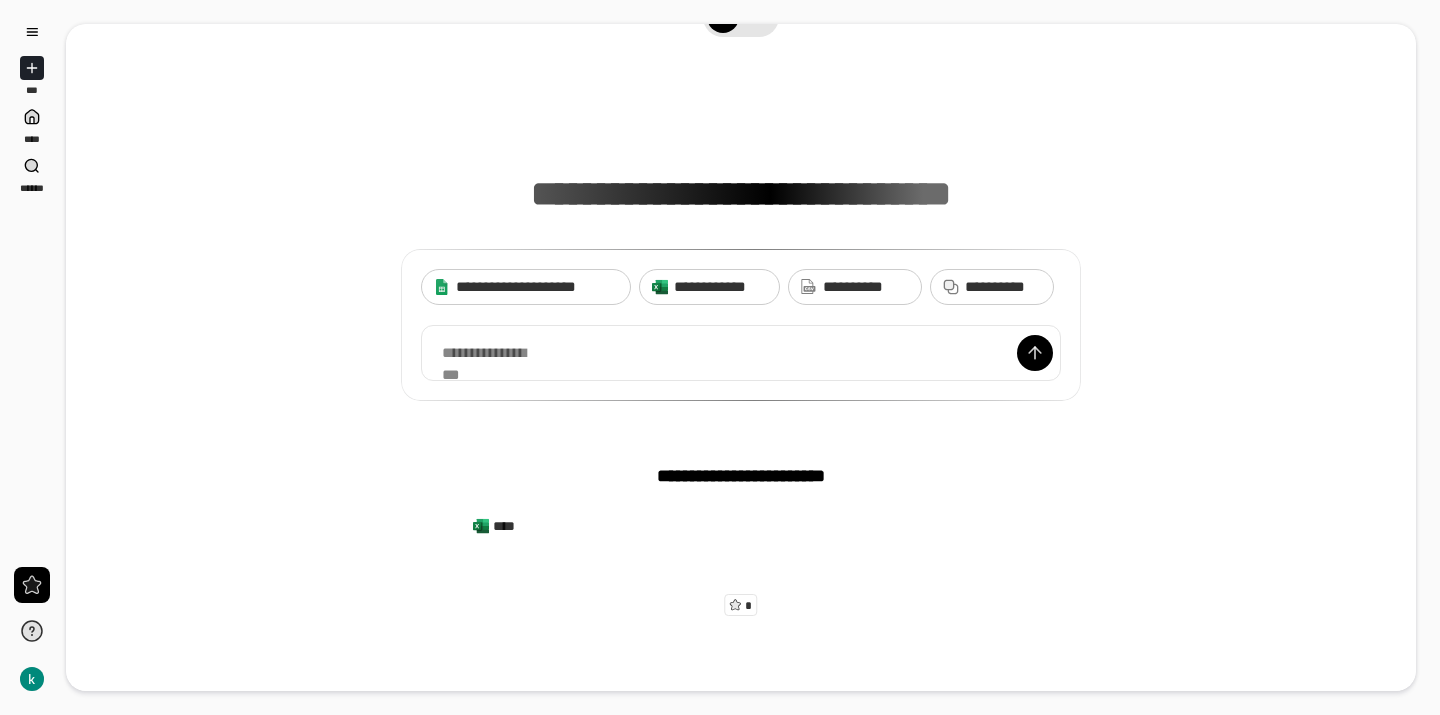 scroll, scrollTop: 0, scrollLeft: 0, axis: both 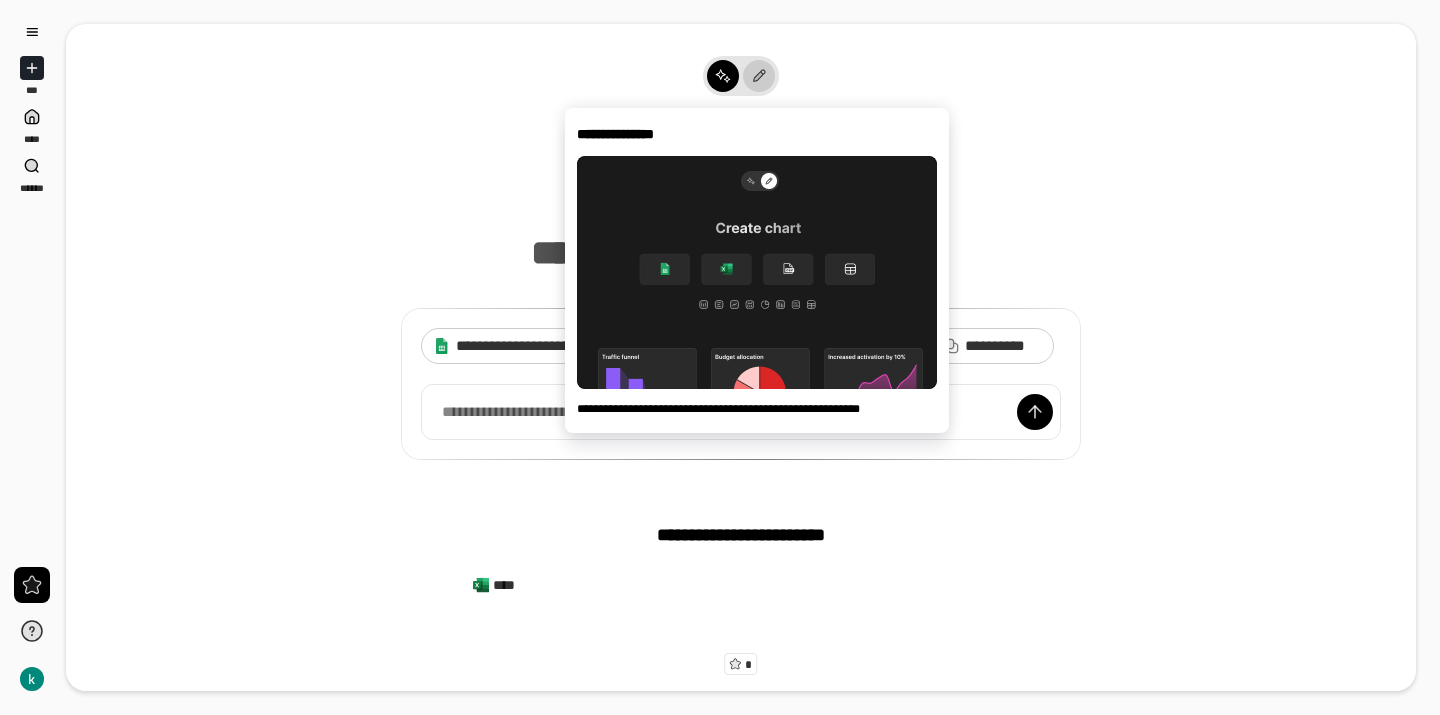 click 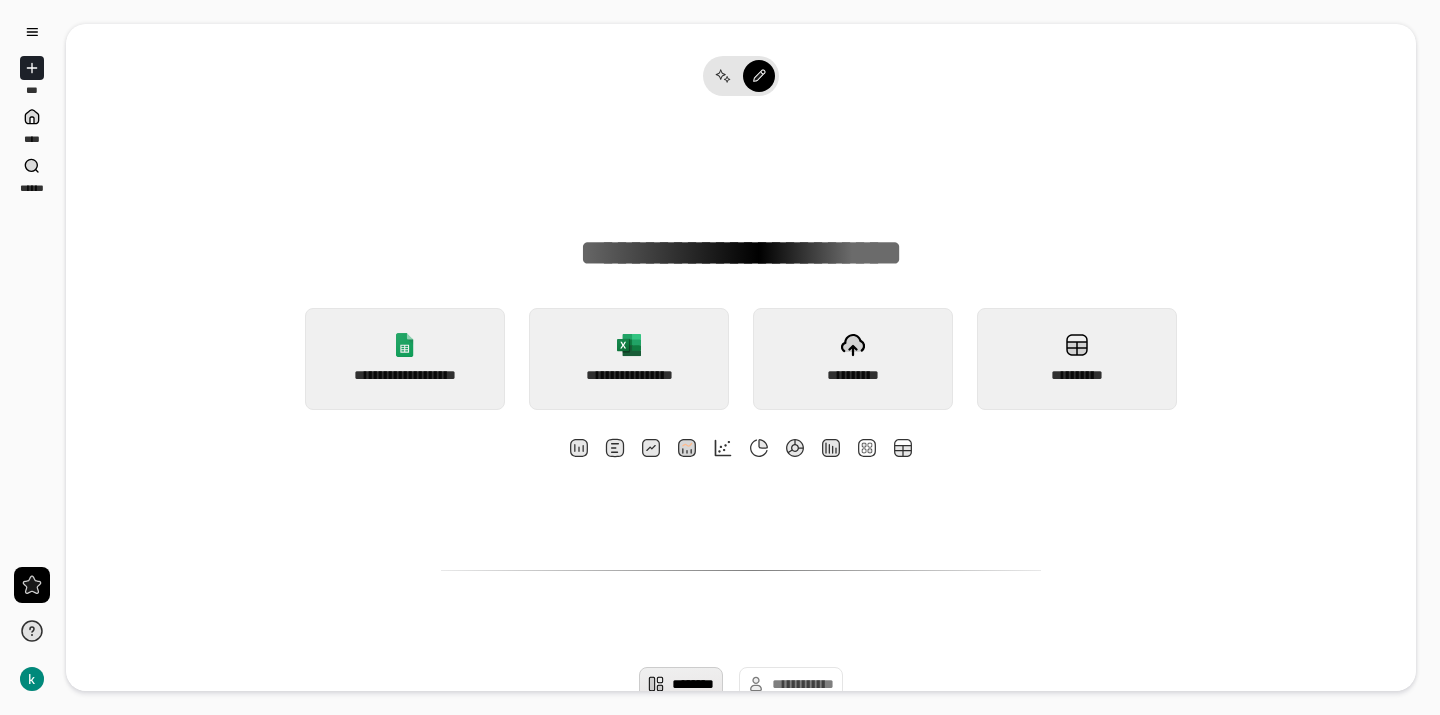 click at bounding box center (759, 76) 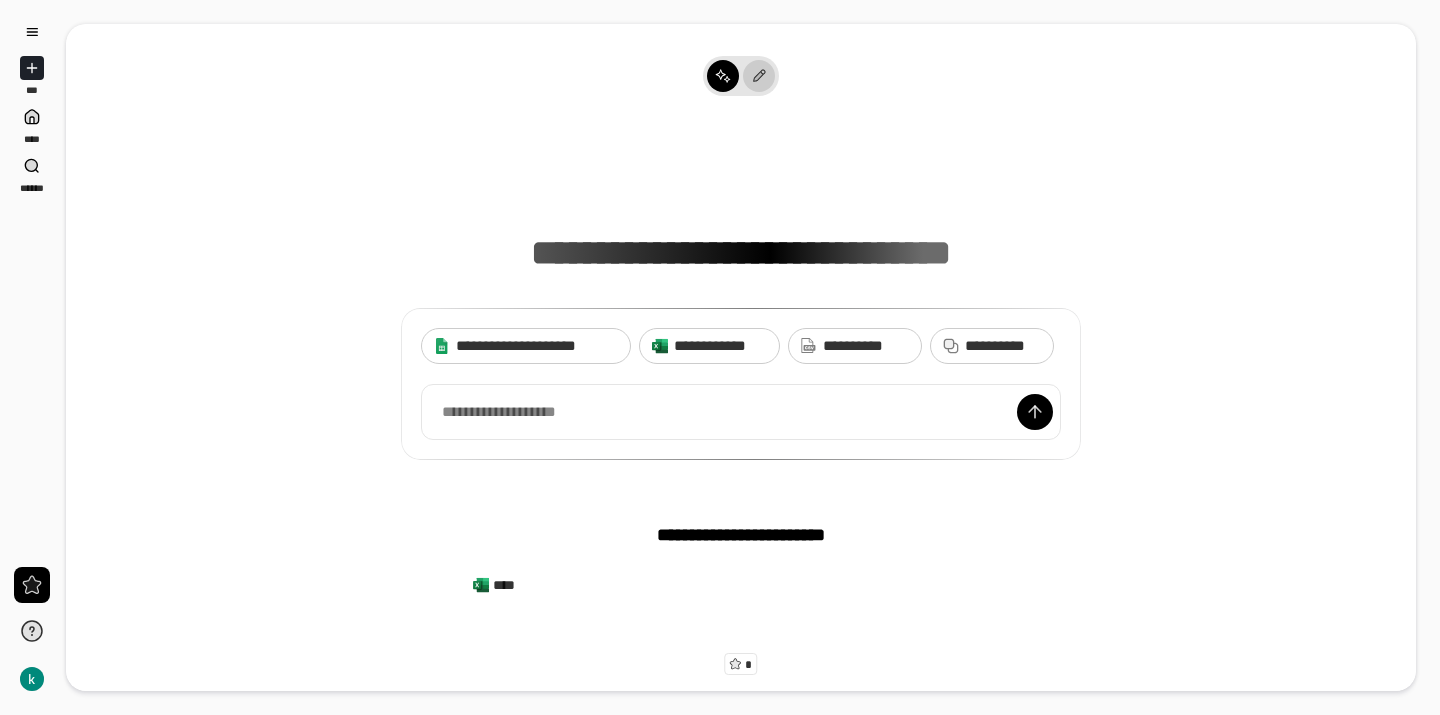 click at bounding box center [759, 76] 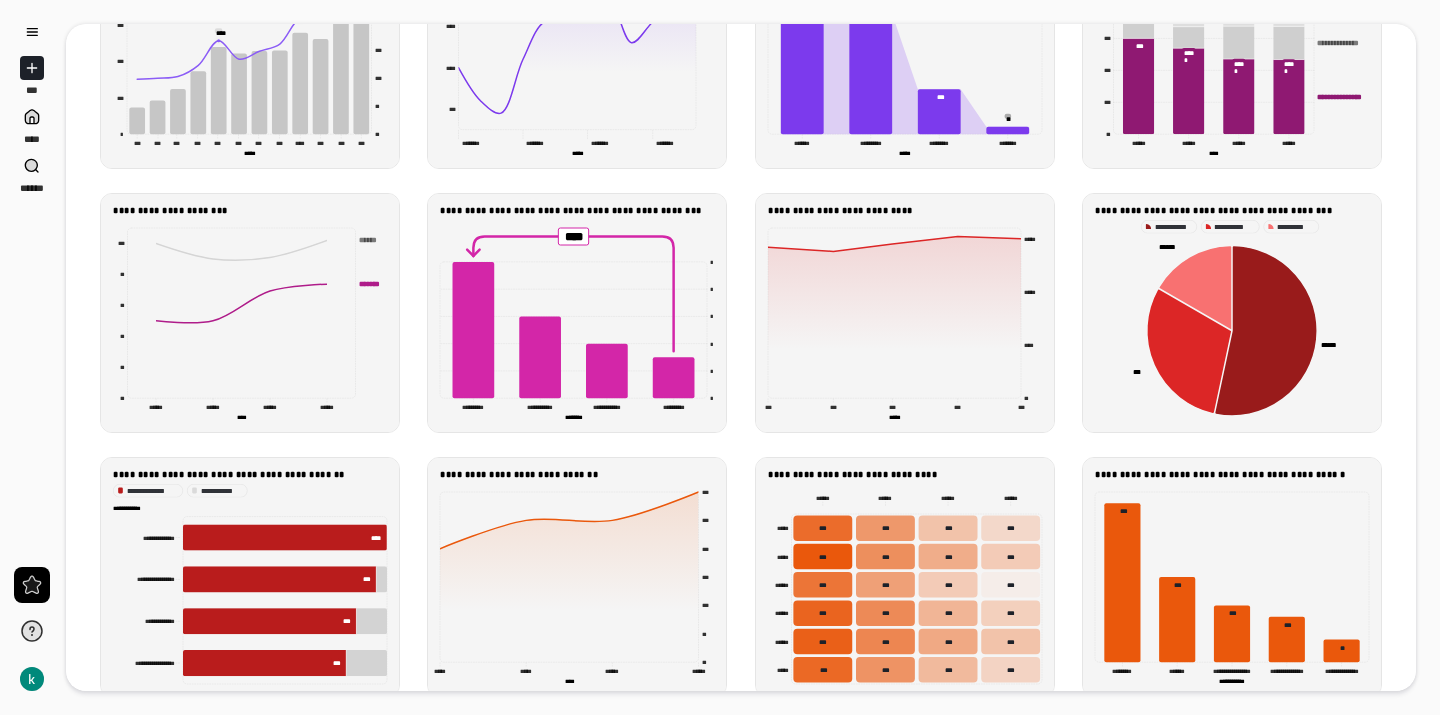 scroll, scrollTop: 805, scrollLeft: 0, axis: vertical 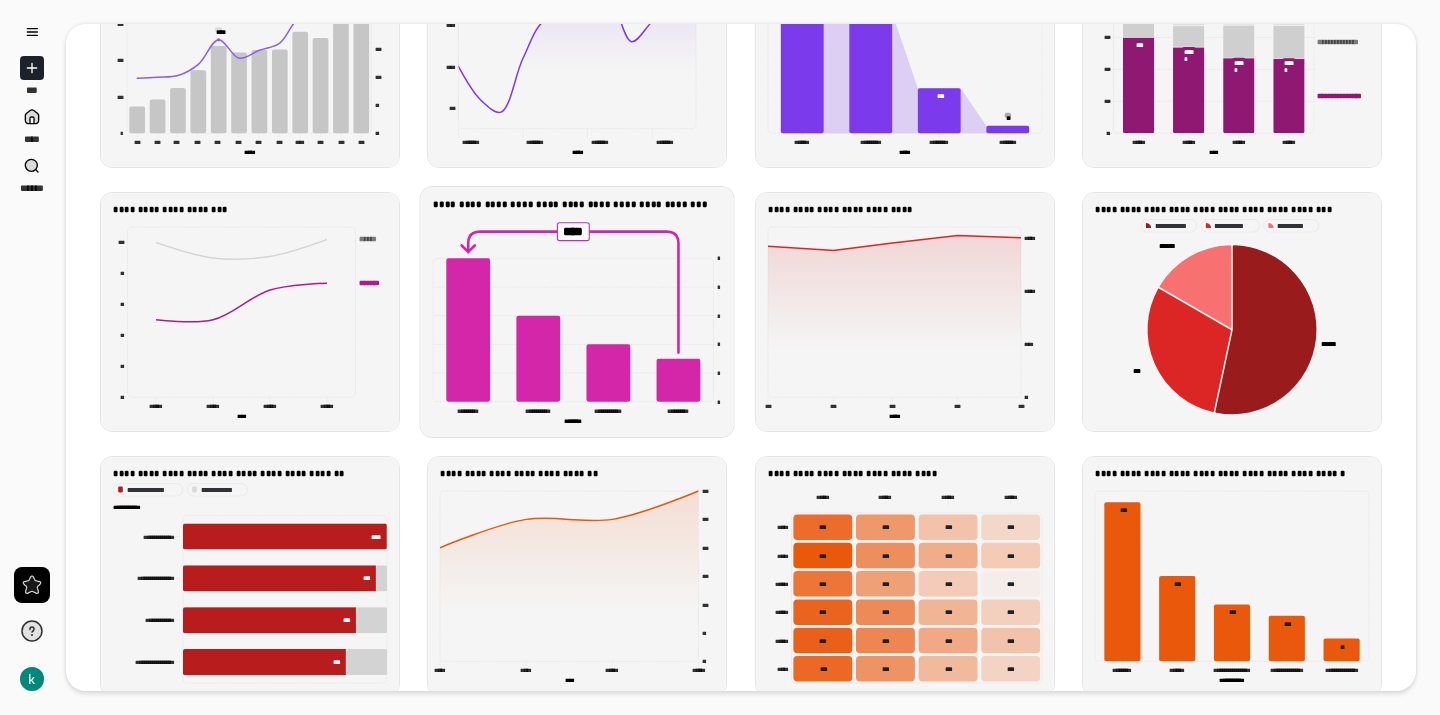 click on "[PHONE] [EMAIL]" 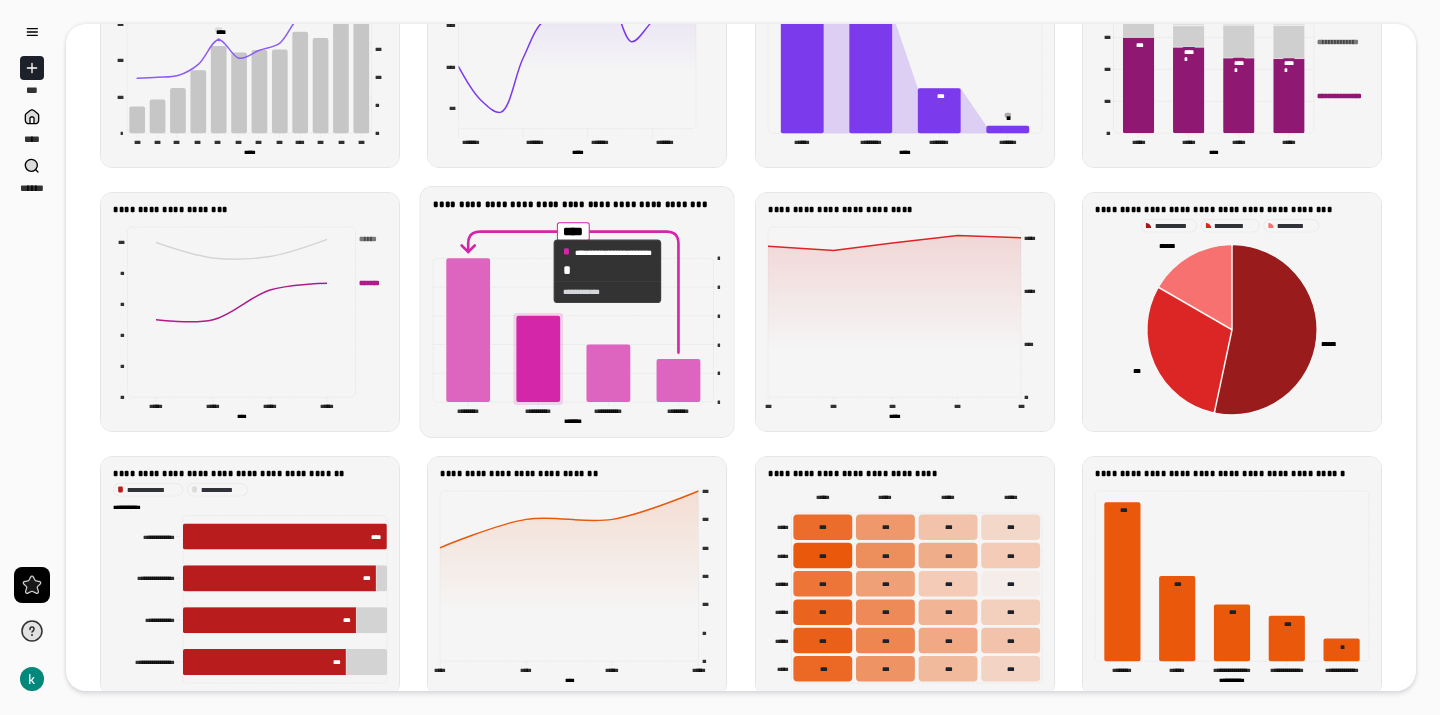 click 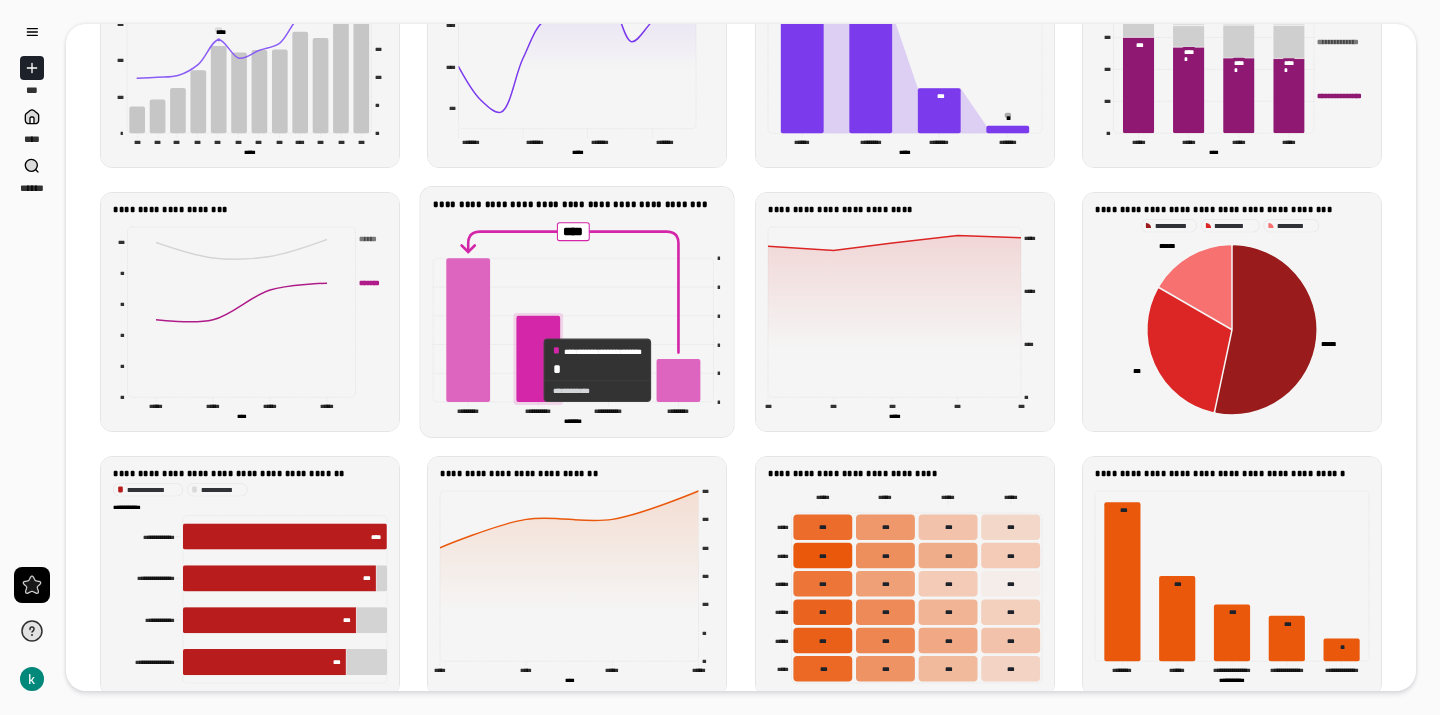 click 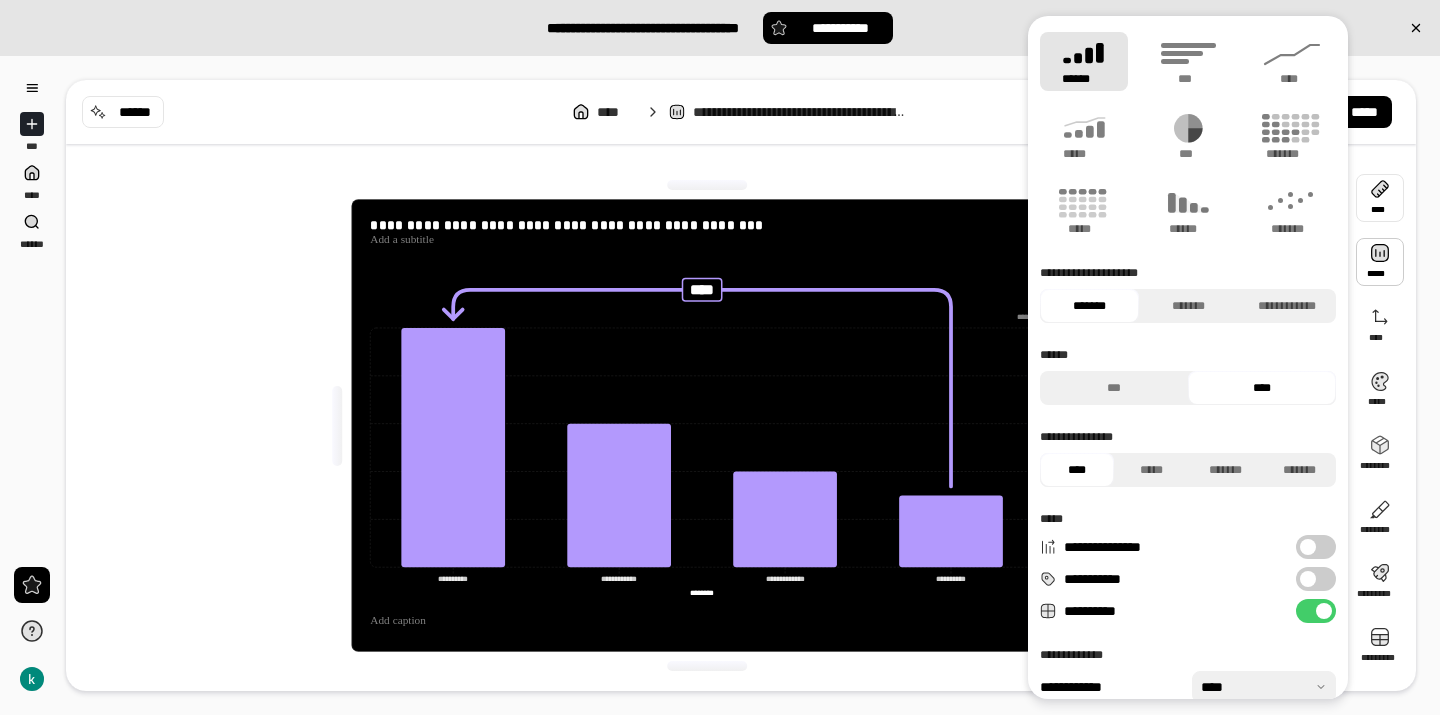click at bounding box center [707, 185] 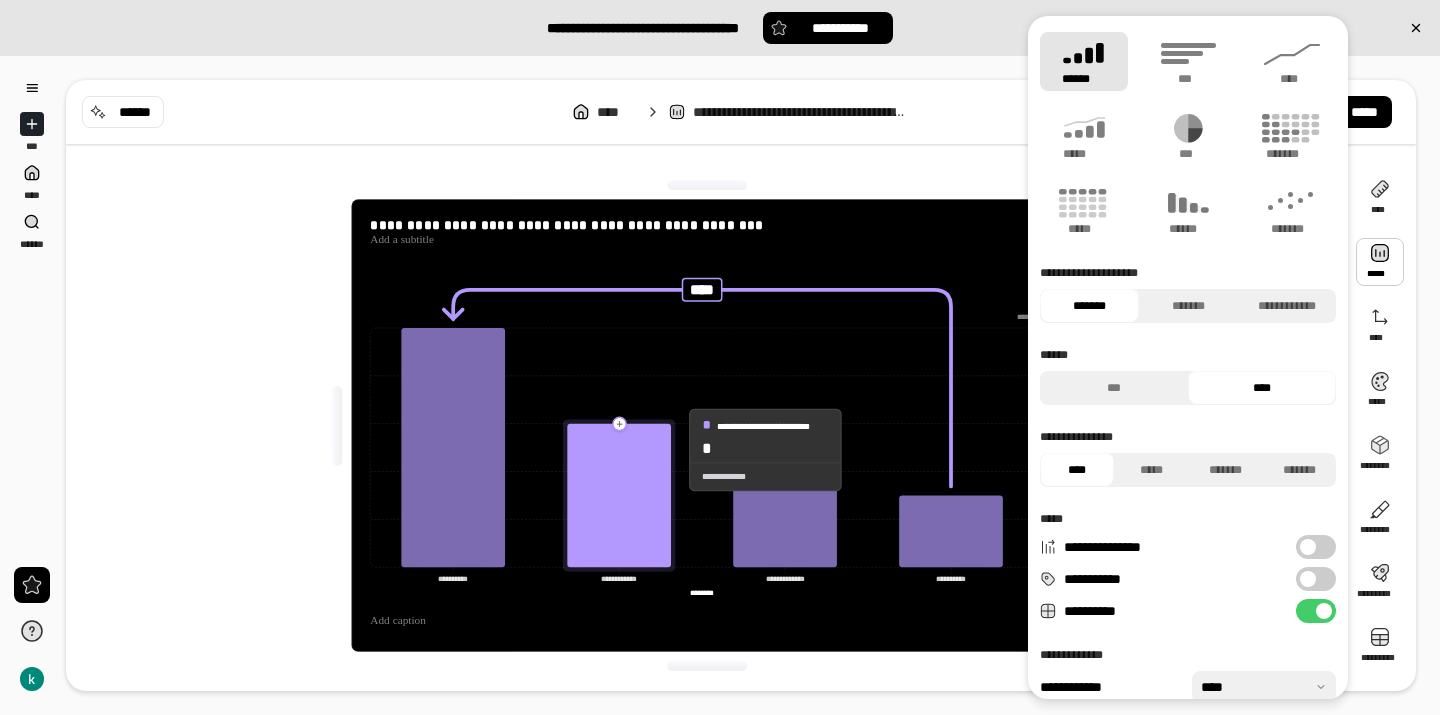 click 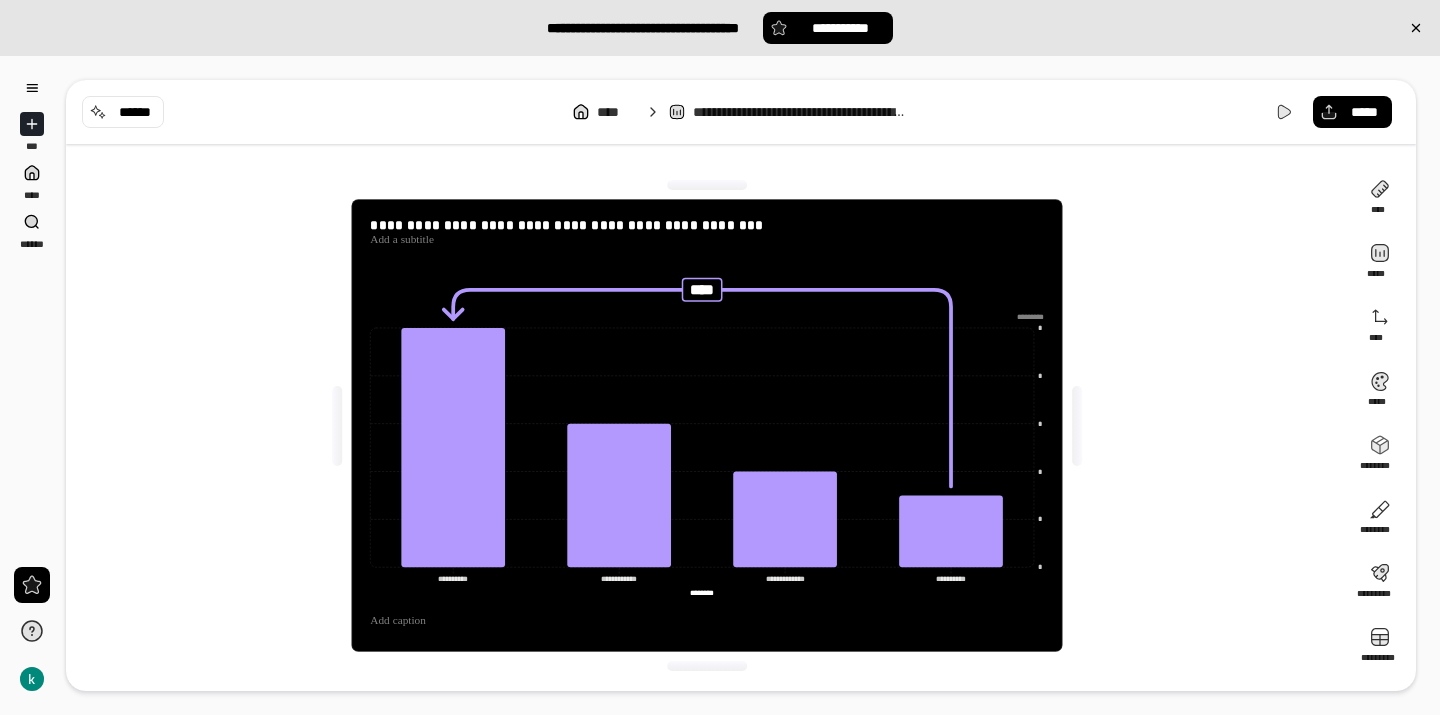 click on "[FIRST] [LAST] [PHONE] [EMAIL]" at bounding box center (707, 425) 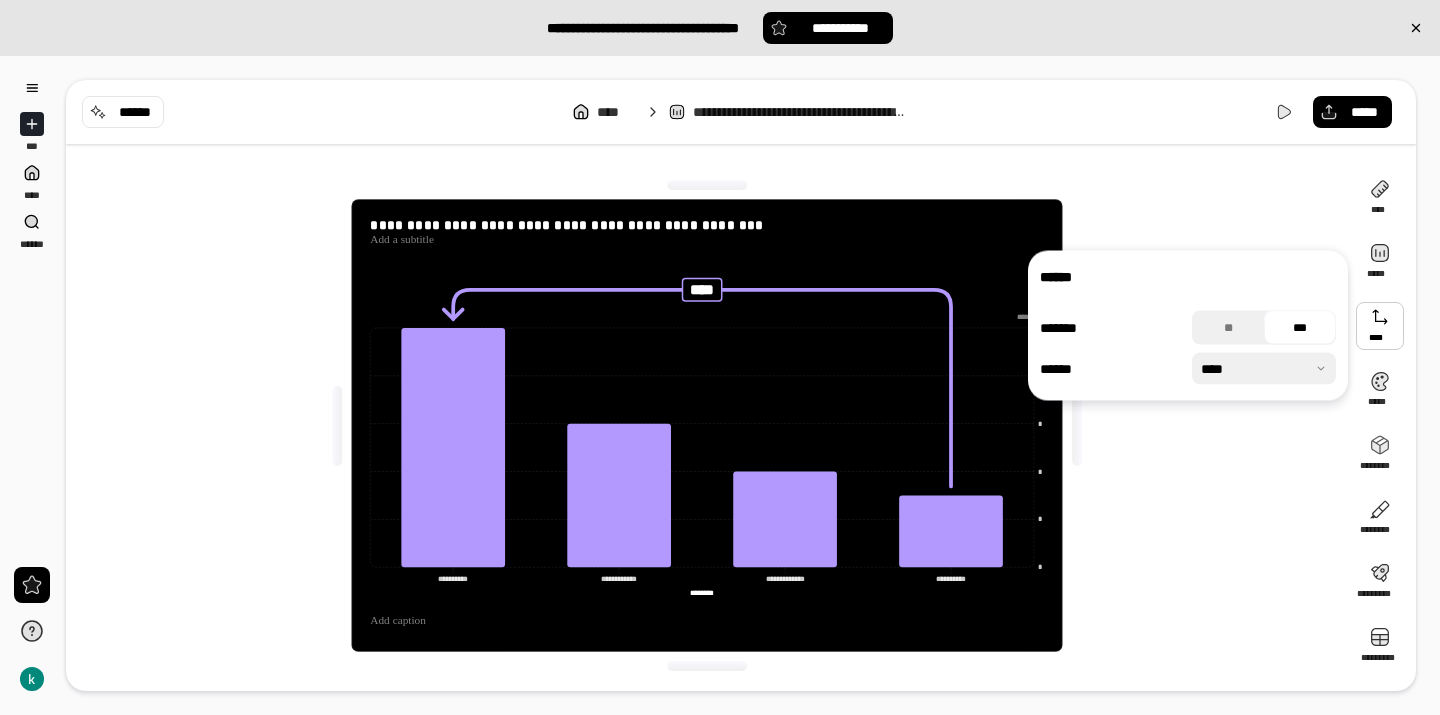 click at bounding box center [1380, 326] 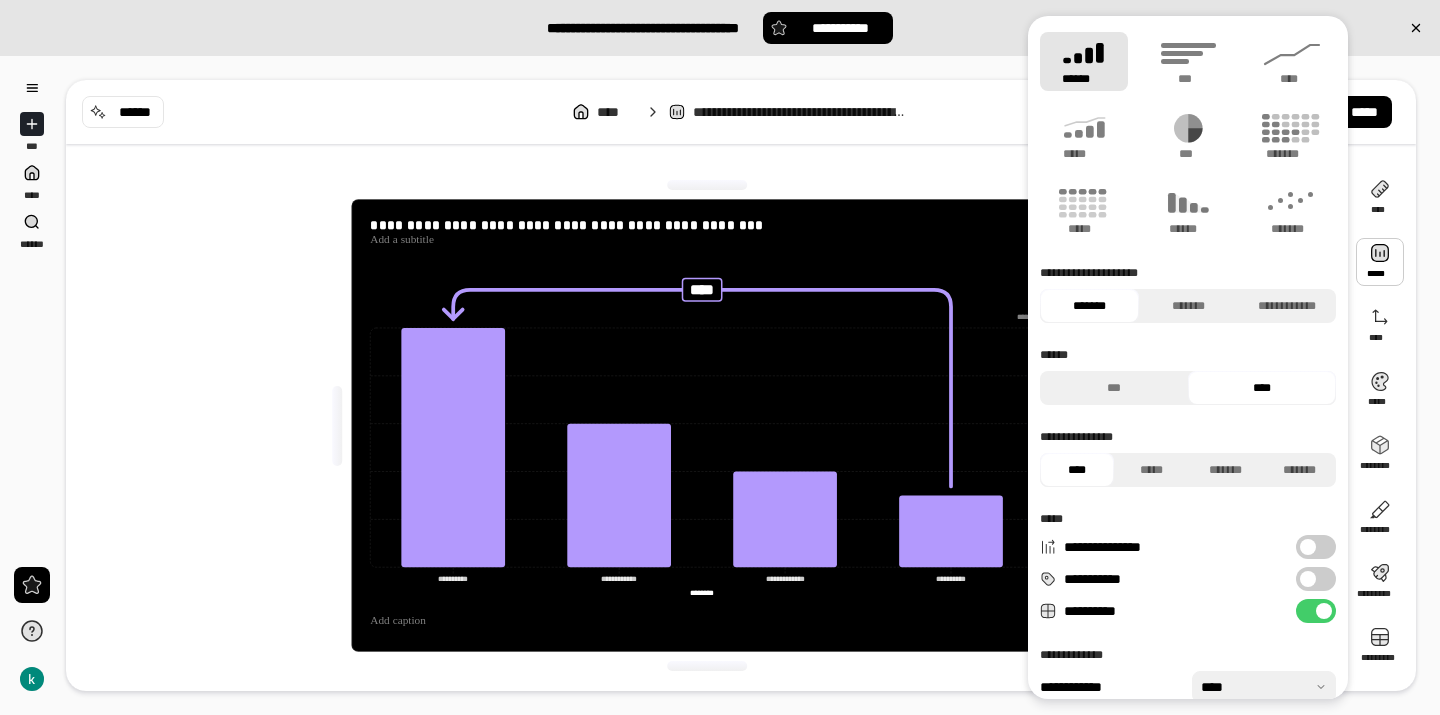 click at bounding box center (1380, 262) 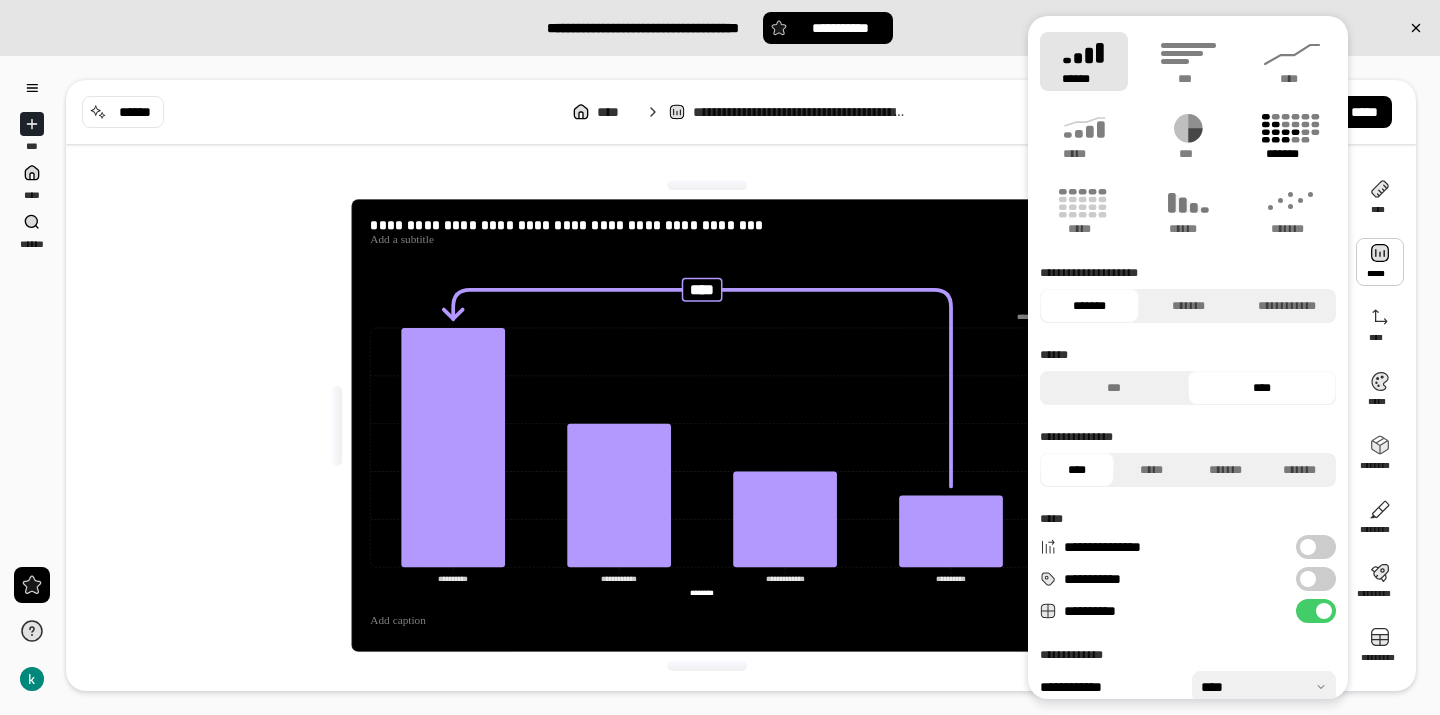 click 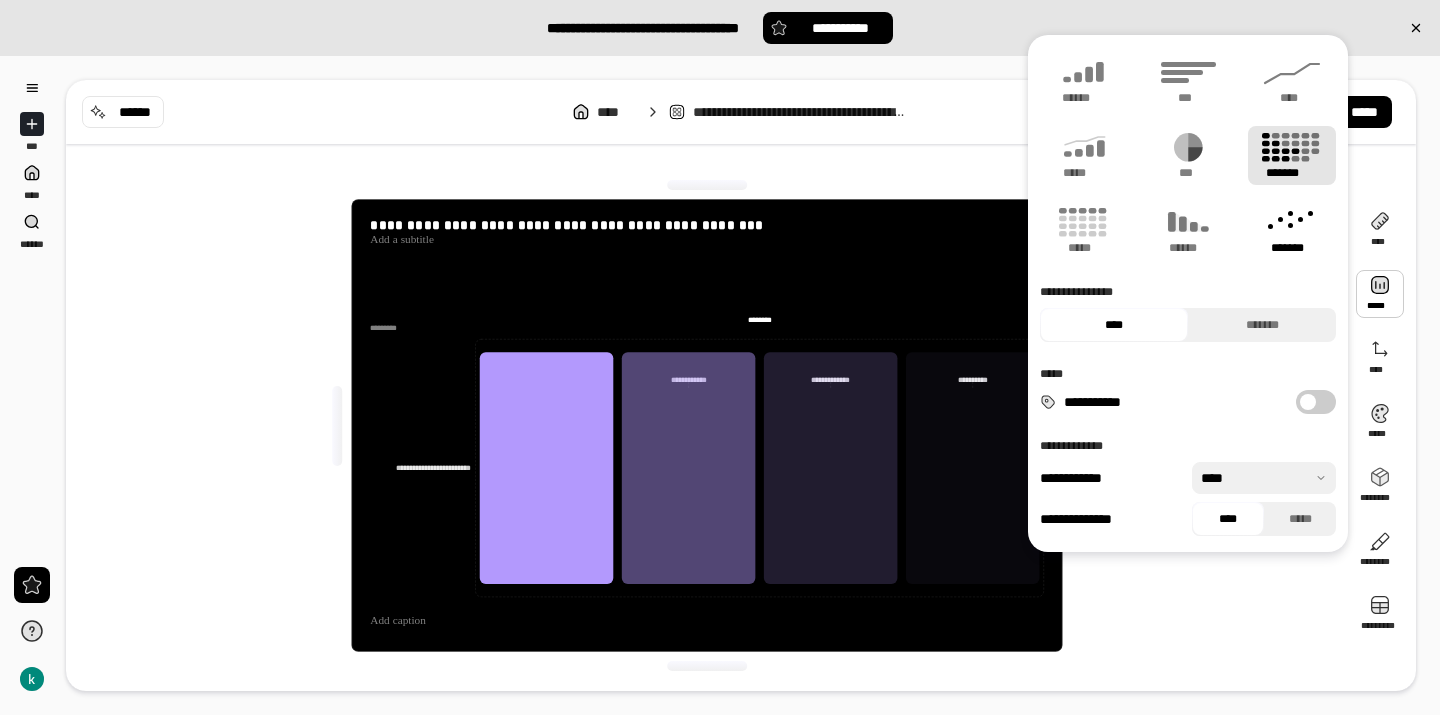 click 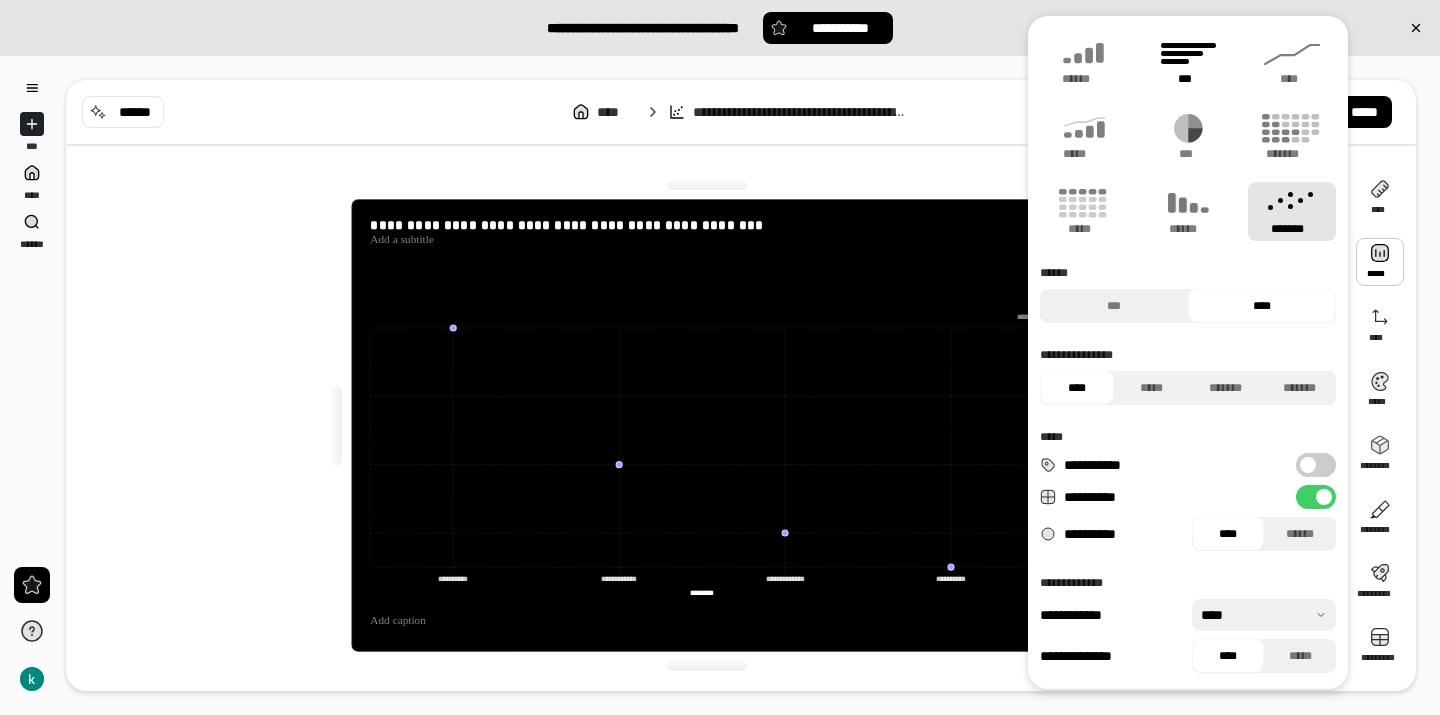 click 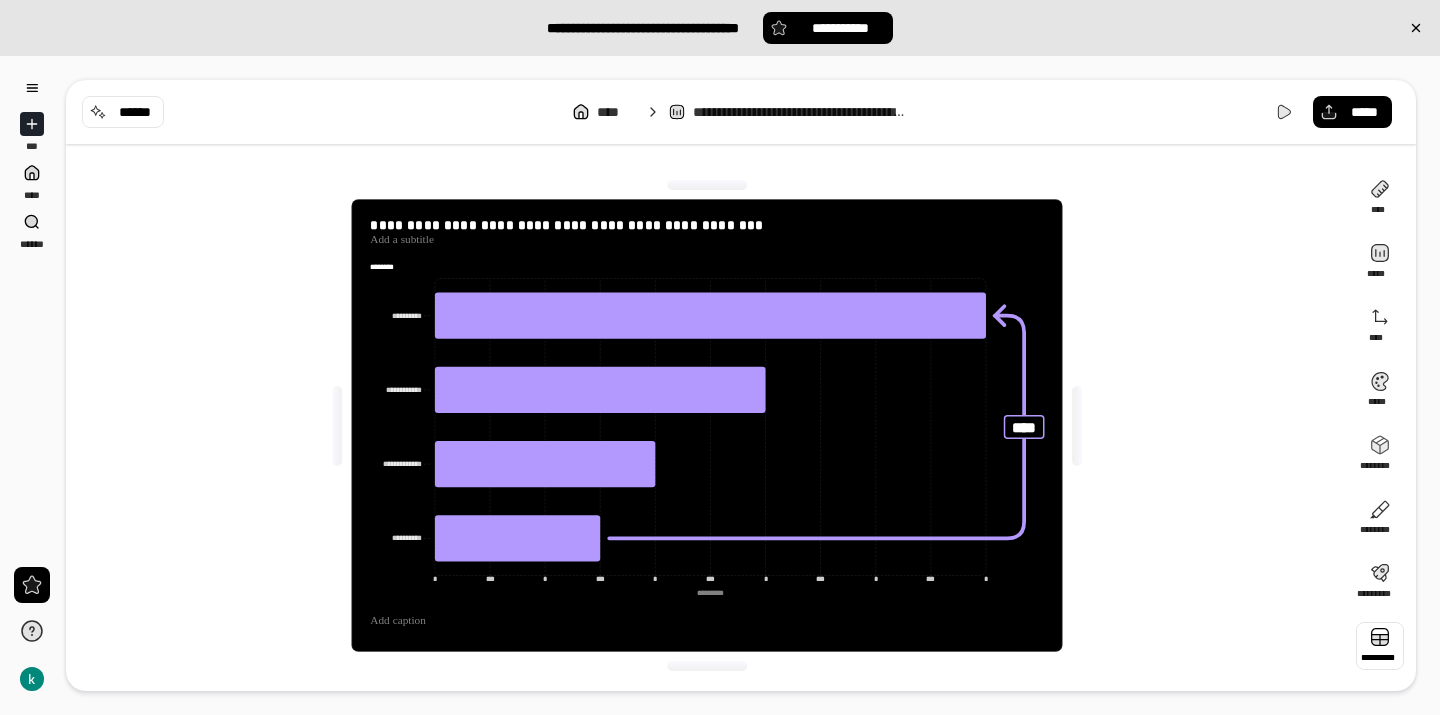 click at bounding box center [1380, 646] 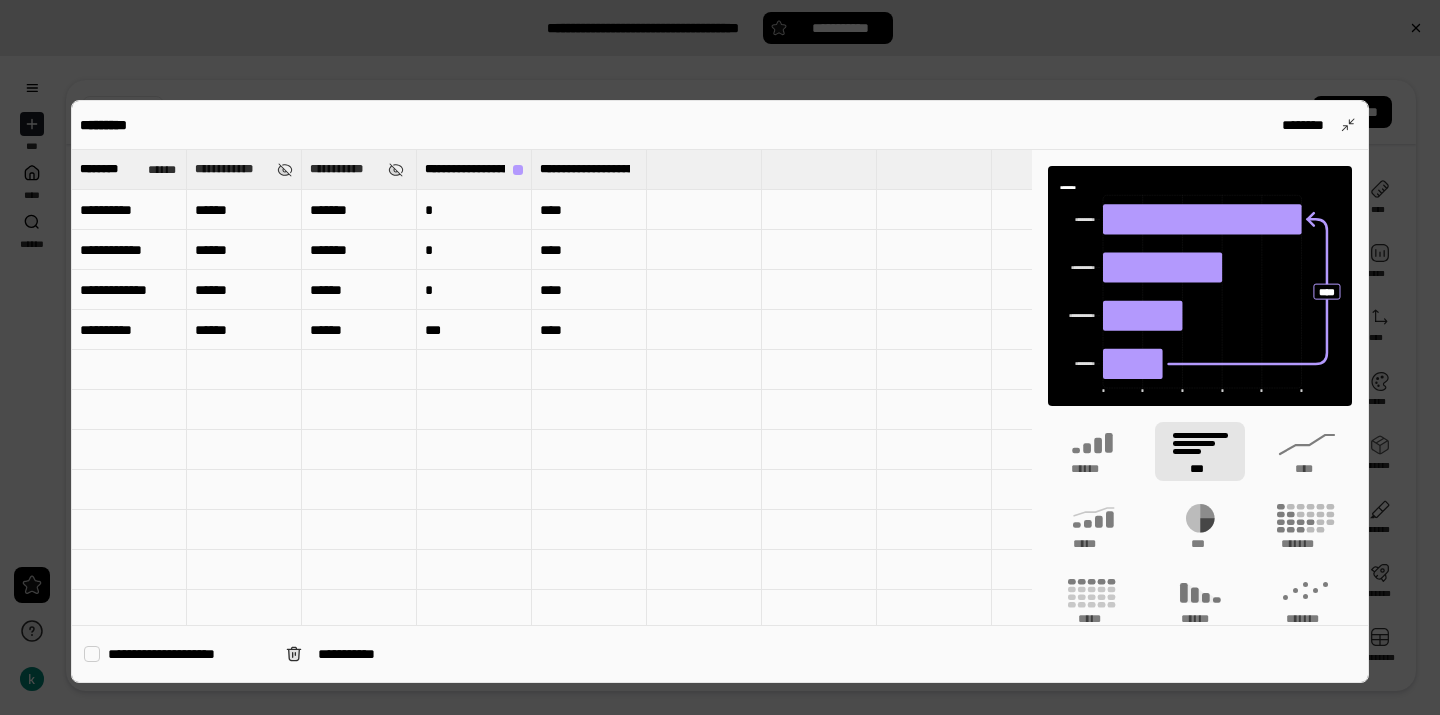 click on "*" at bounding box center [474, 210] 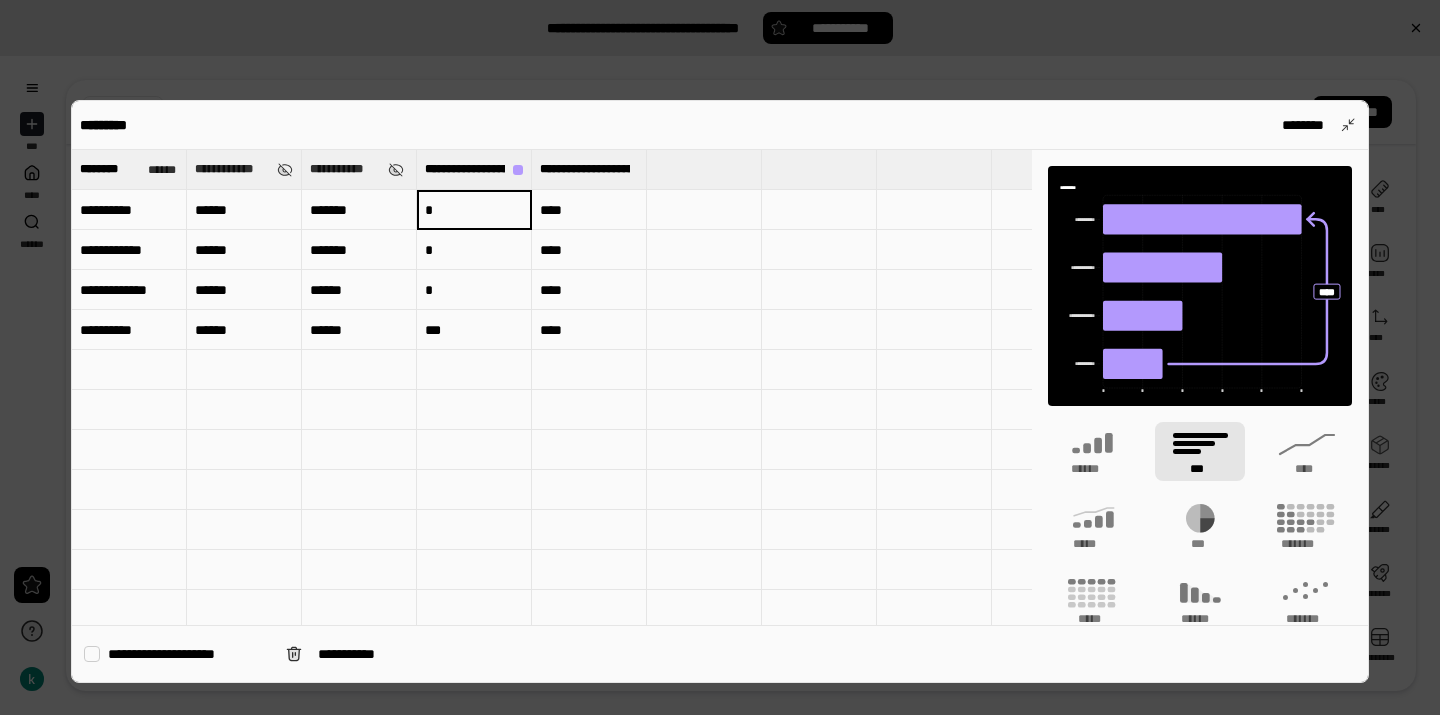 click on "*" at bounding box center [474, 290] 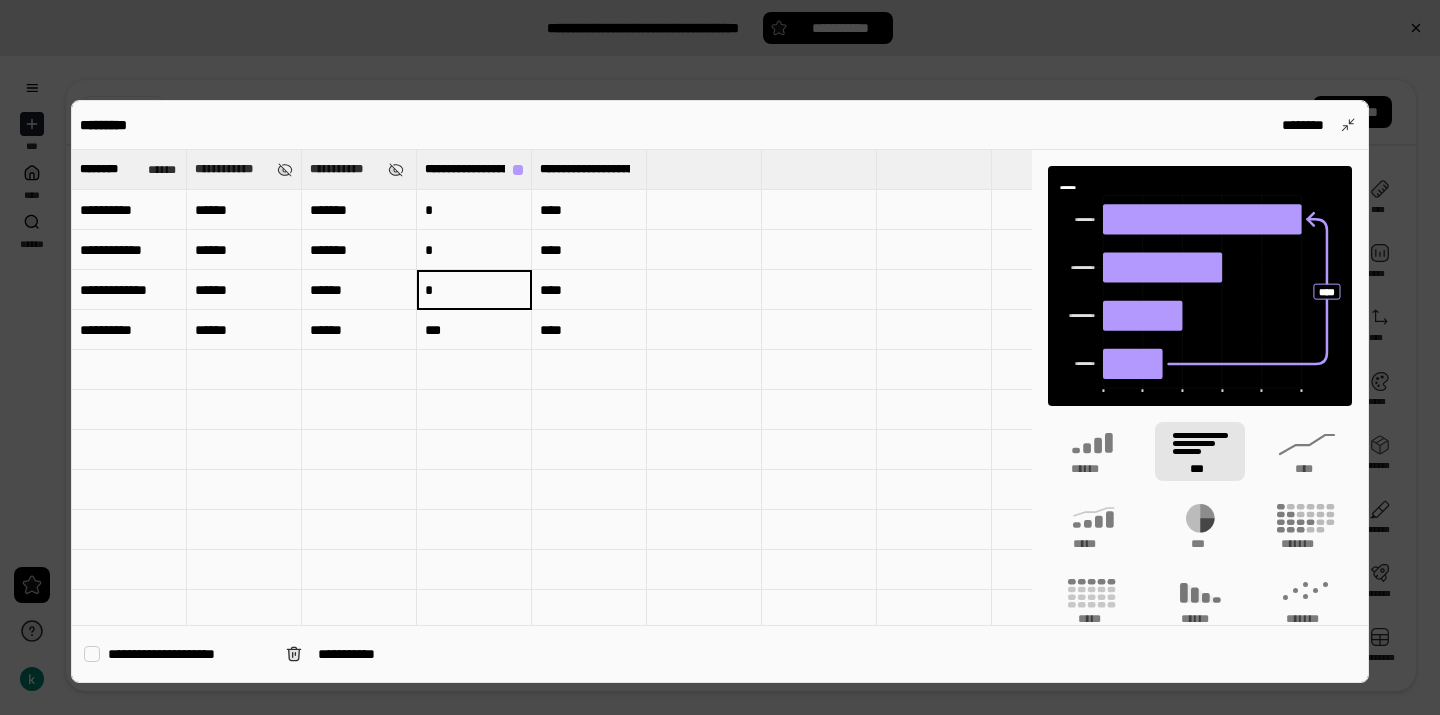 click on "*" at bounding box center [474, 290] 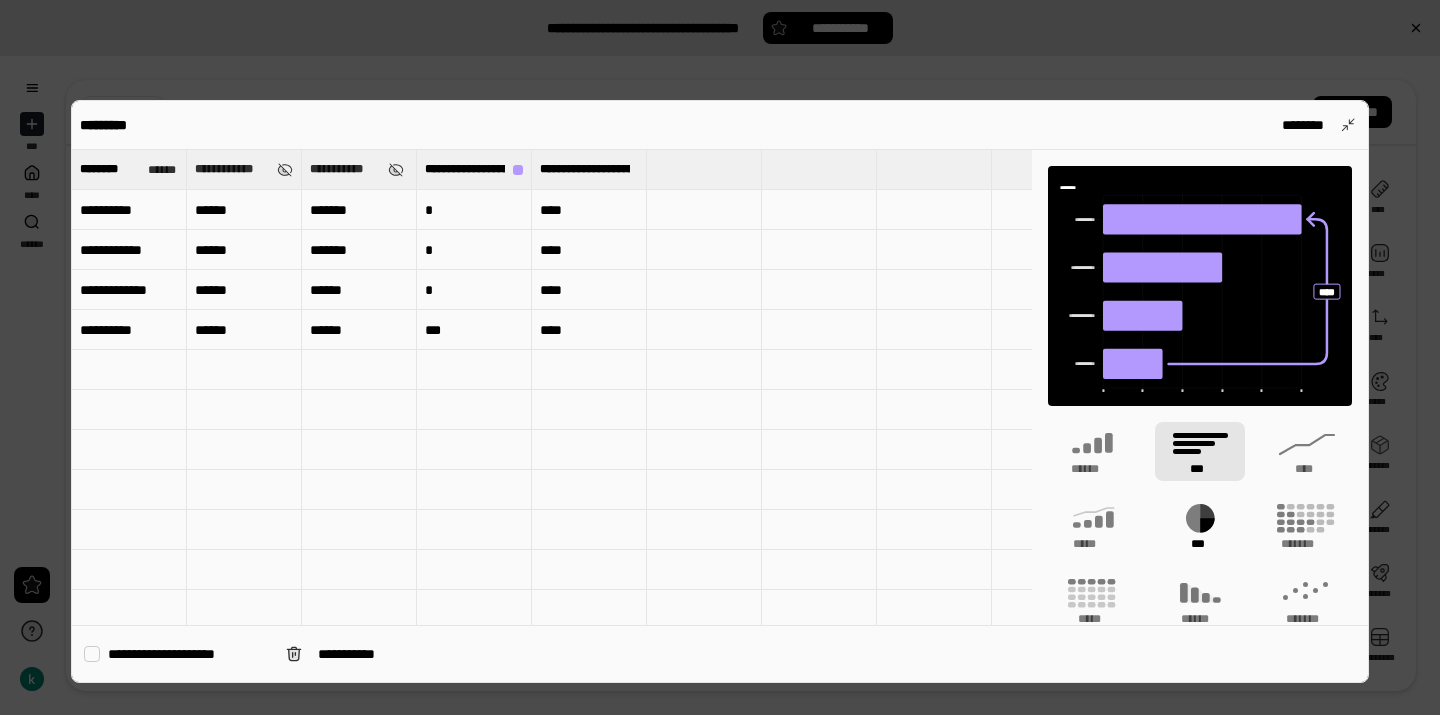 click 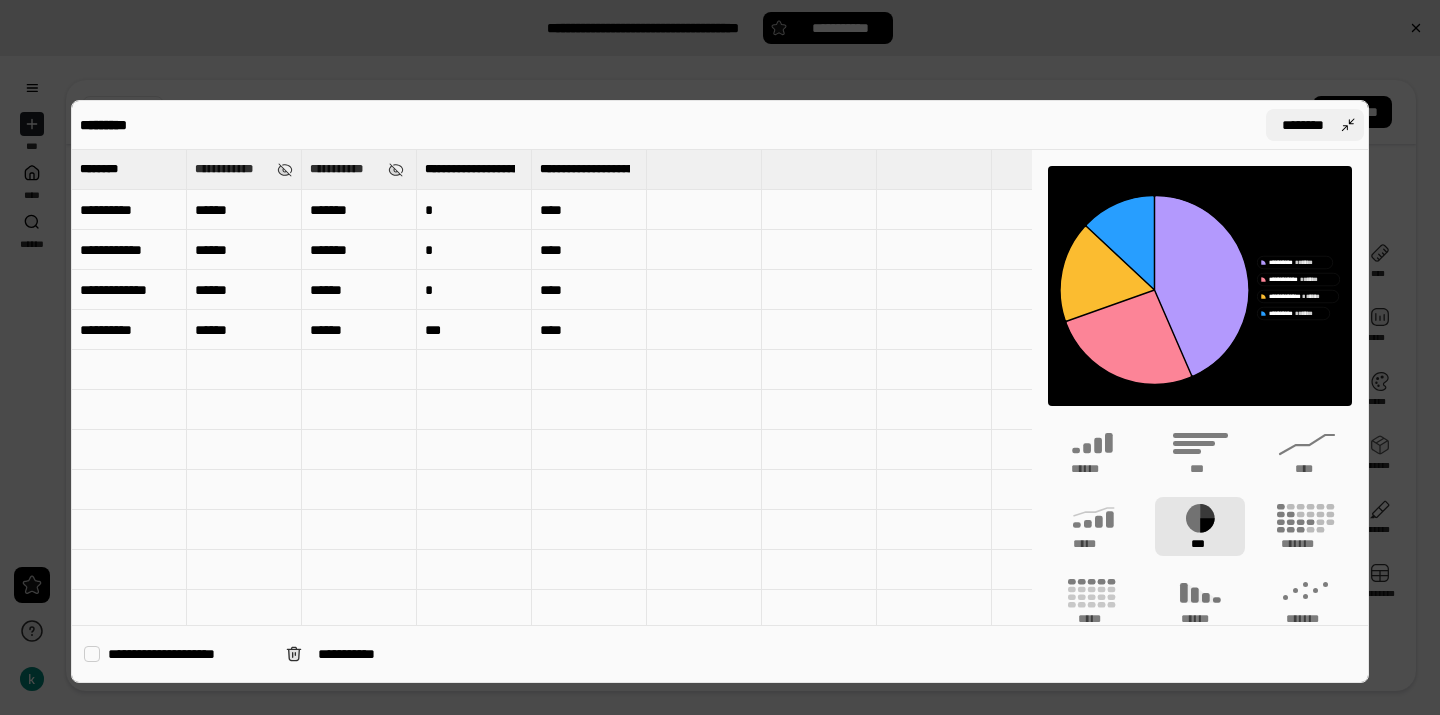 click on "********" at bounding box center [1315, 125] 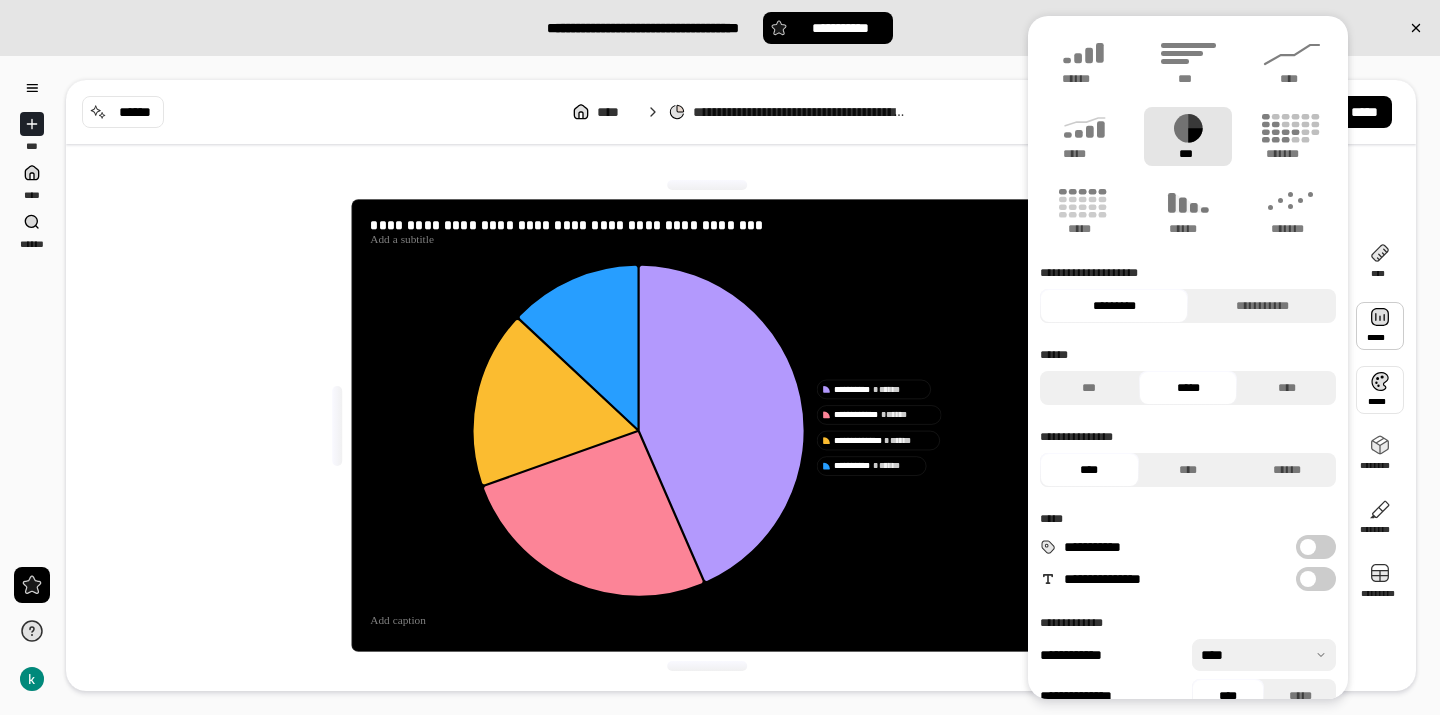 click at bounding box center [1380, 390] 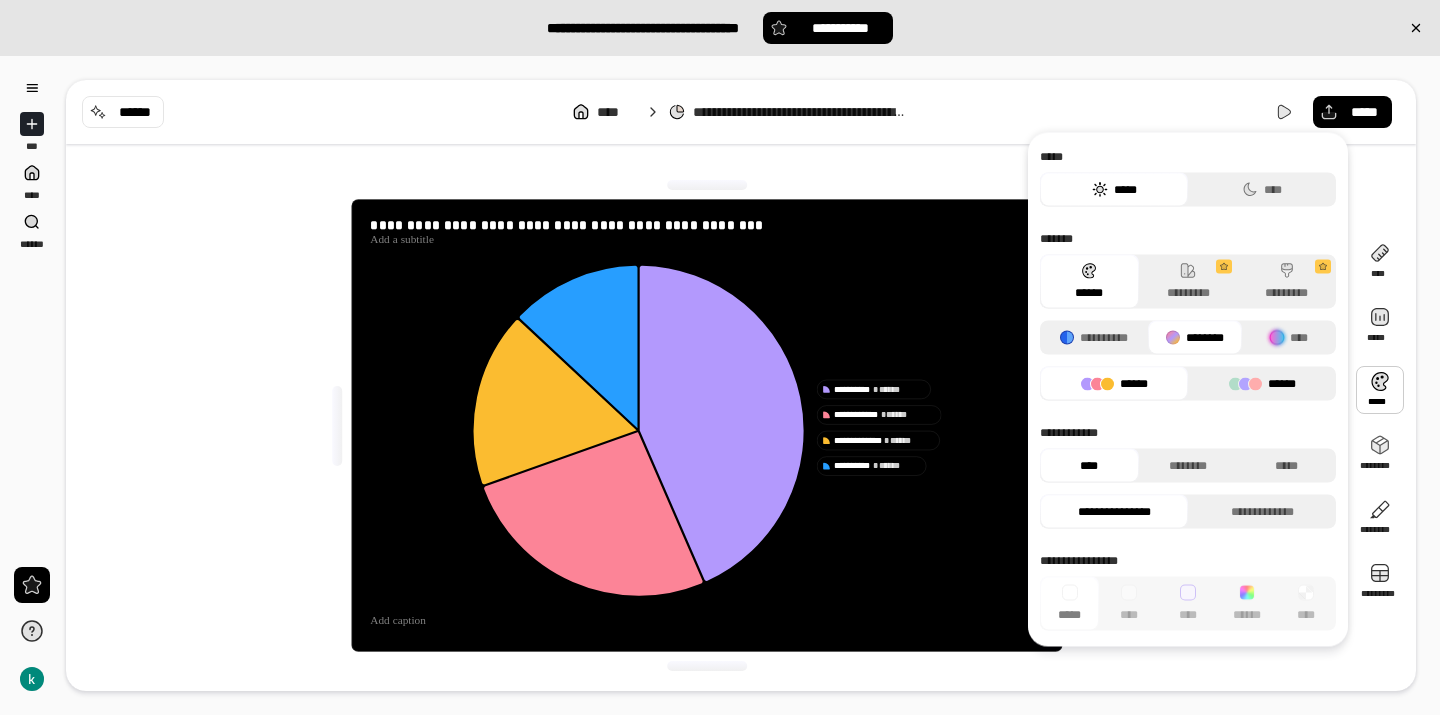 click 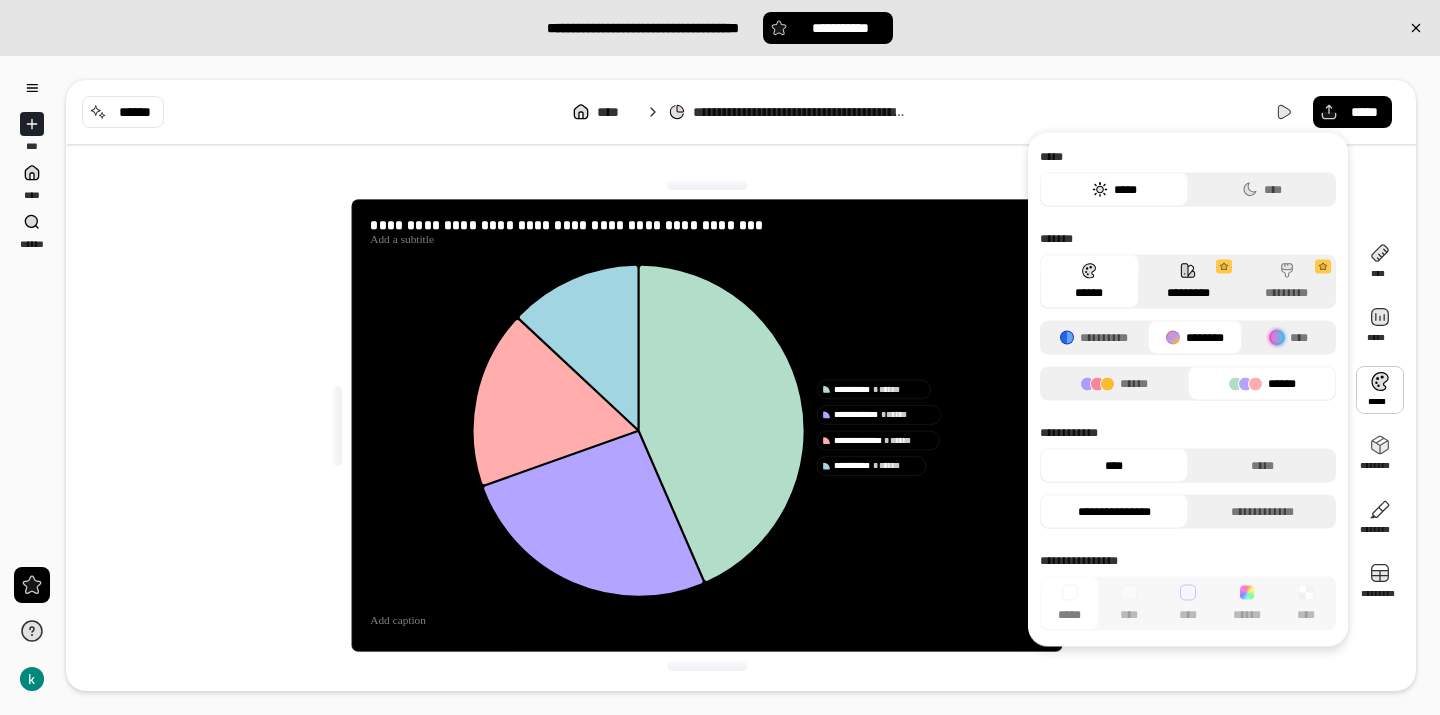 click on "*********" at bounding box center [1188, 282] 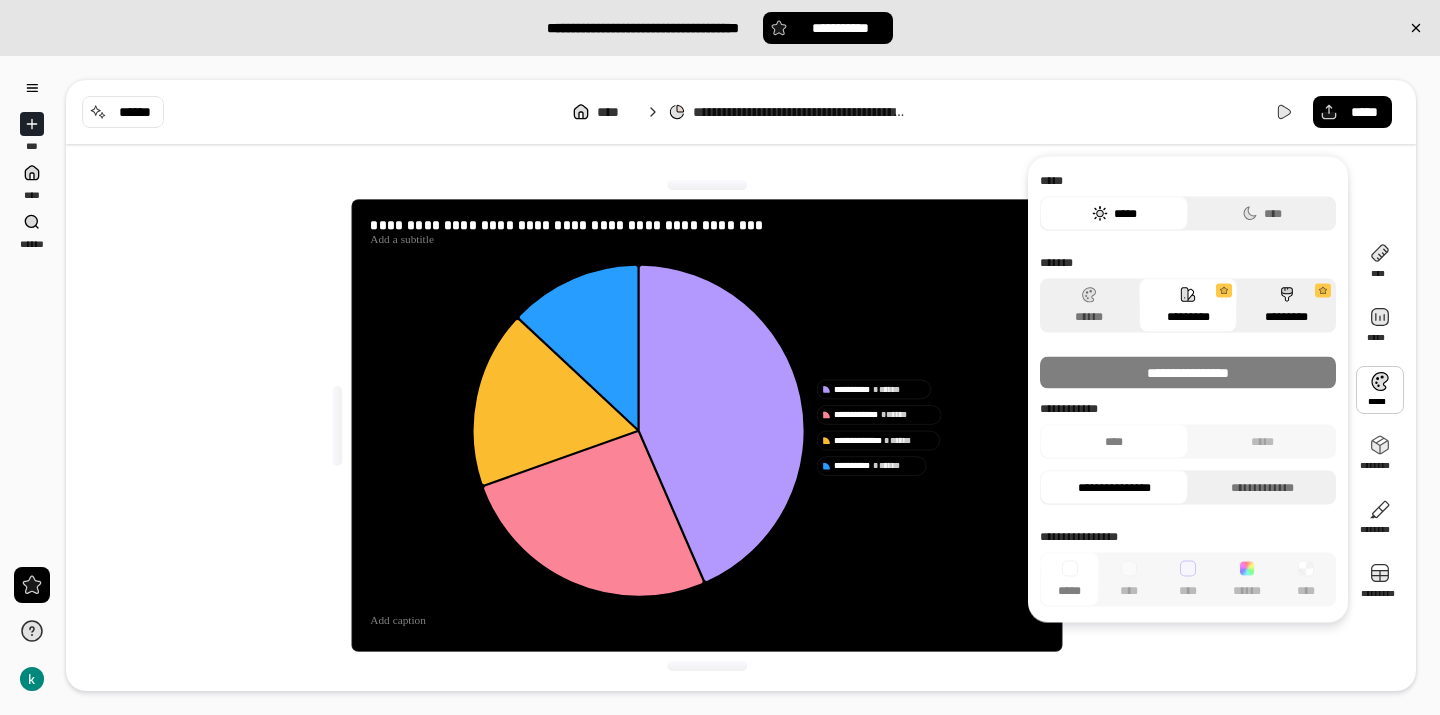 click 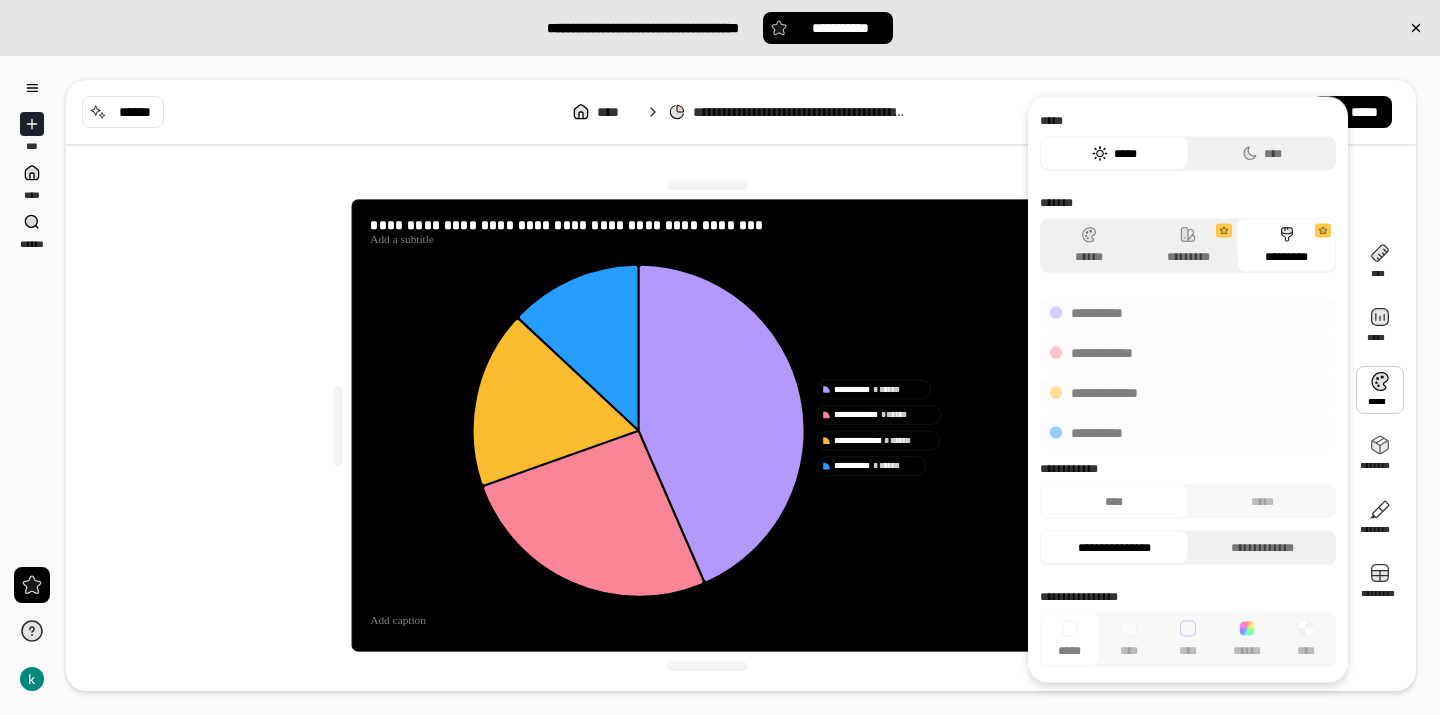 click 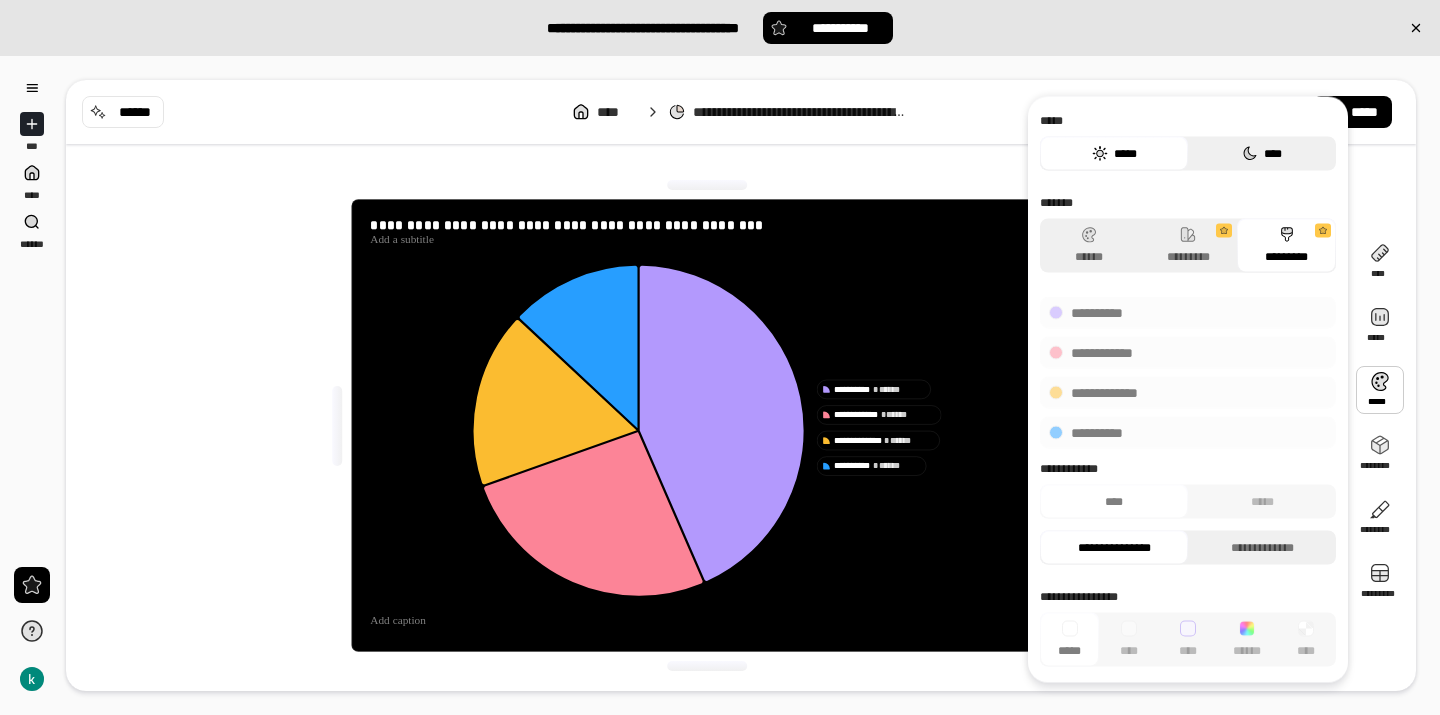 click on "****" at bounding box center (1262, 154) 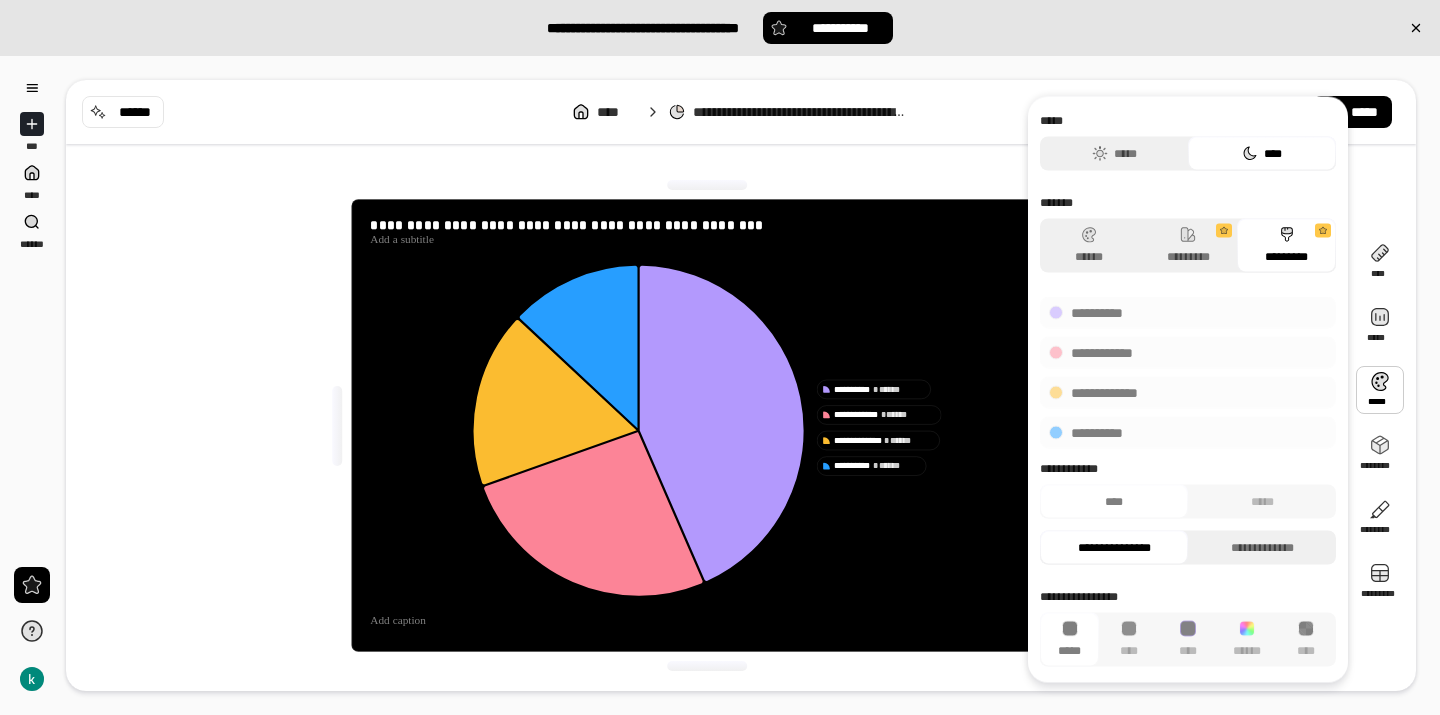 click on "[FIRST] [LAST] [PHONE] [EMAIL]" at bounding box center (707, 425) 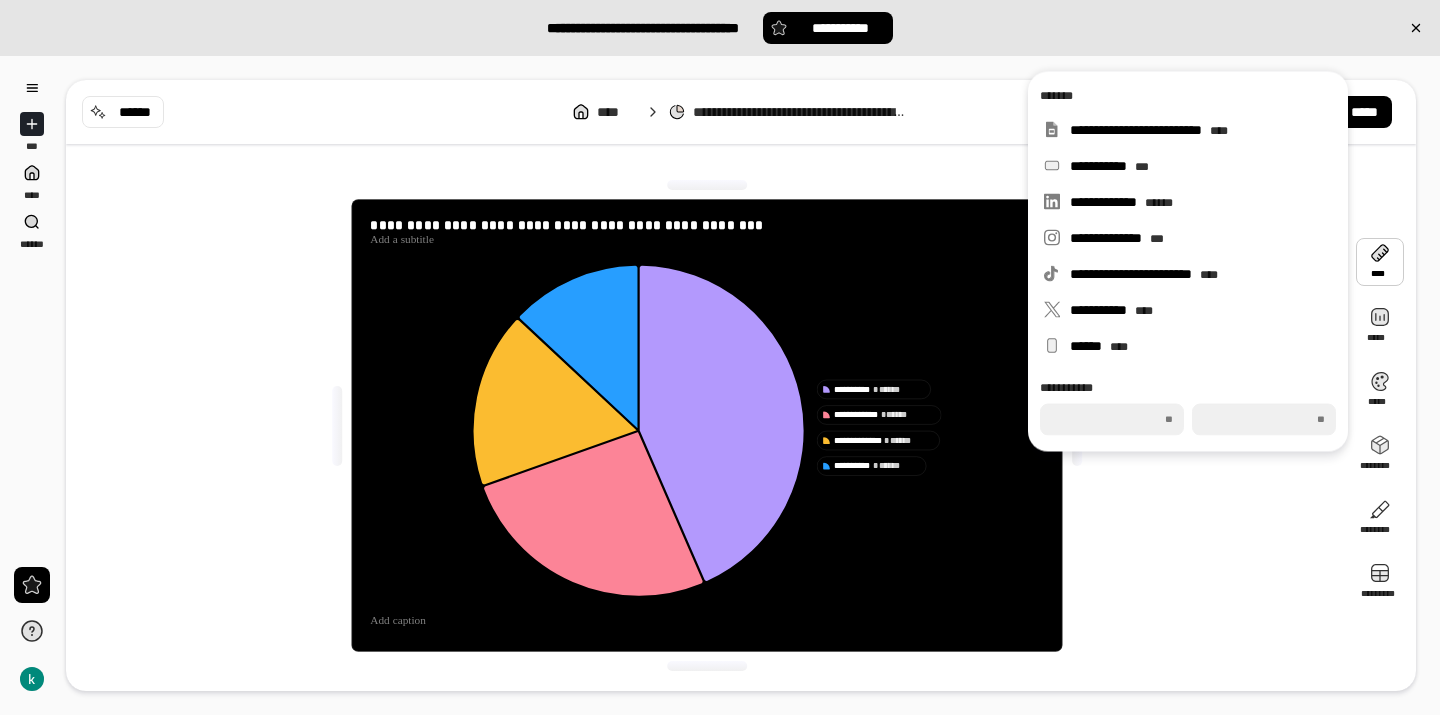 click at bounding box center (1380, 262) 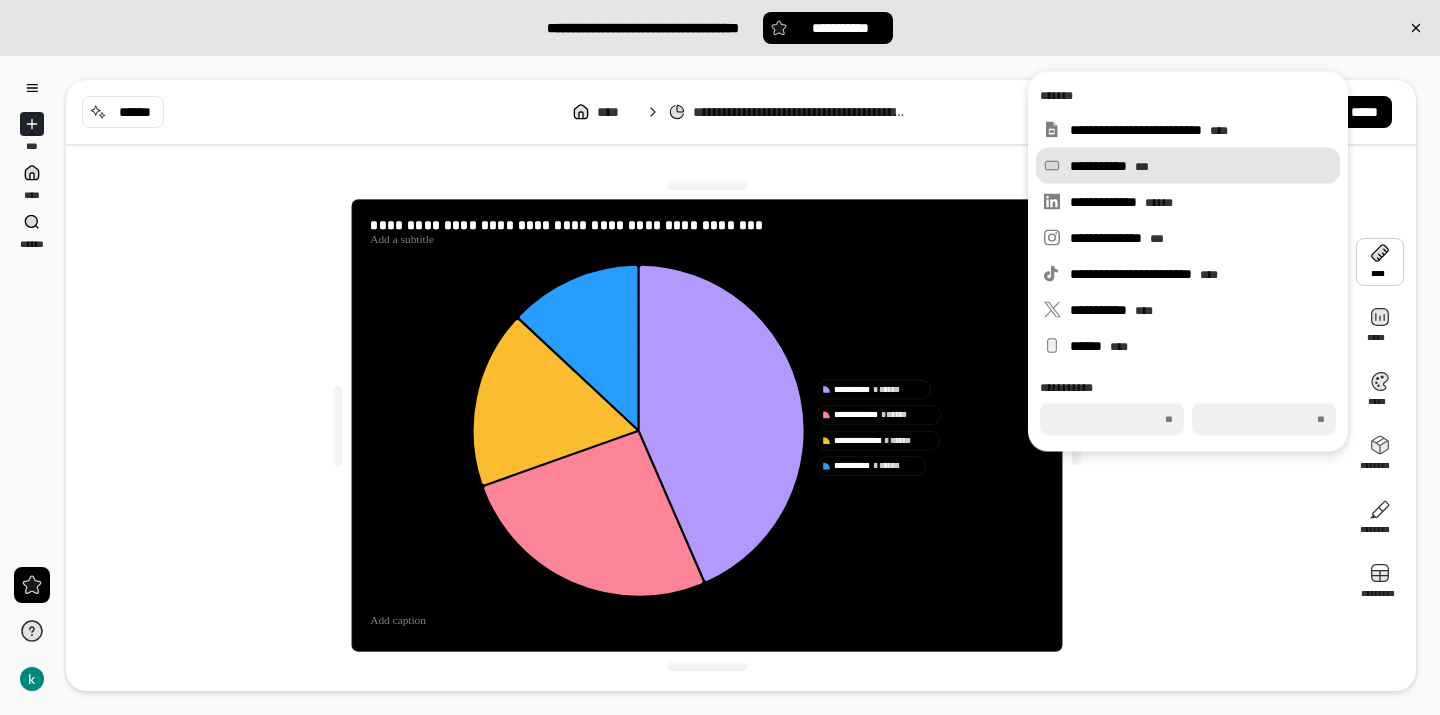 click on "**********" at bounding box center (1188, 166) 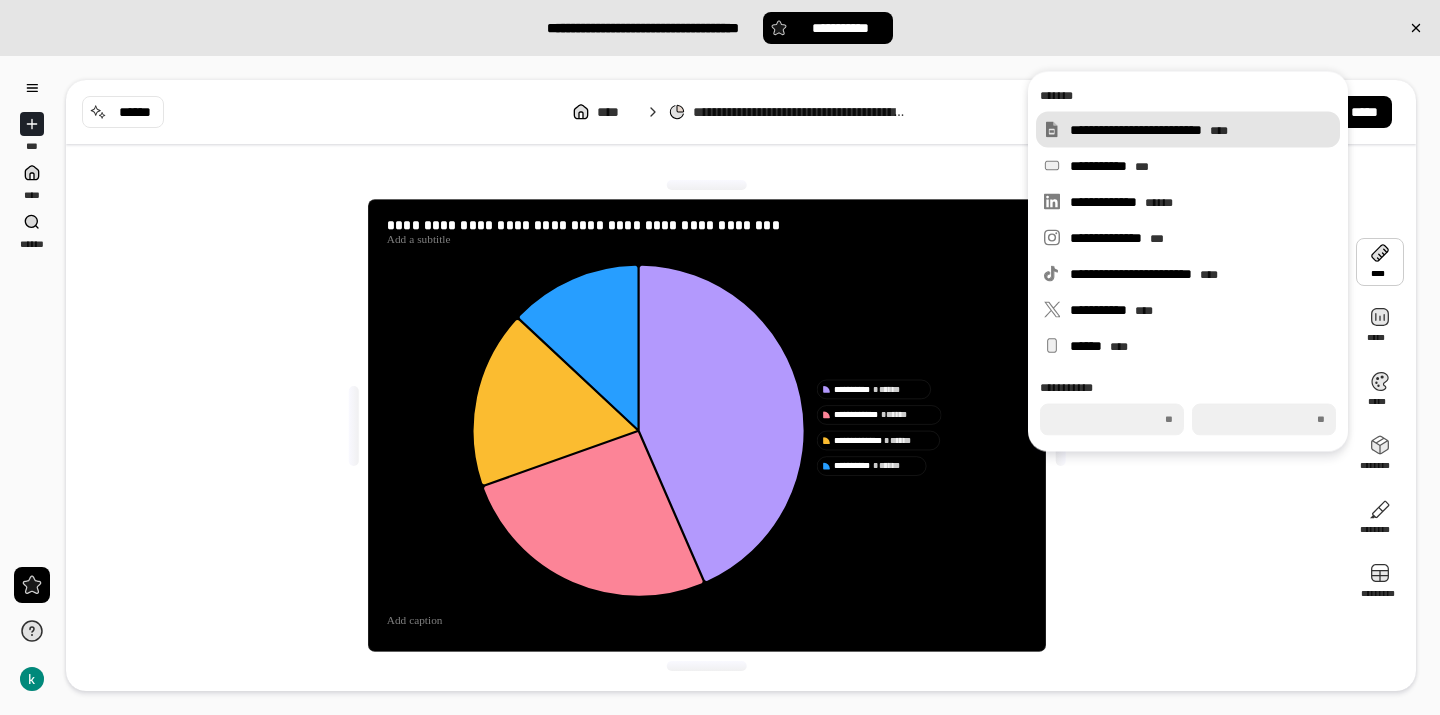 click on "**********" at bounding box center [1188, 130] 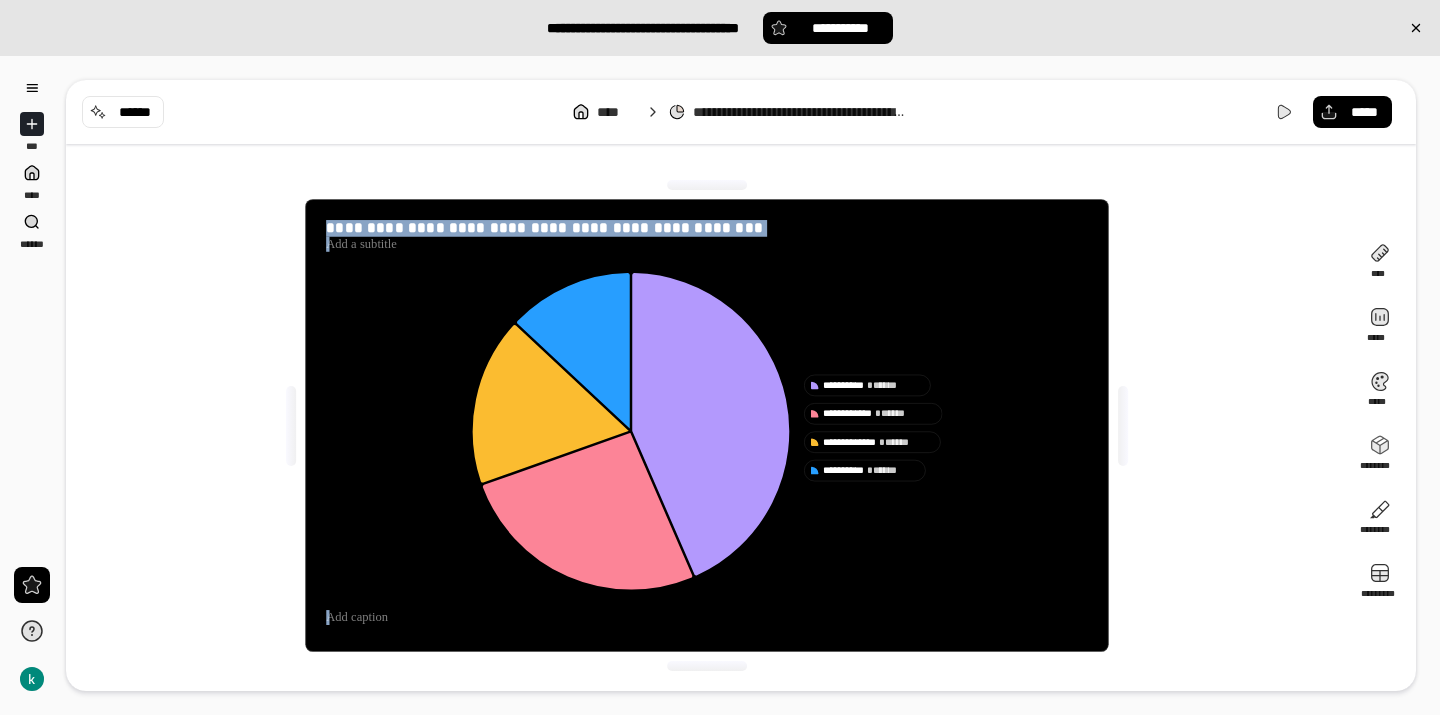 click on "[FIRST] [LAST] [PHONE] [EMAIL]" at bounding box center (707, 425) 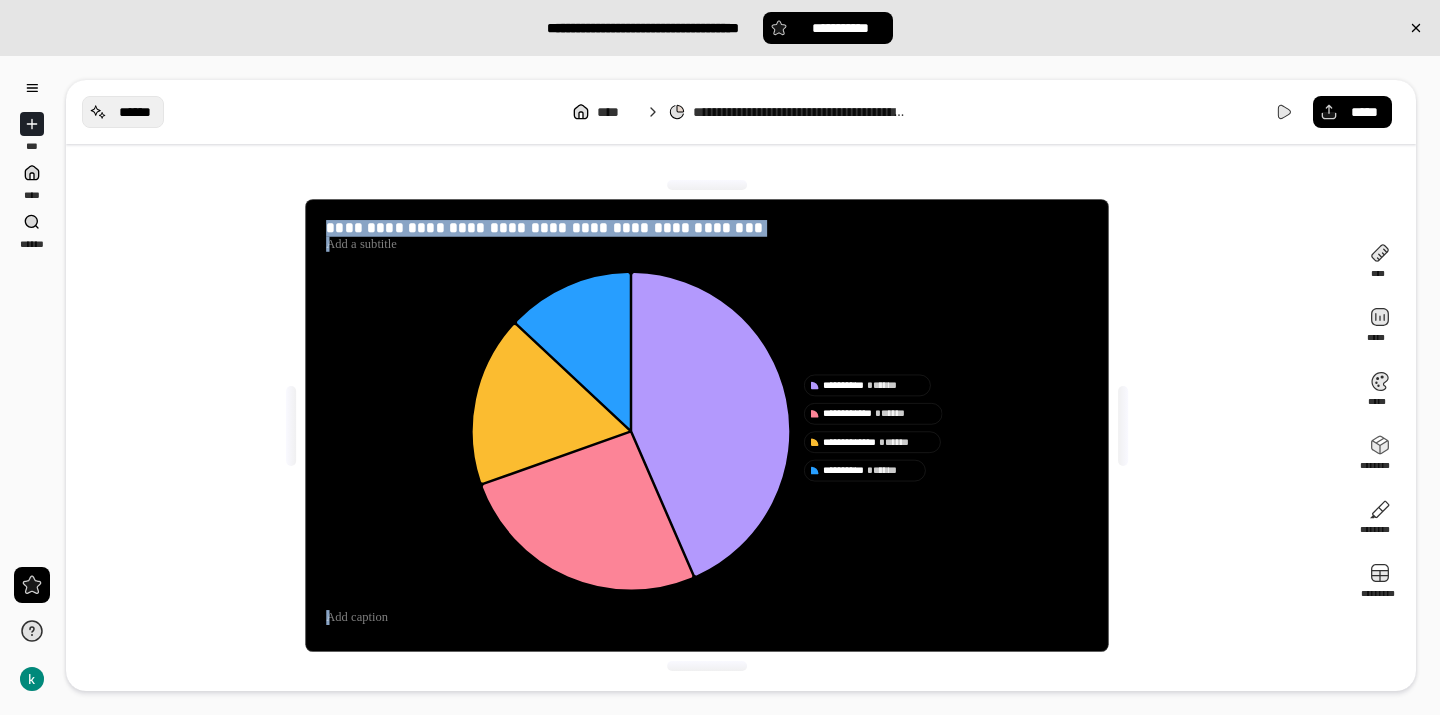 click on "******" at bounding box center (123, 112) 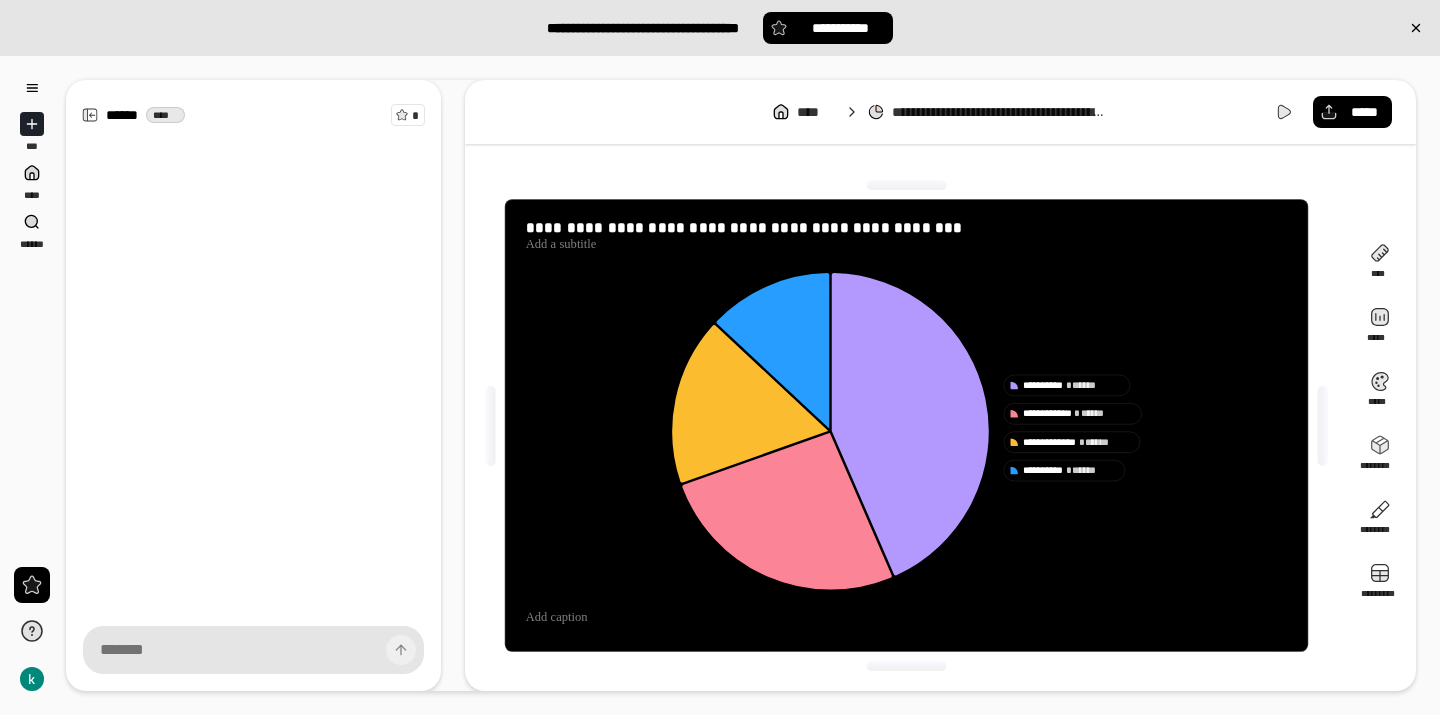 click on "**********" at bounding box center (906, 239) 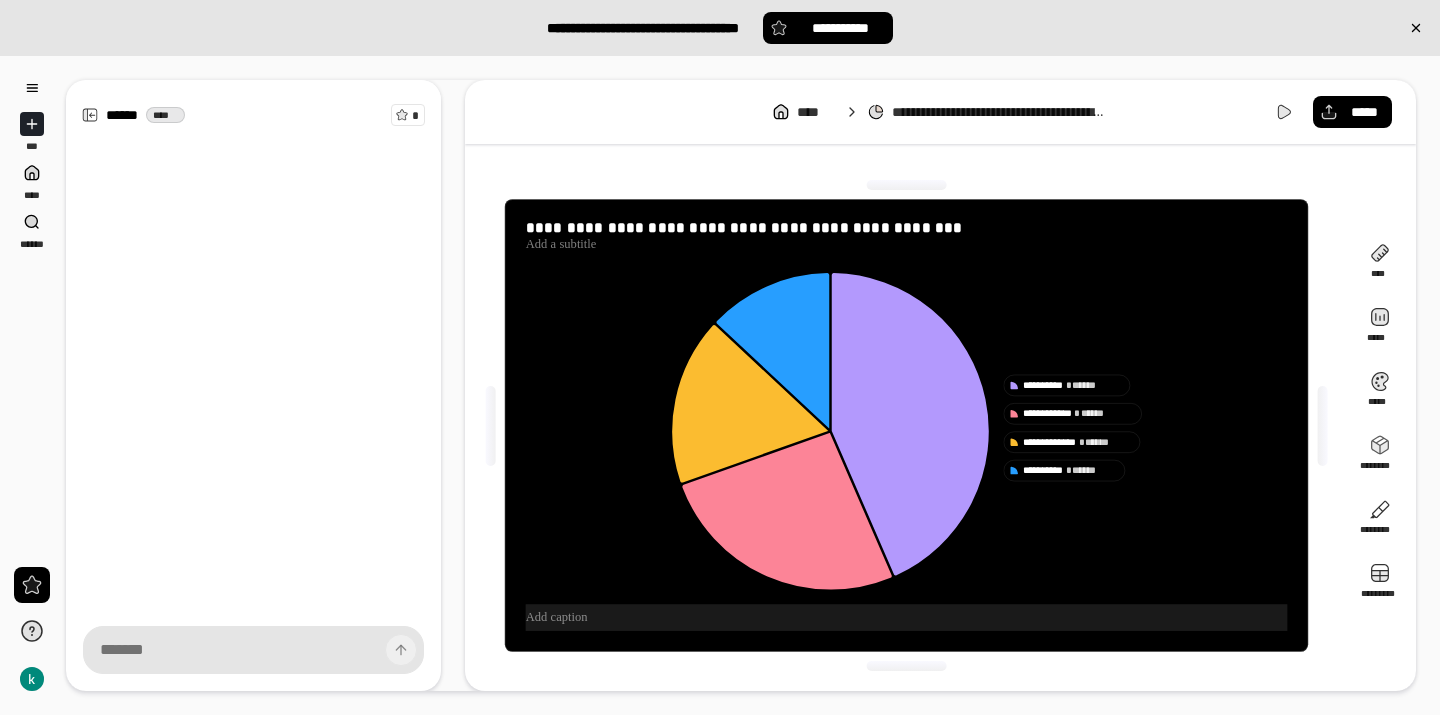 click at bounding box center [906, 617] 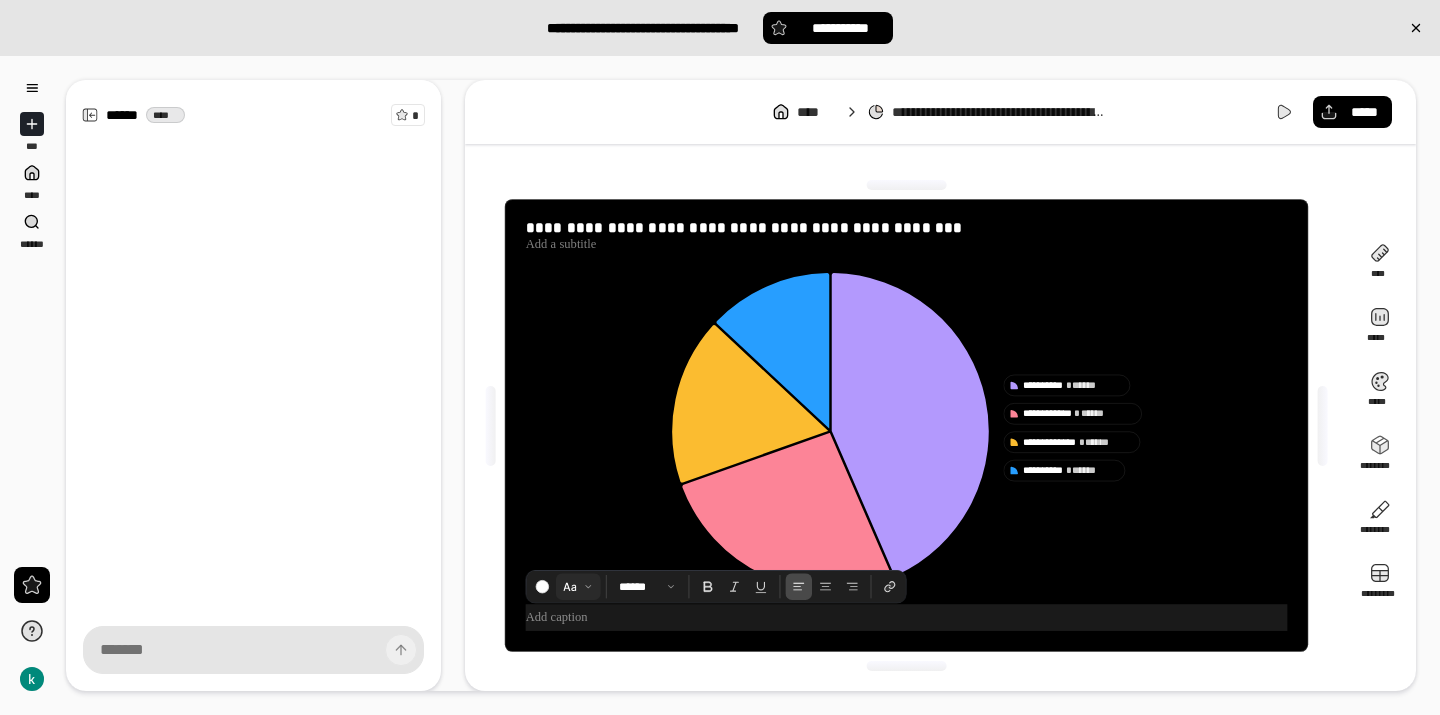 click at bounding box center [577, 586] 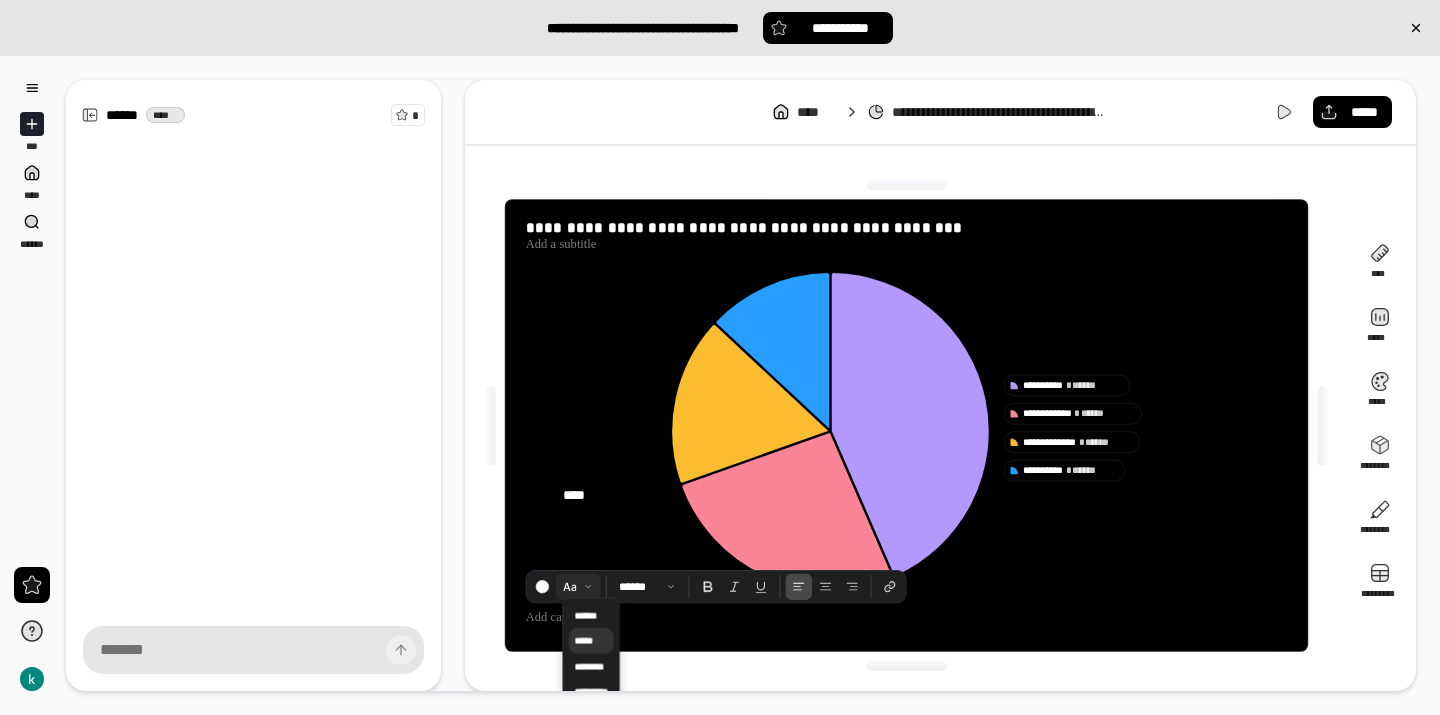 scroll, scrollTop: 52, scrollLeft: 0, axis: vertical 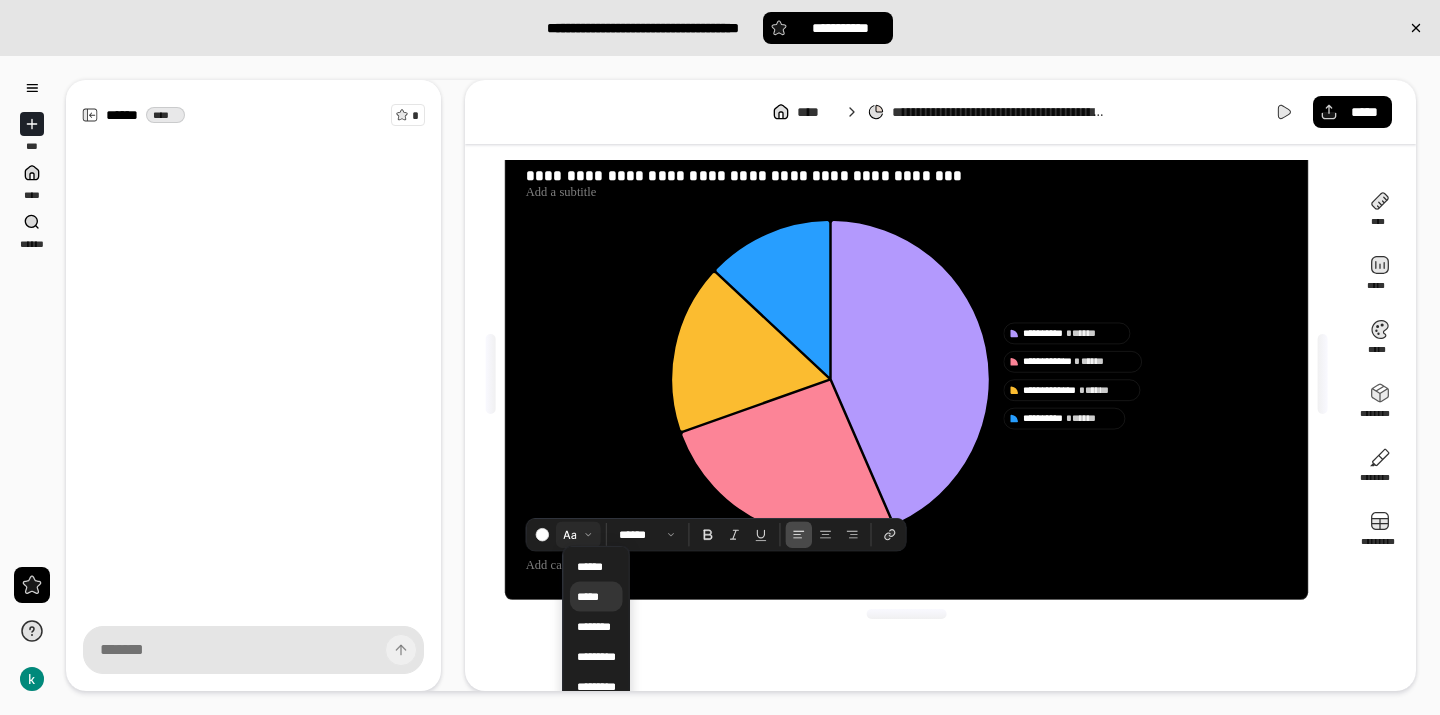 click on "*****" at bounding box center [595, 596] 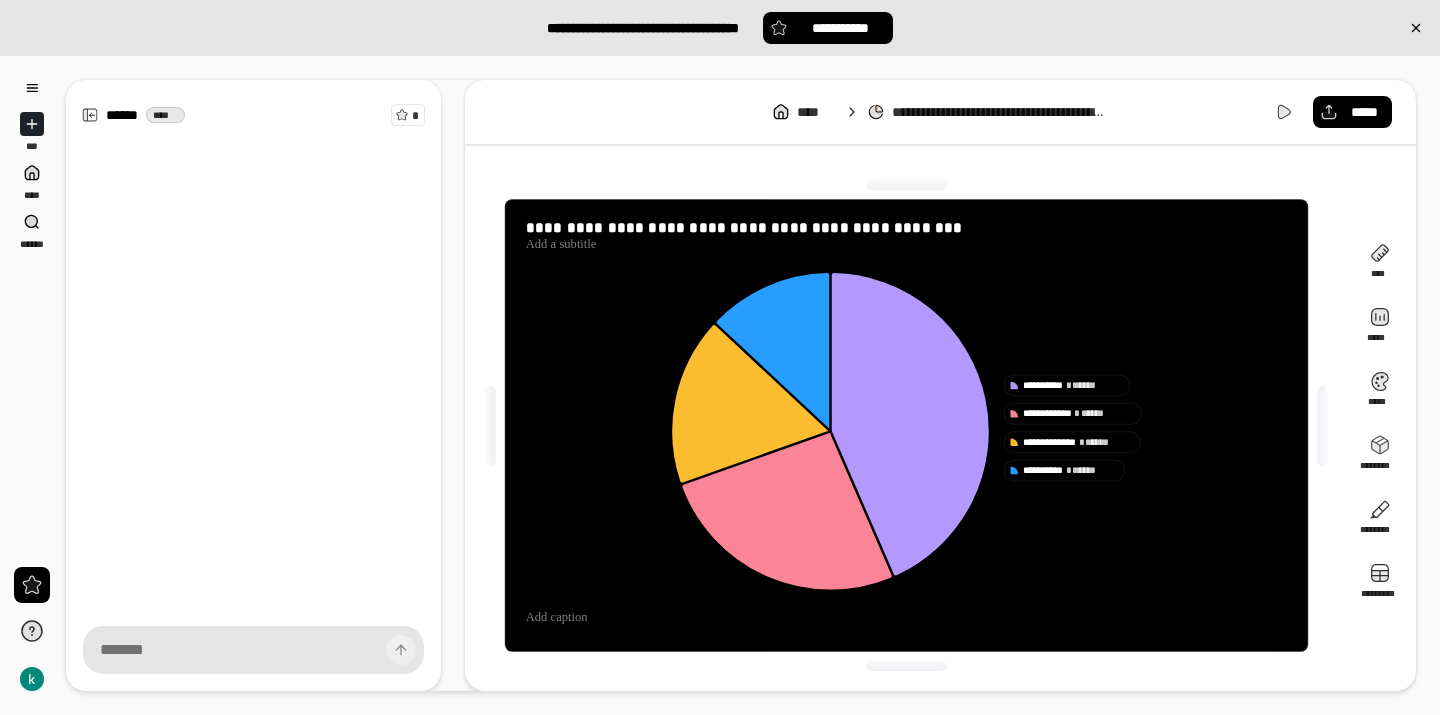 click on "[FIRST] [LAST] [PHONE] [EMAIL]" at bounding box center [906, 425] 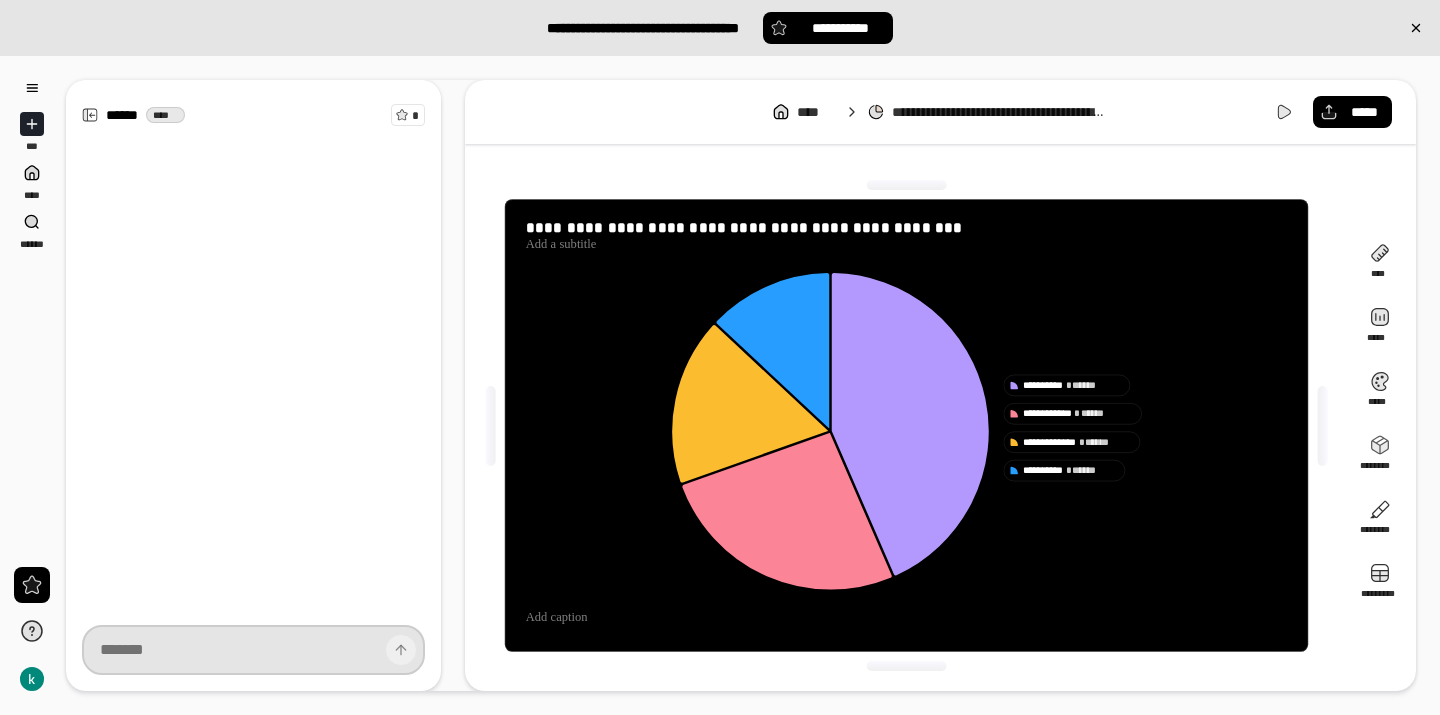click at bounding box center [253, 650] 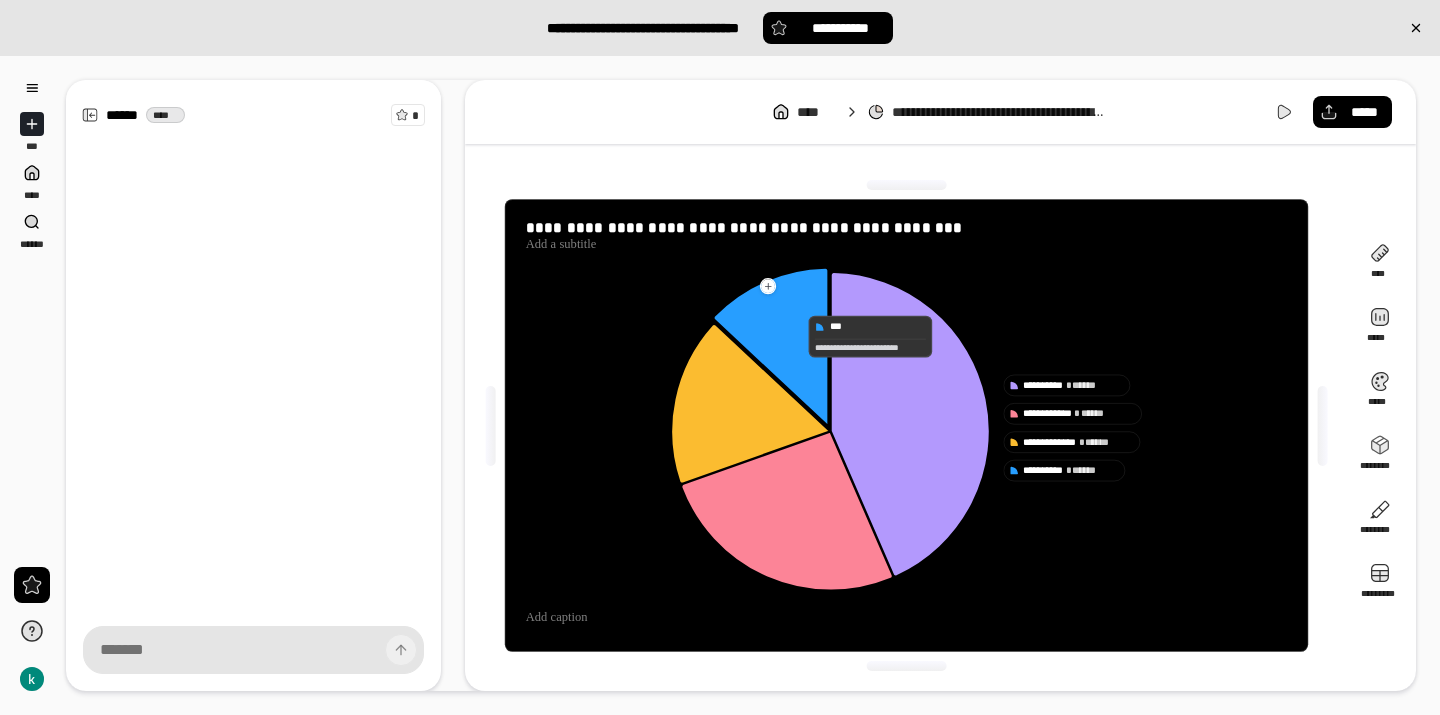 click 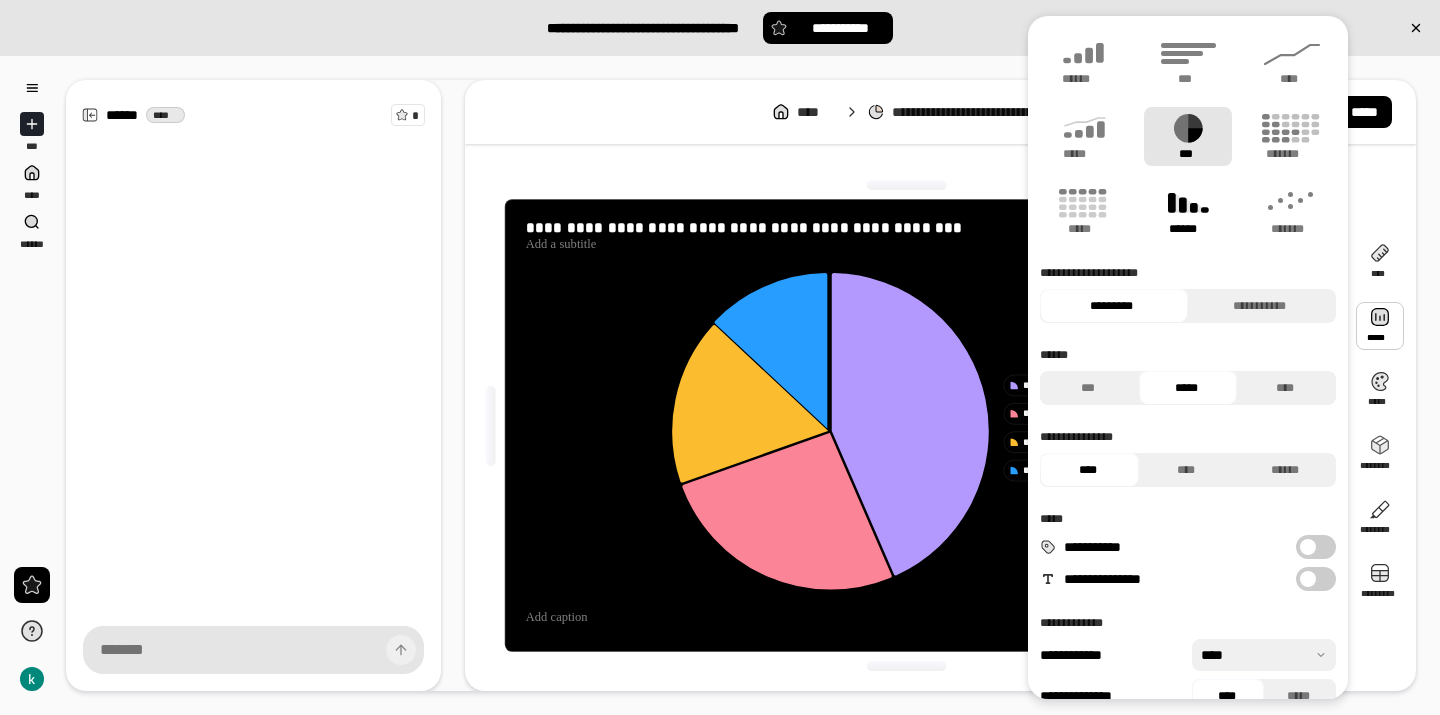 click 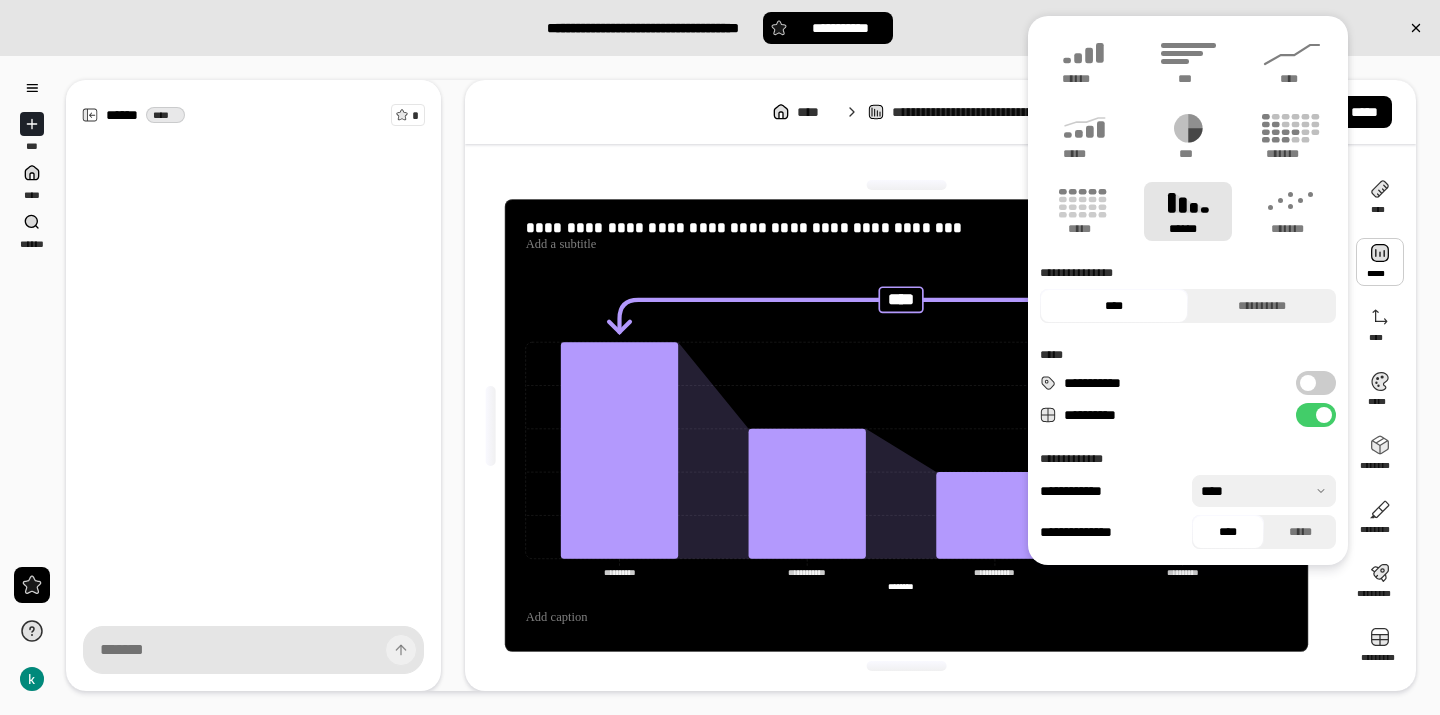 click at bounding box center [906, 185] 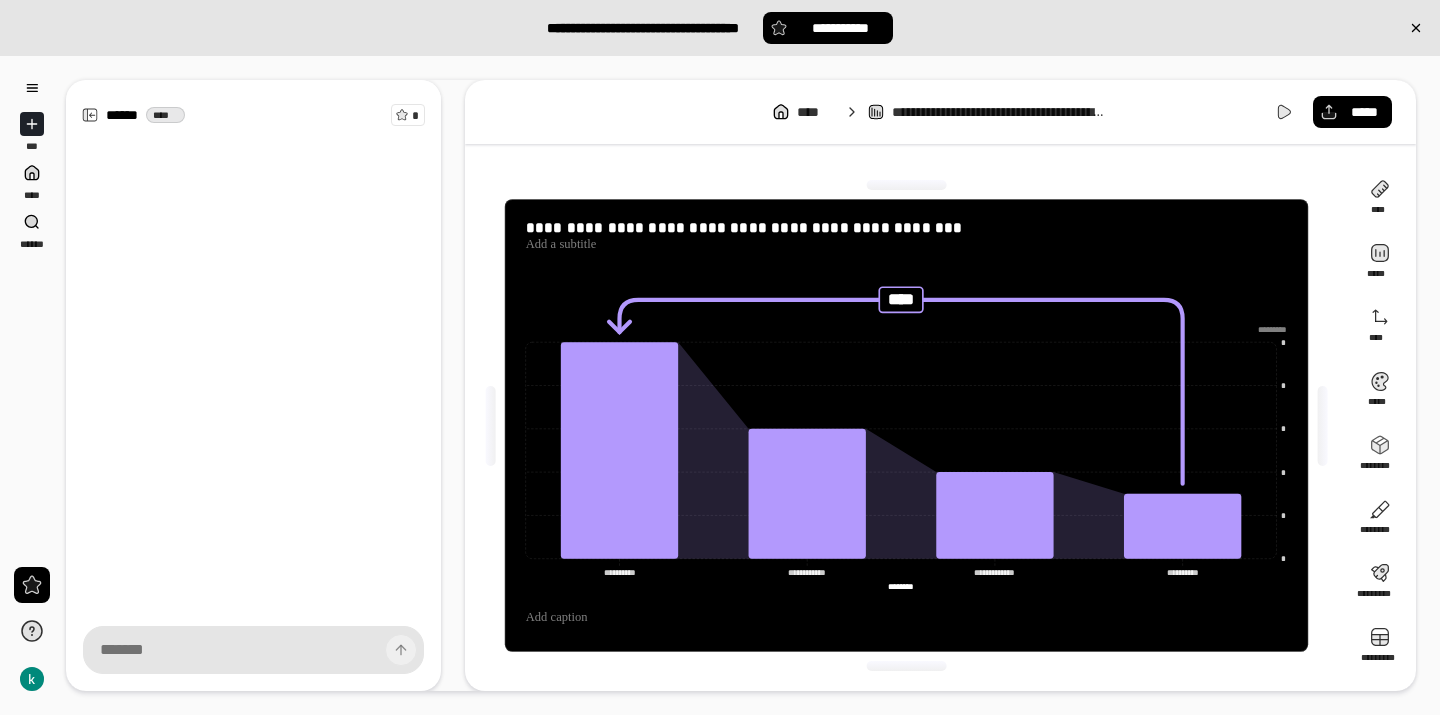 click on "[STREET] [CITY] [STATE] [ZIP] [COUNTRY] [PHONE] [EMAIL]" at bounding box center [940, 385] 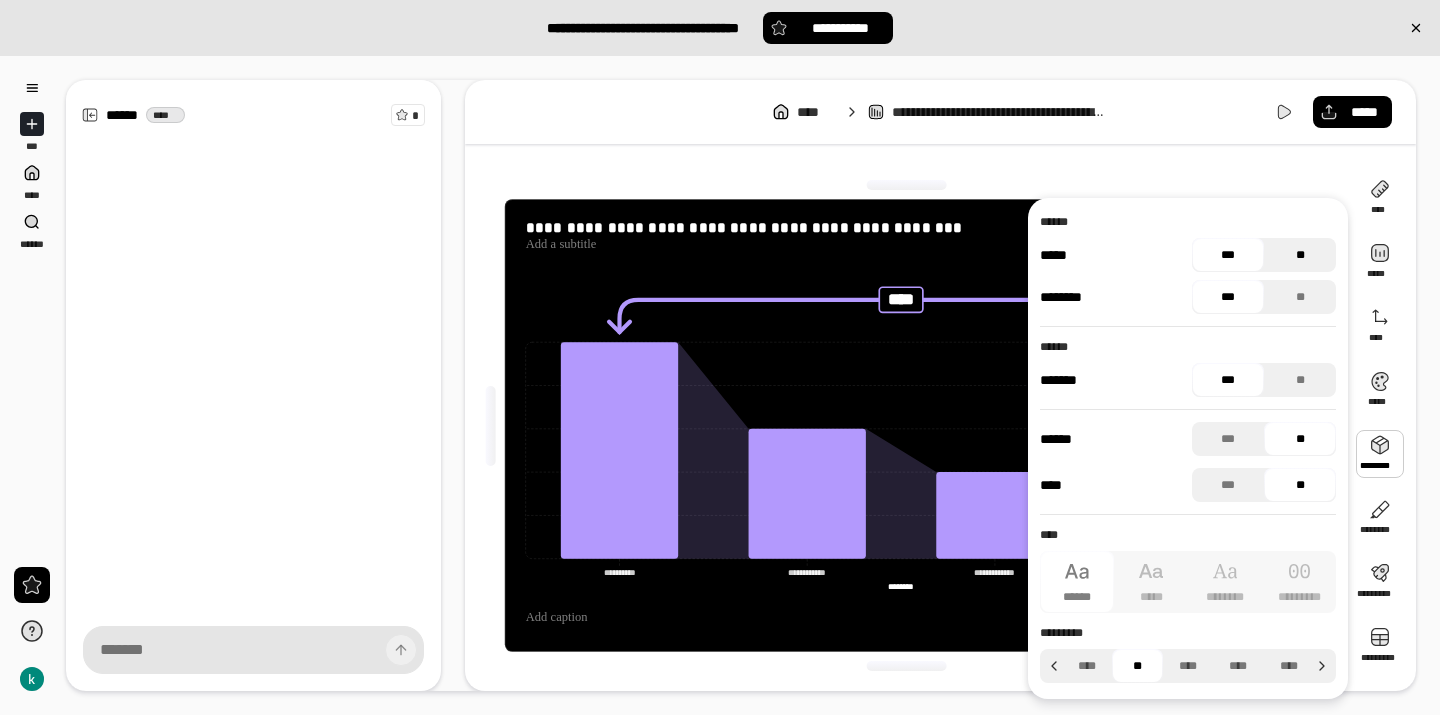 click on "**" at bounding box center (1300, 255) 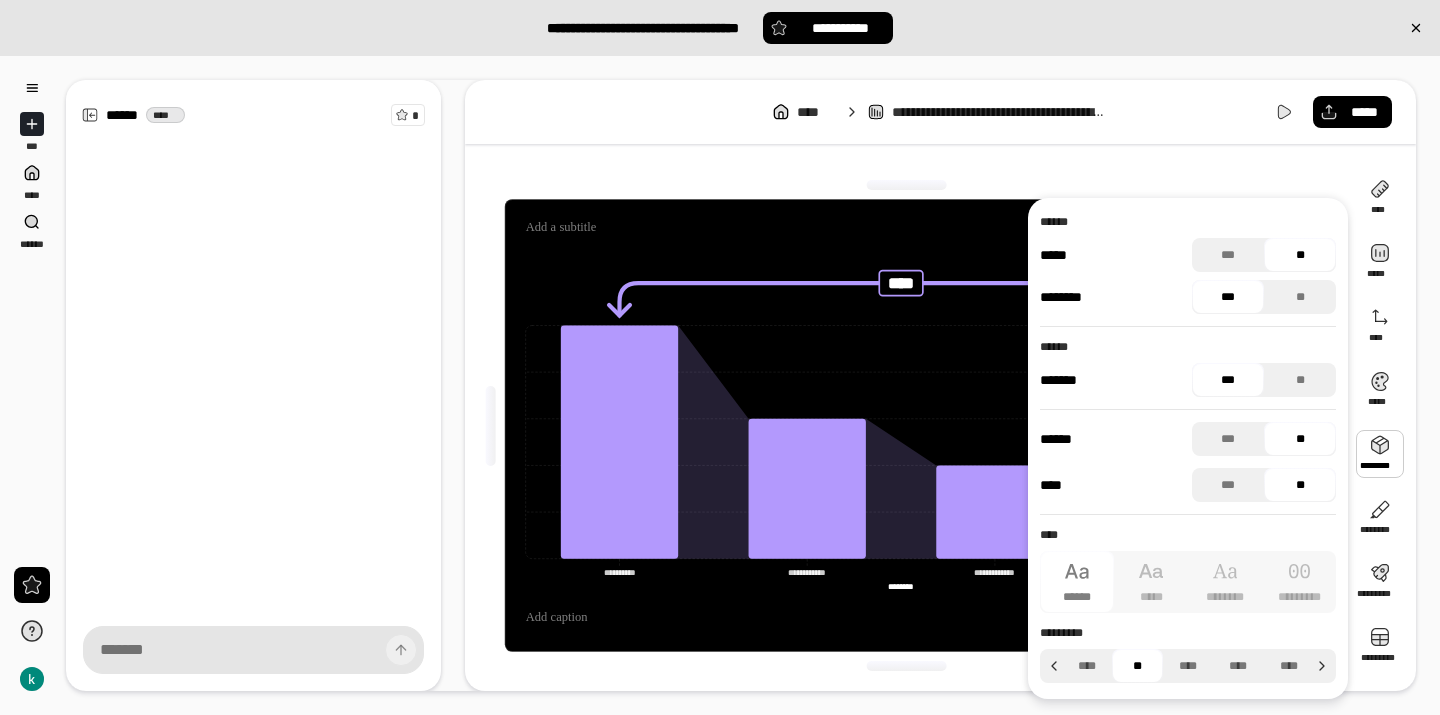 click on "**" at bounding box center (1300, 255) 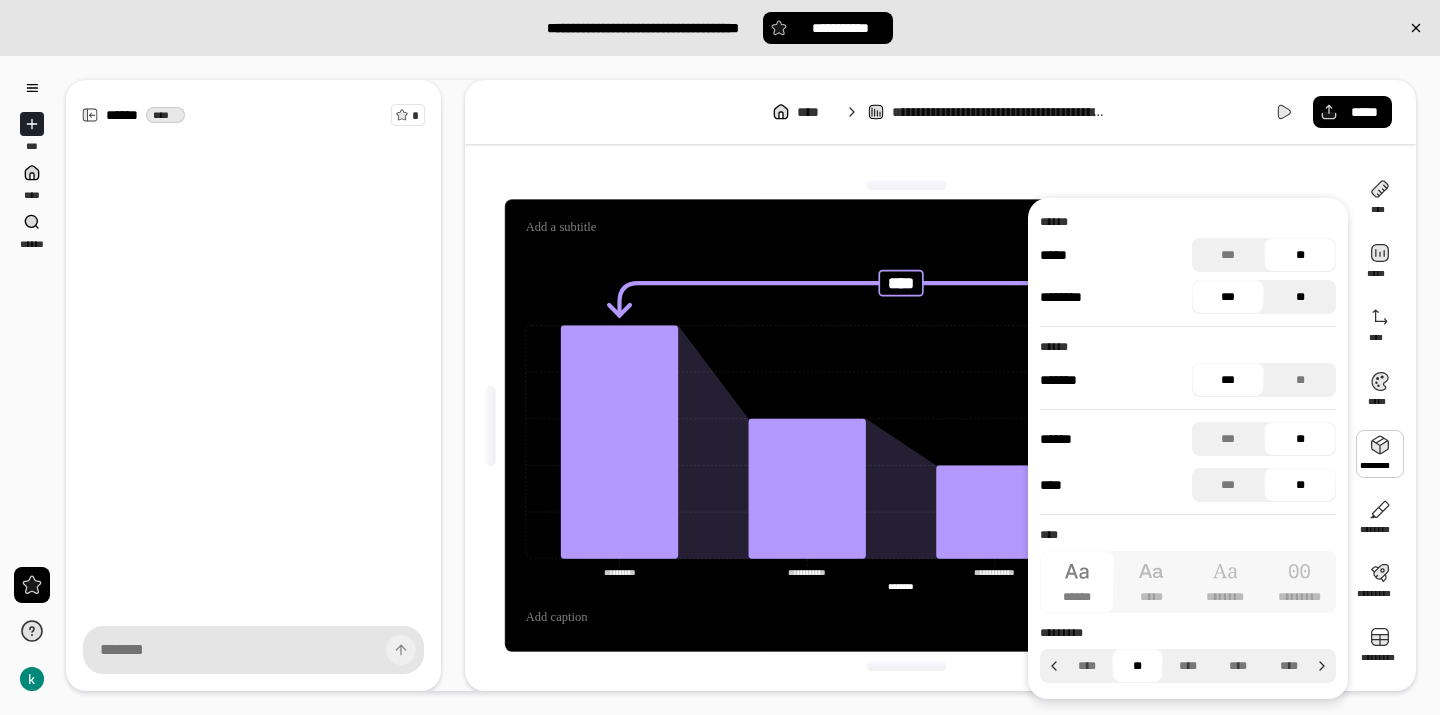 click on "**" at bounding box center [1300, 297] 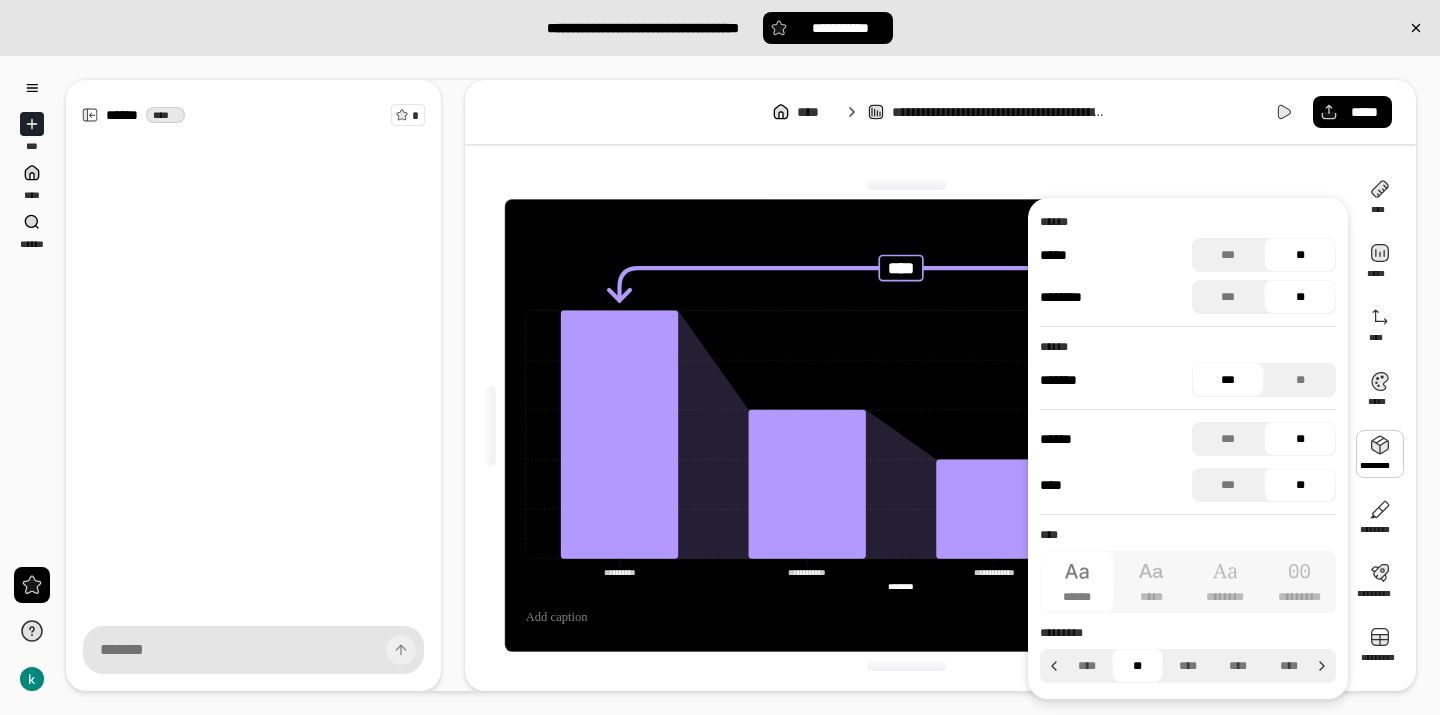 click on "**" at bounding box center [1300, 297] 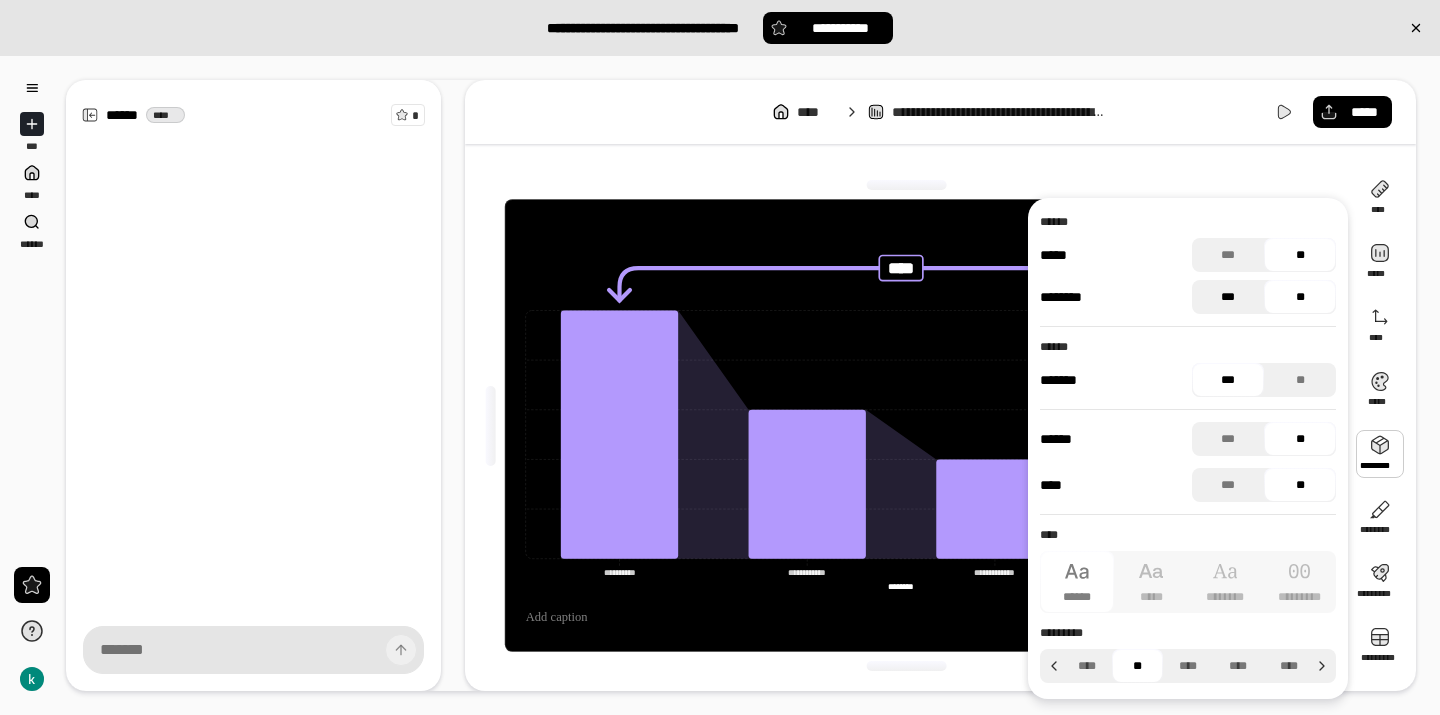 click on "***" at bounding box center [1228, 297] 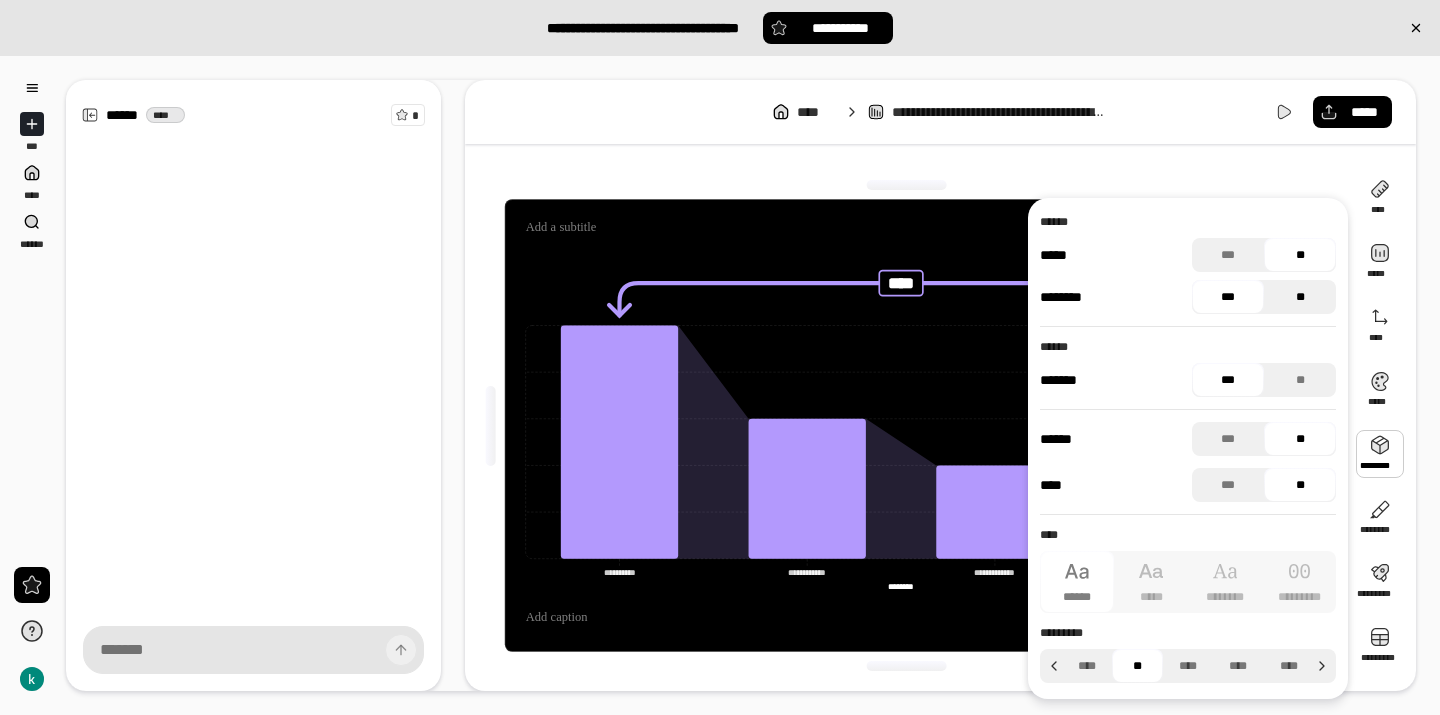 click on "**" at bounding box center (1300, 297) 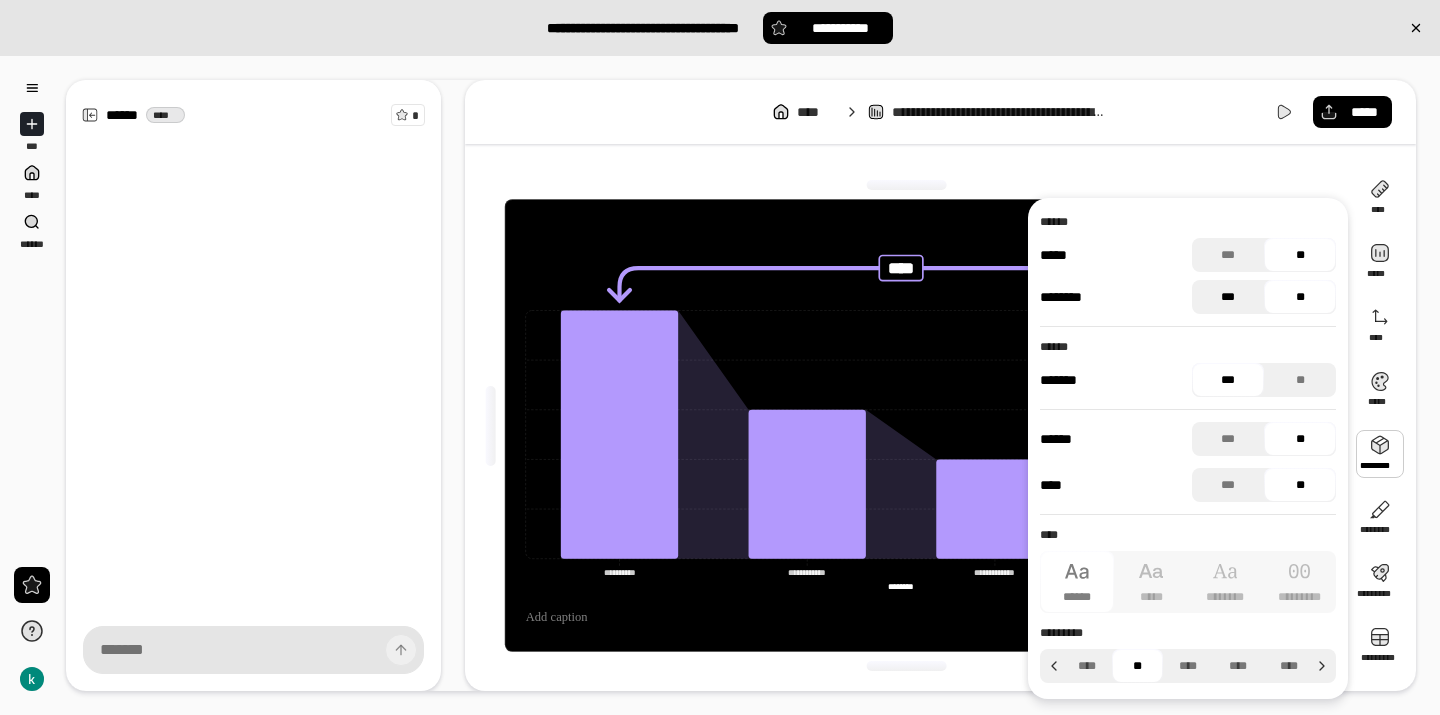 click on "***" at bounding box center (1228, 297) 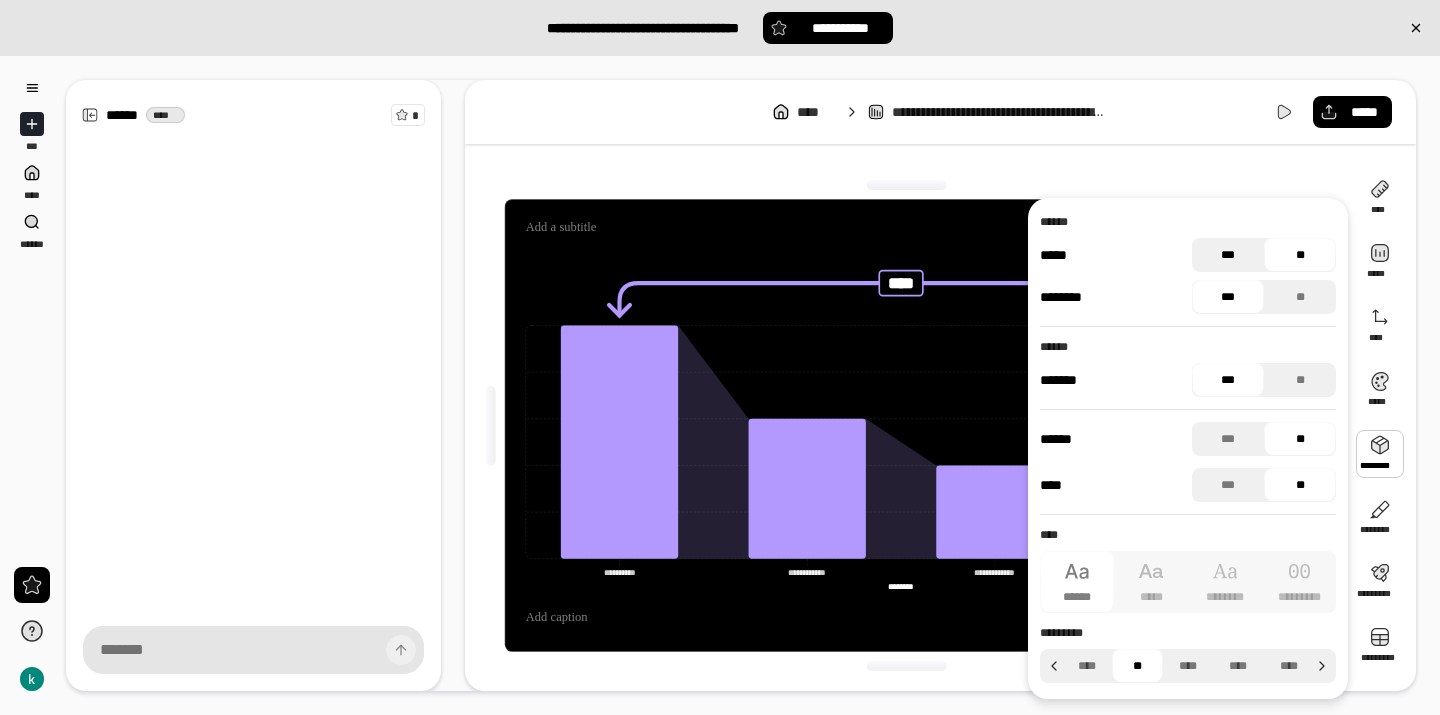 click on "***" at bounding box center (1228, 255) 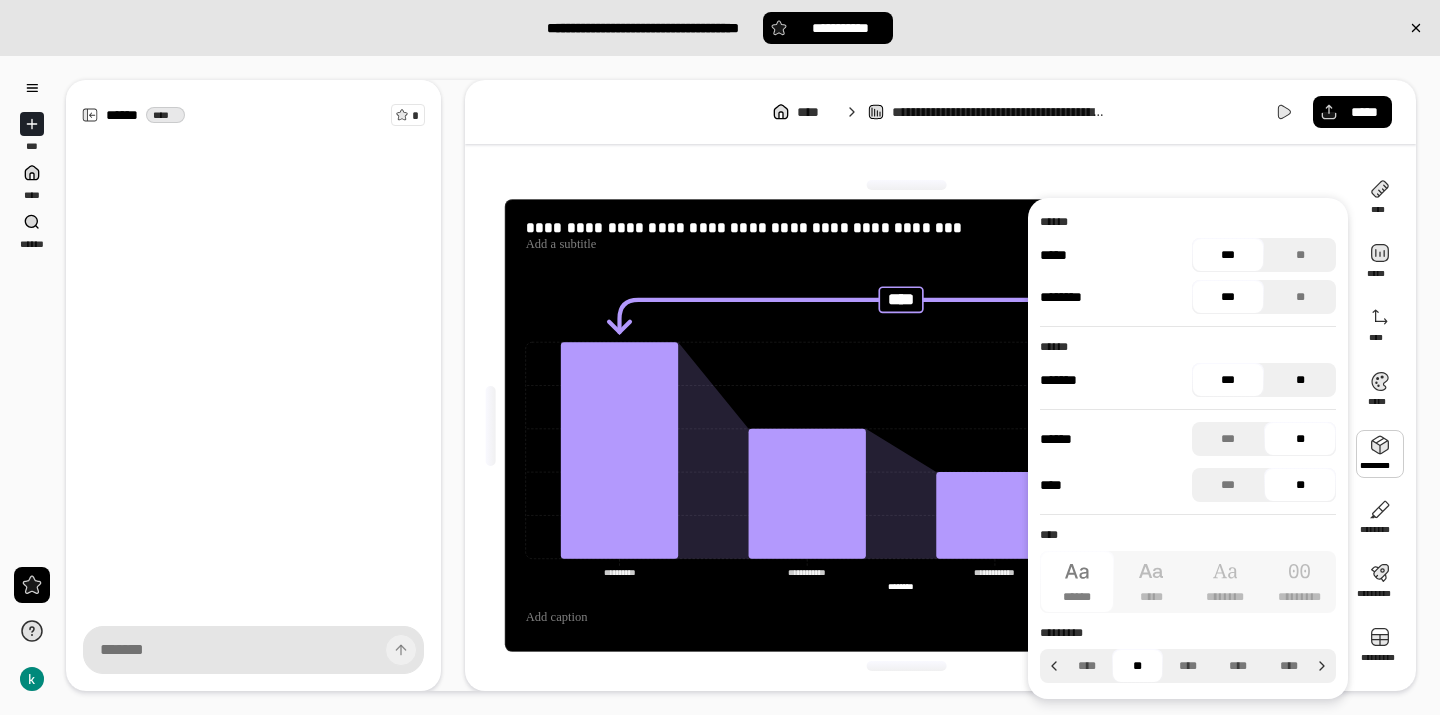 click on "**" at bounding box center (1300, 380) 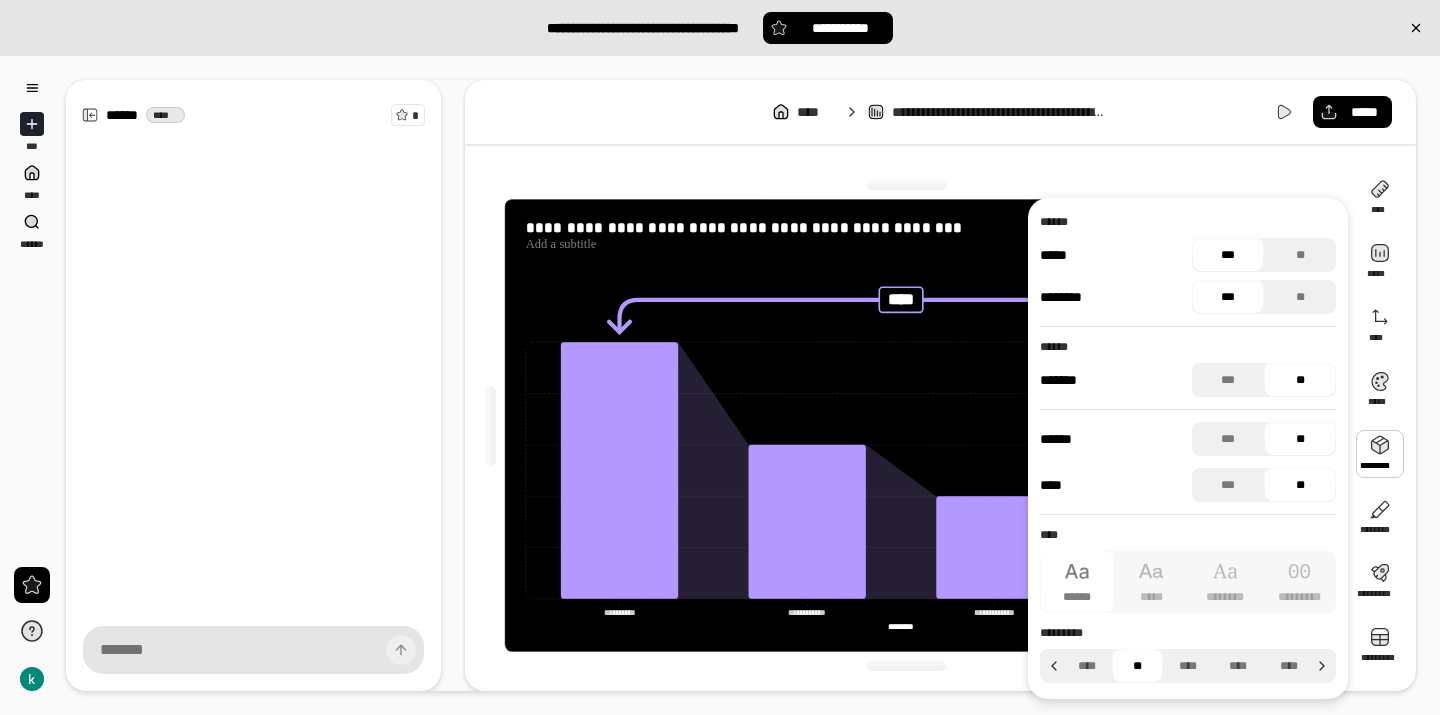 click on "**" at bounding box center (1300, 380) 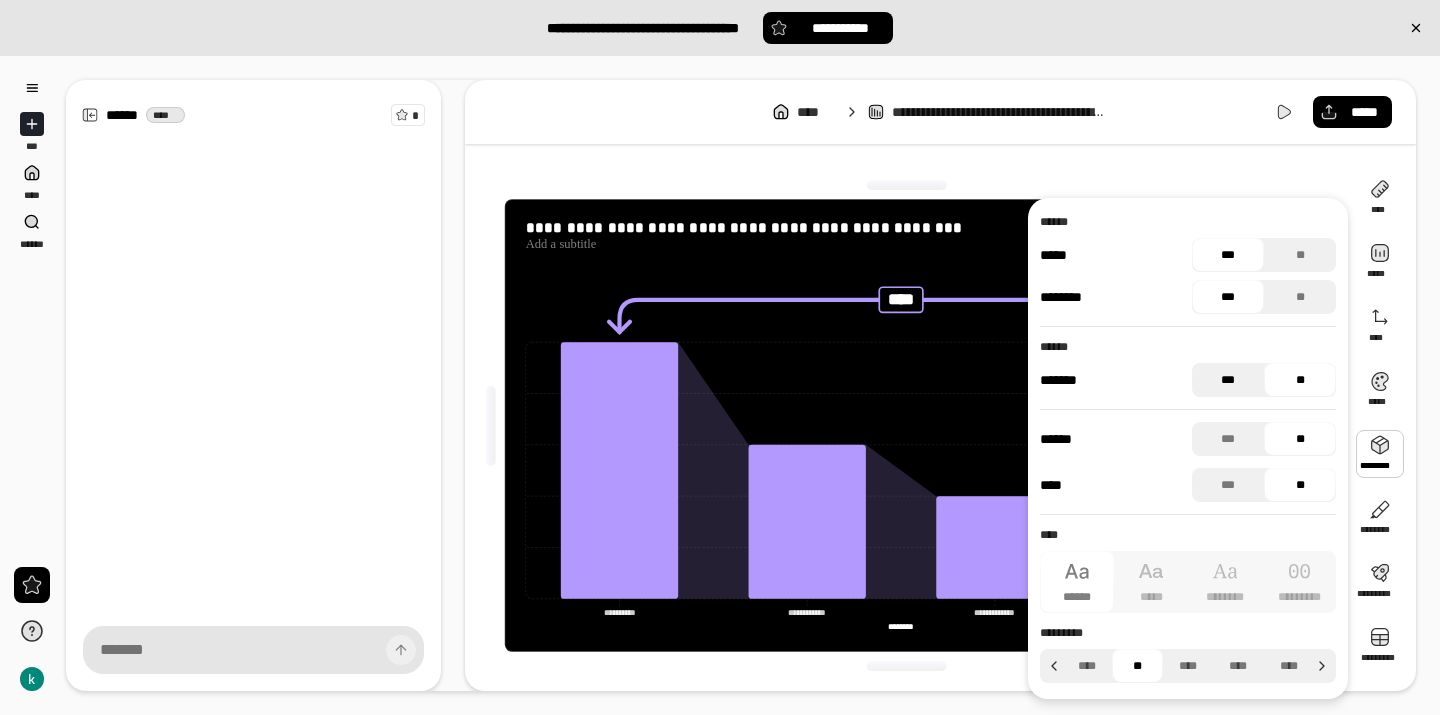 click on "***" at bounding box center (1228, 380) 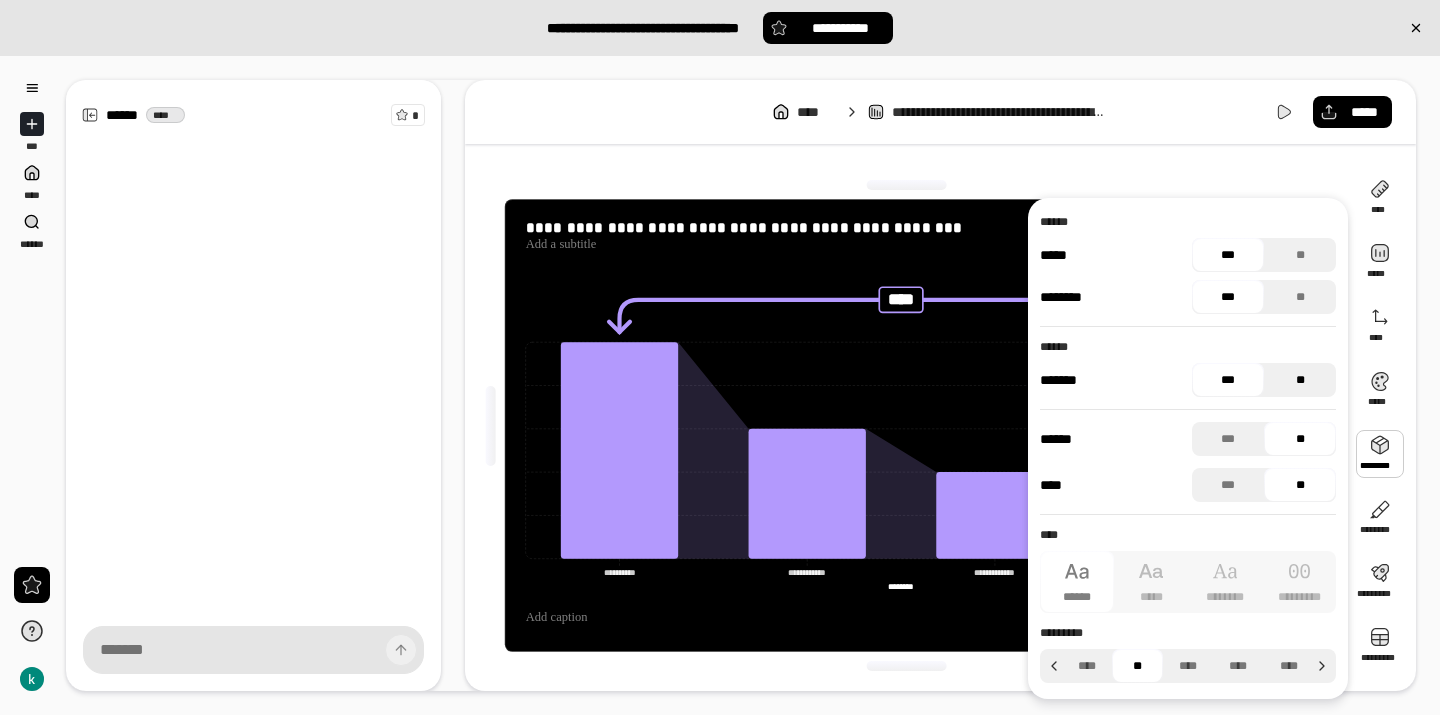 click on "**" at bounding box center (1300, 380) 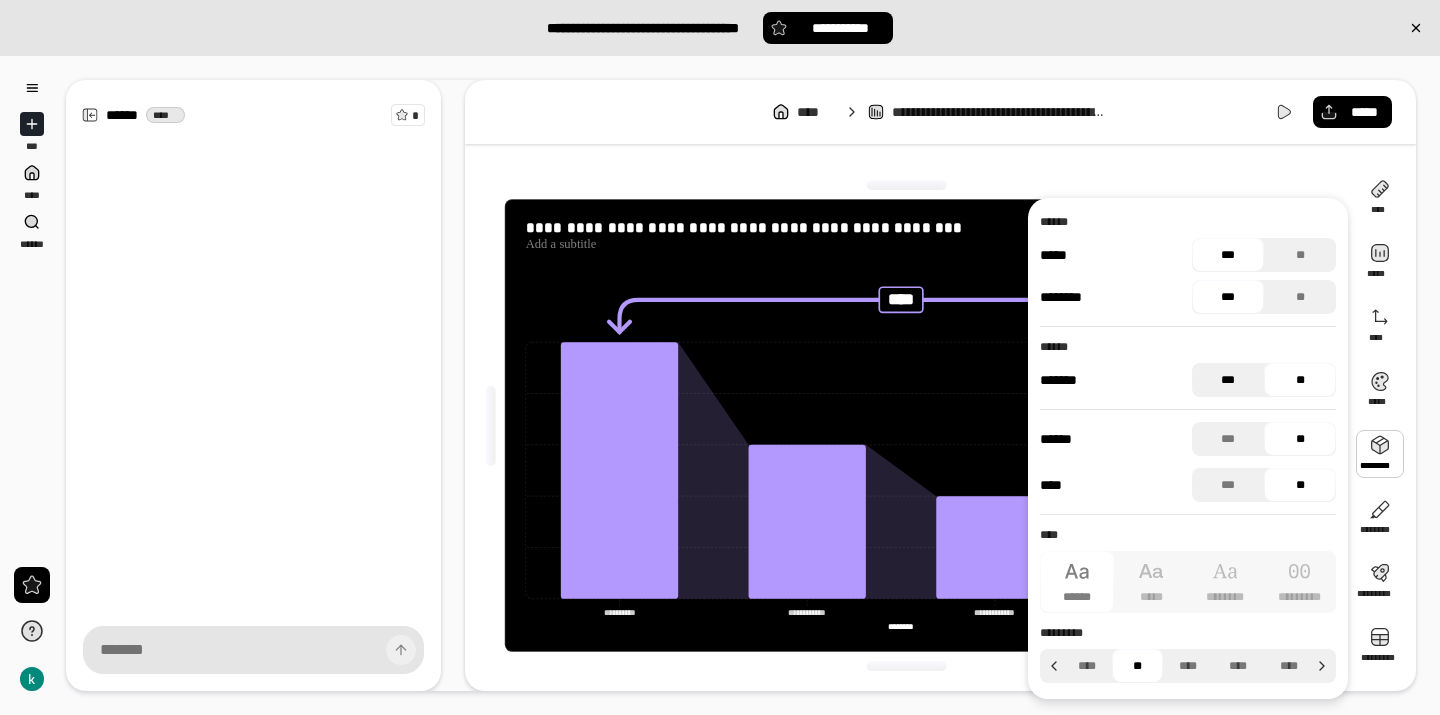 click on "***" at bounding box center (1228, 380) 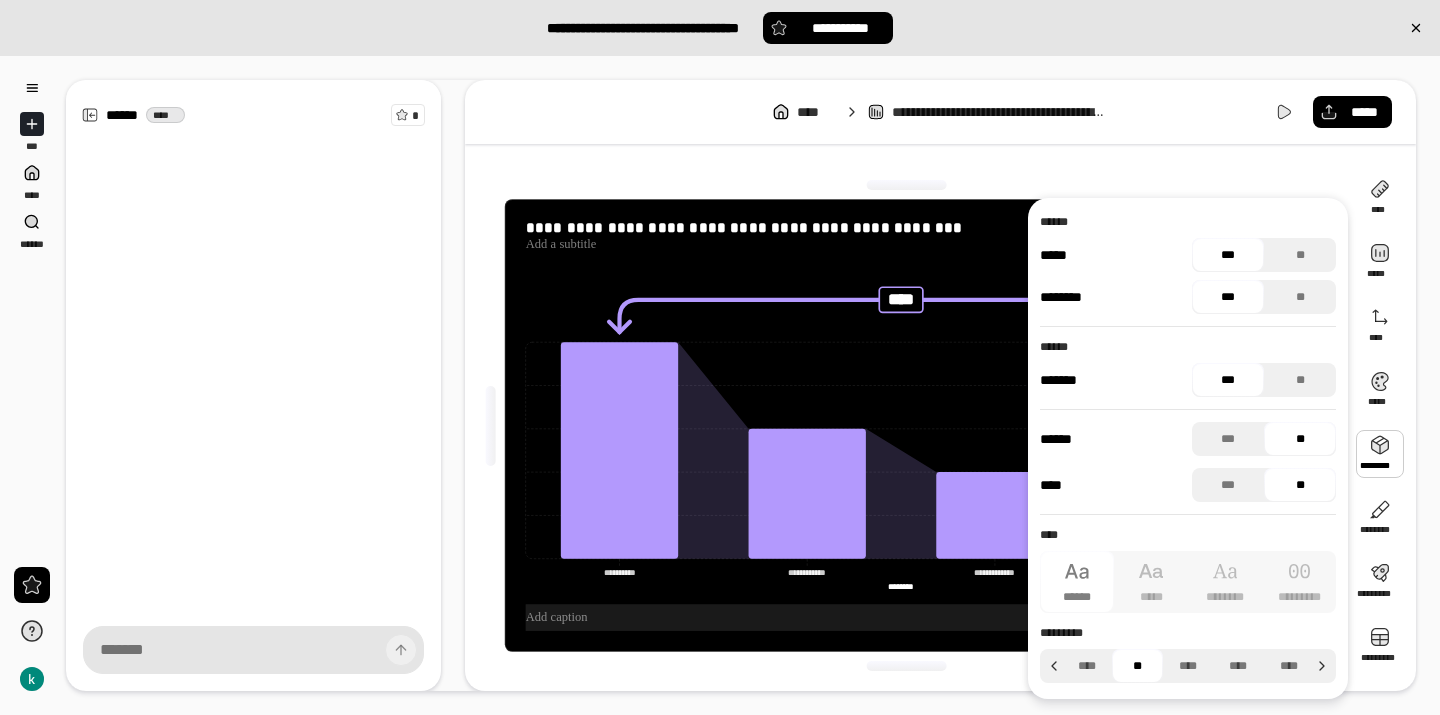 click at bounding box center (906, 617) 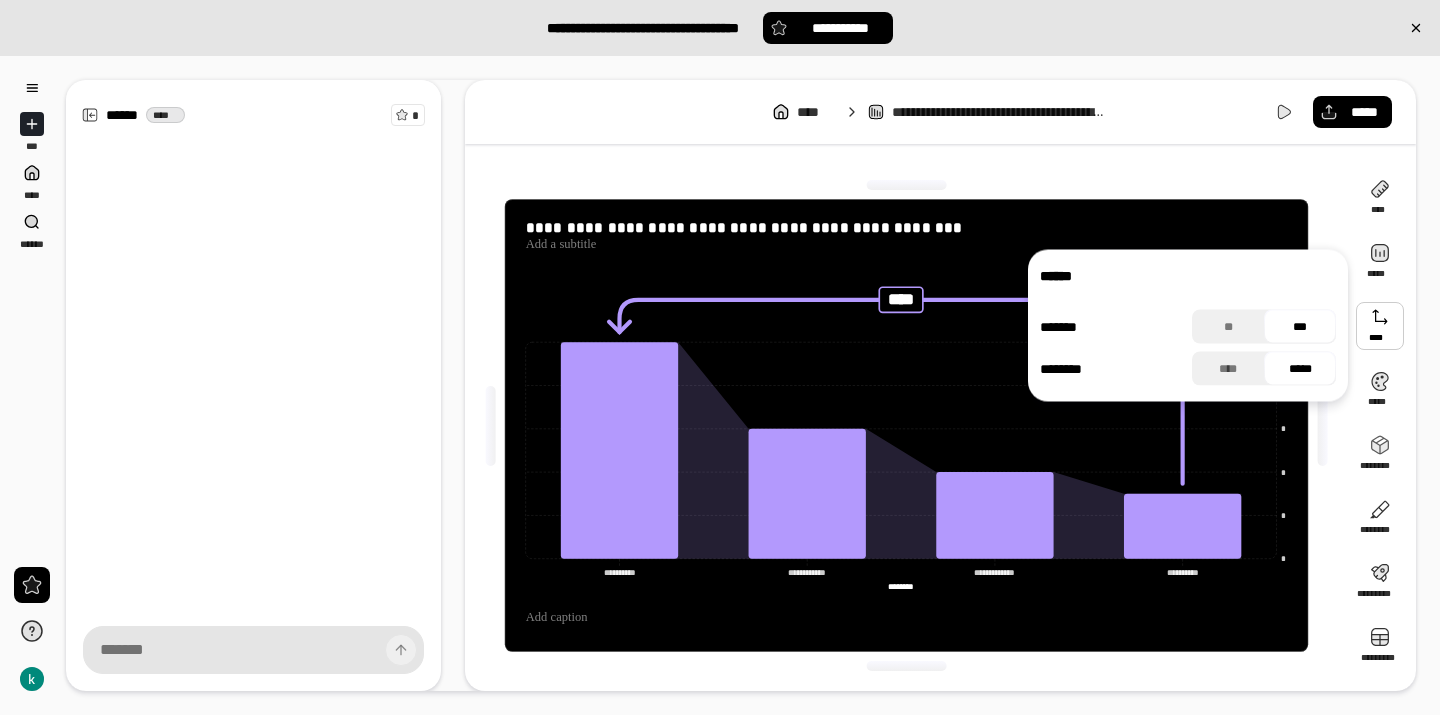 click on "***" at bounding box center (1300, 327) 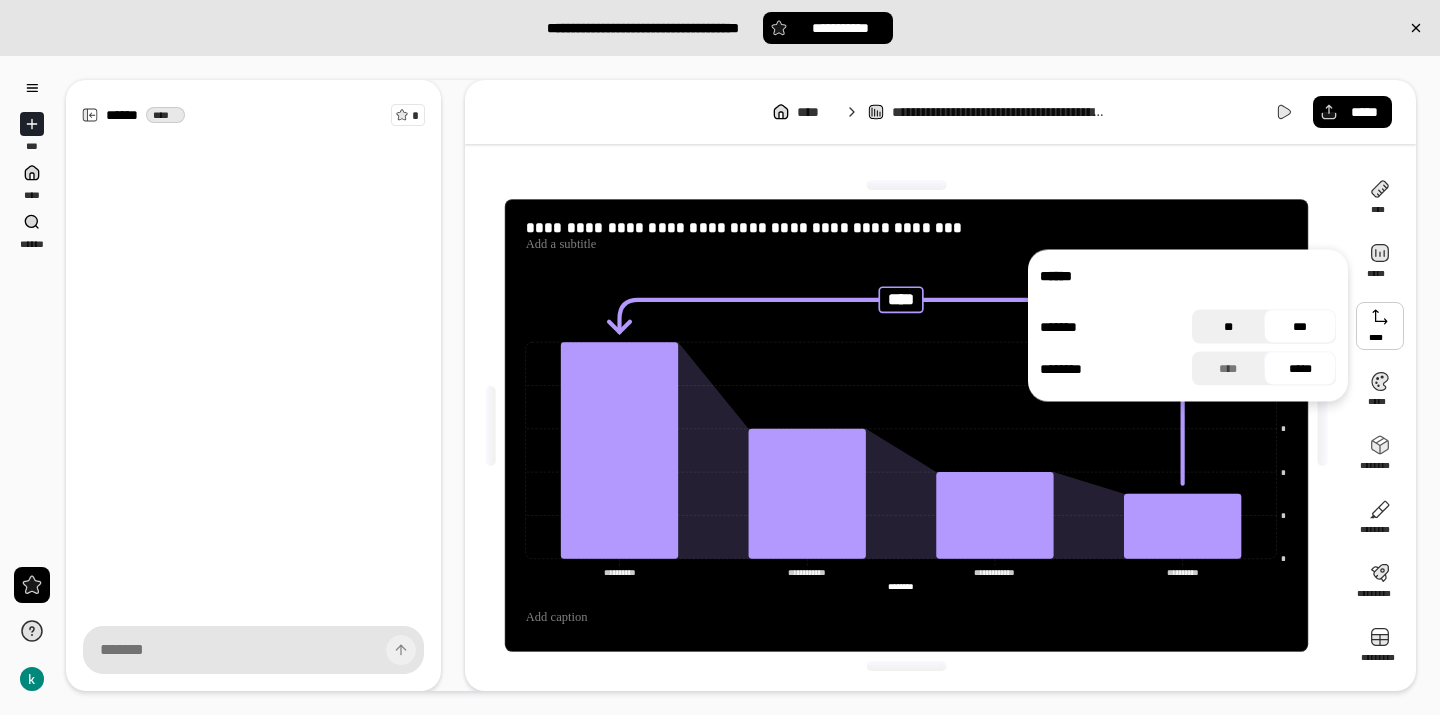 click on "**" at bounding box center (1228, 327) 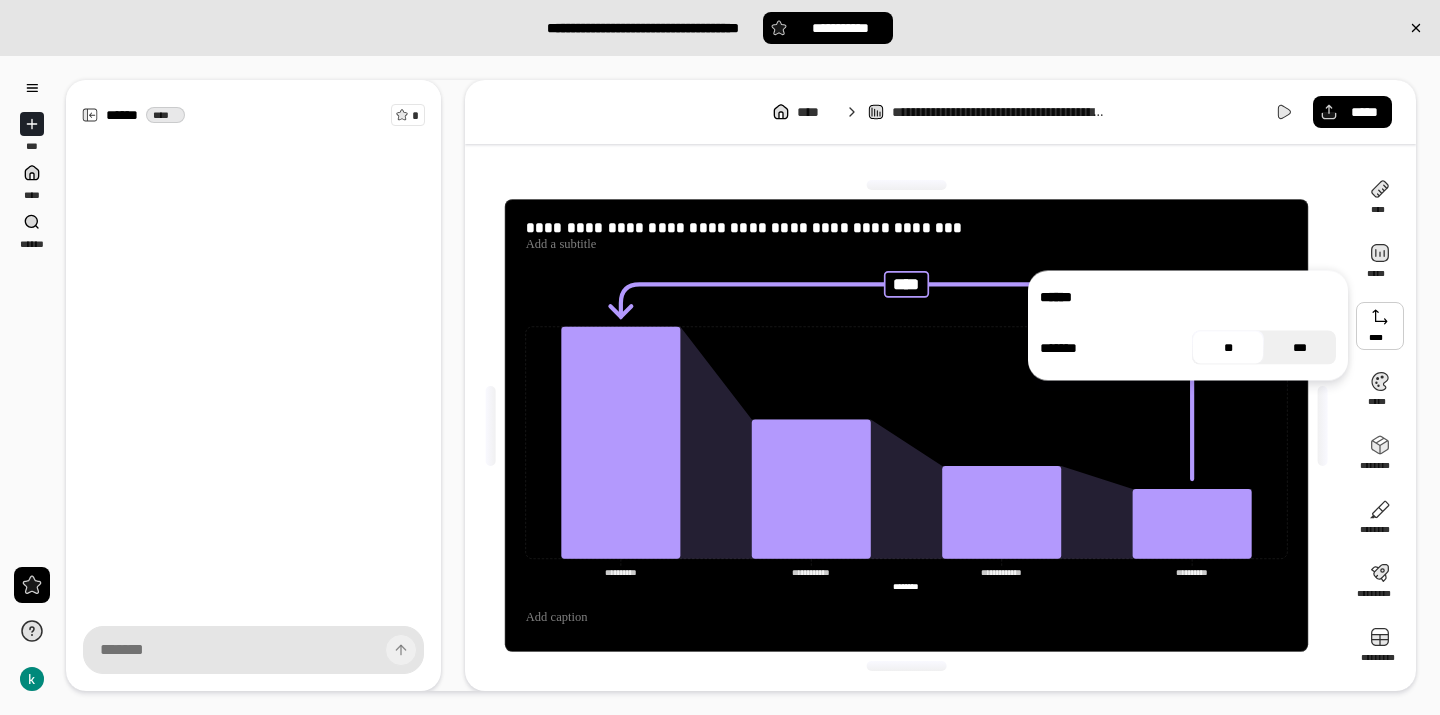 click on "***" at bounding box center (1300, 348) 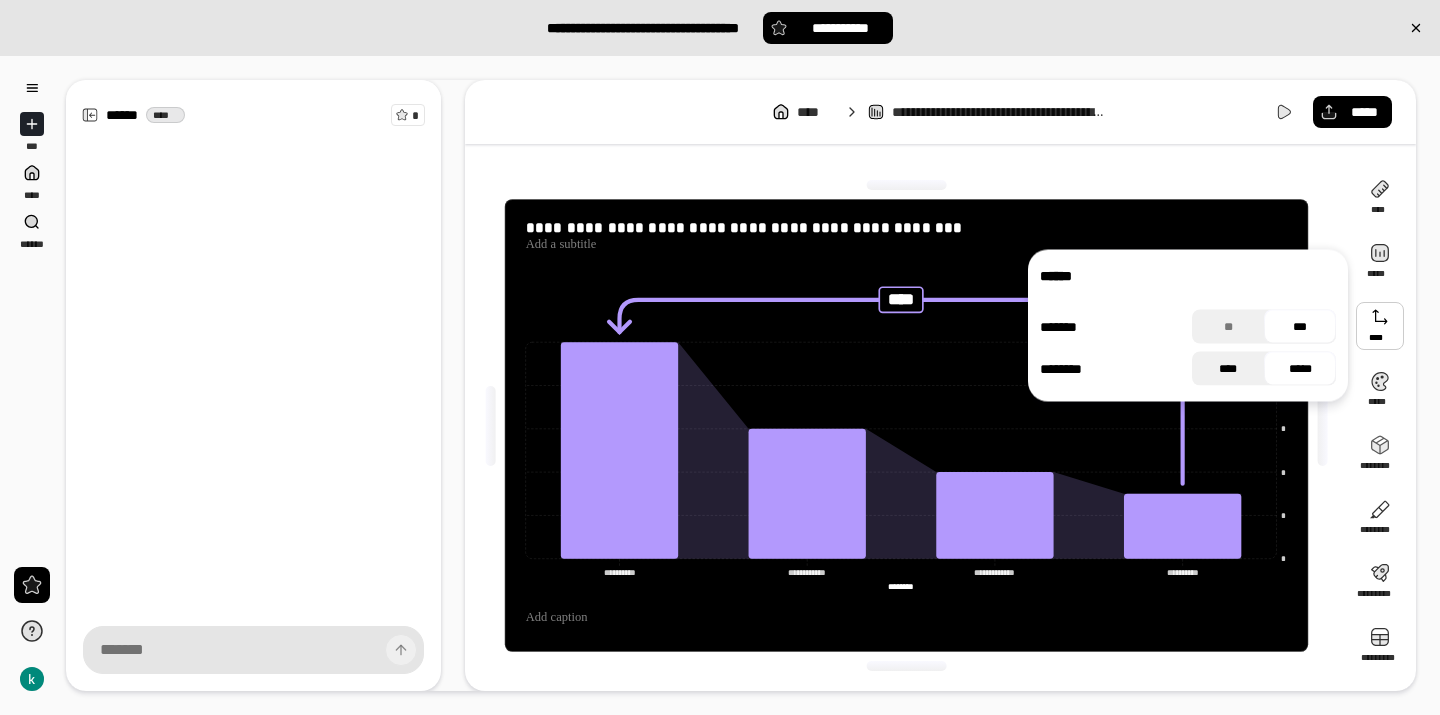 click on "****" at bounding box center [1228, 369] 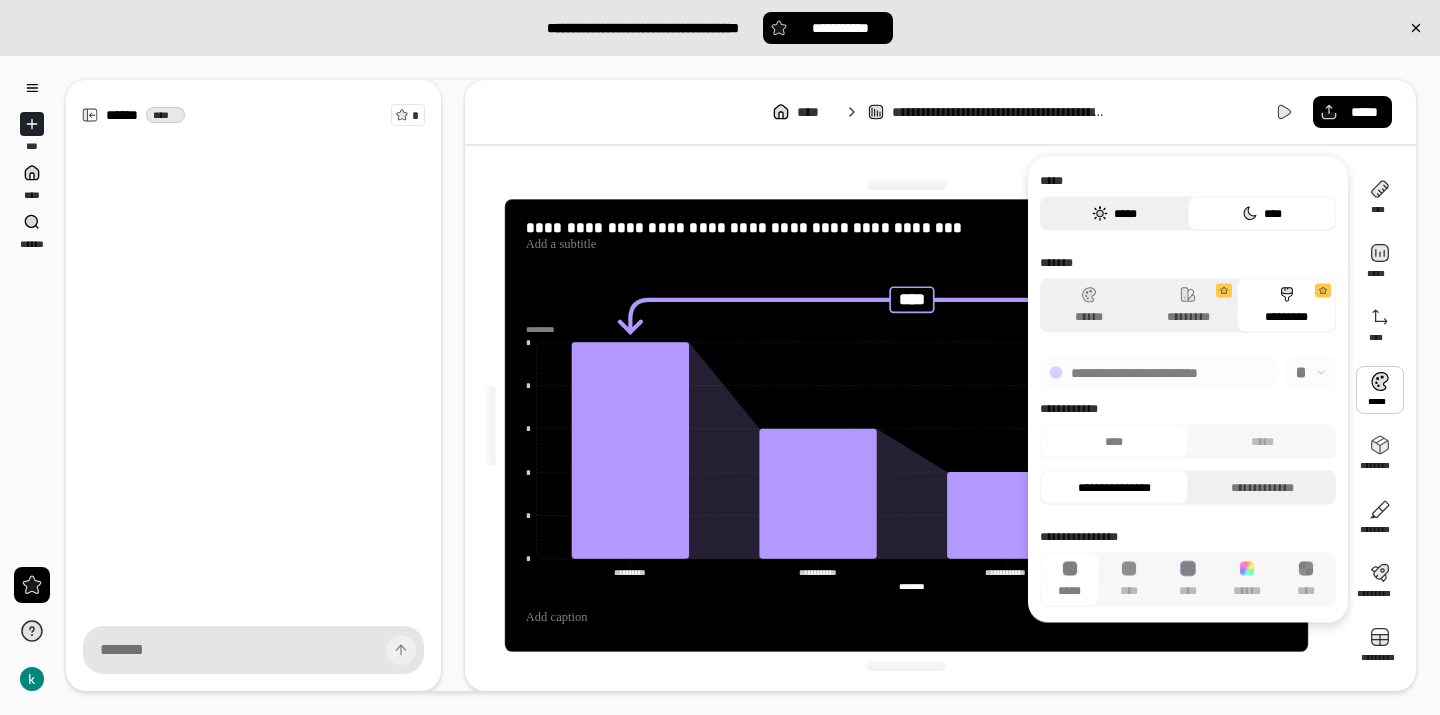 click on "*****" at bounding box center [1114, 214] 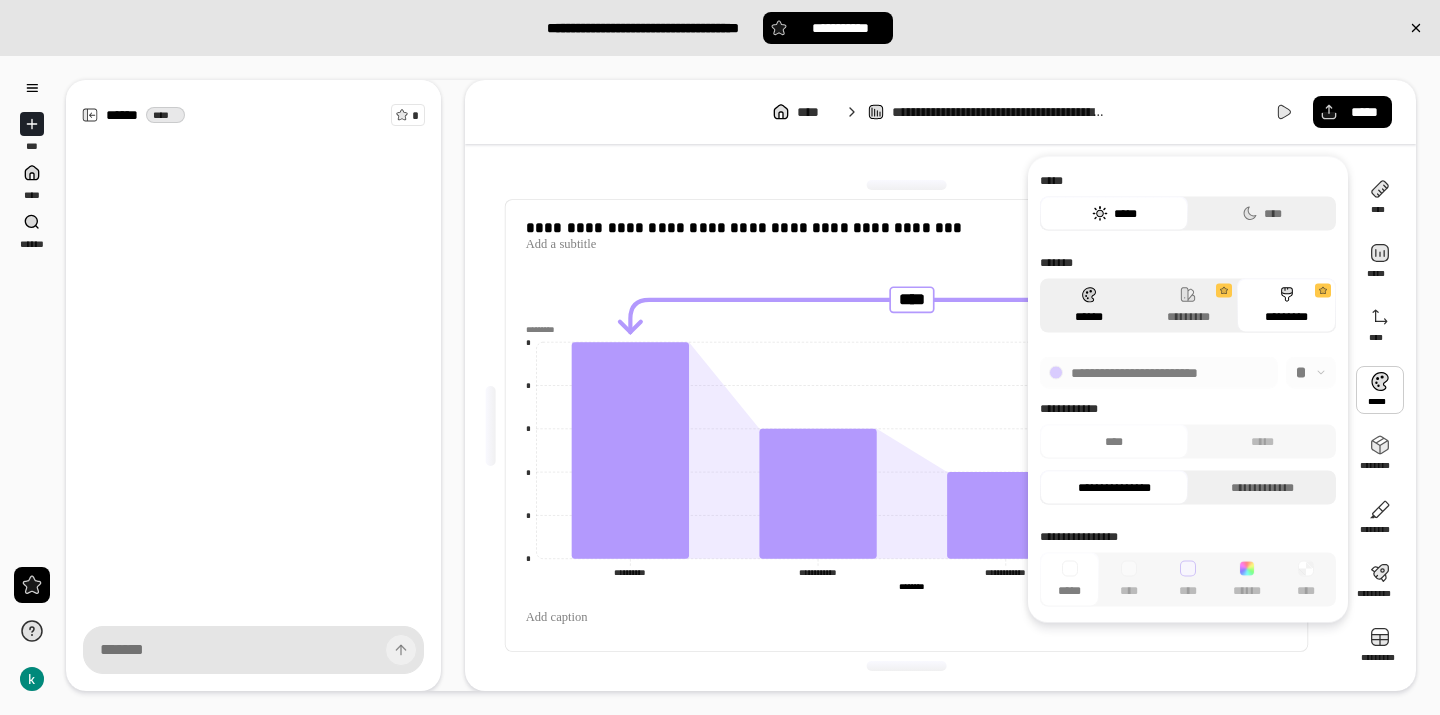 click on "******" at bounding box center [1089, 306] 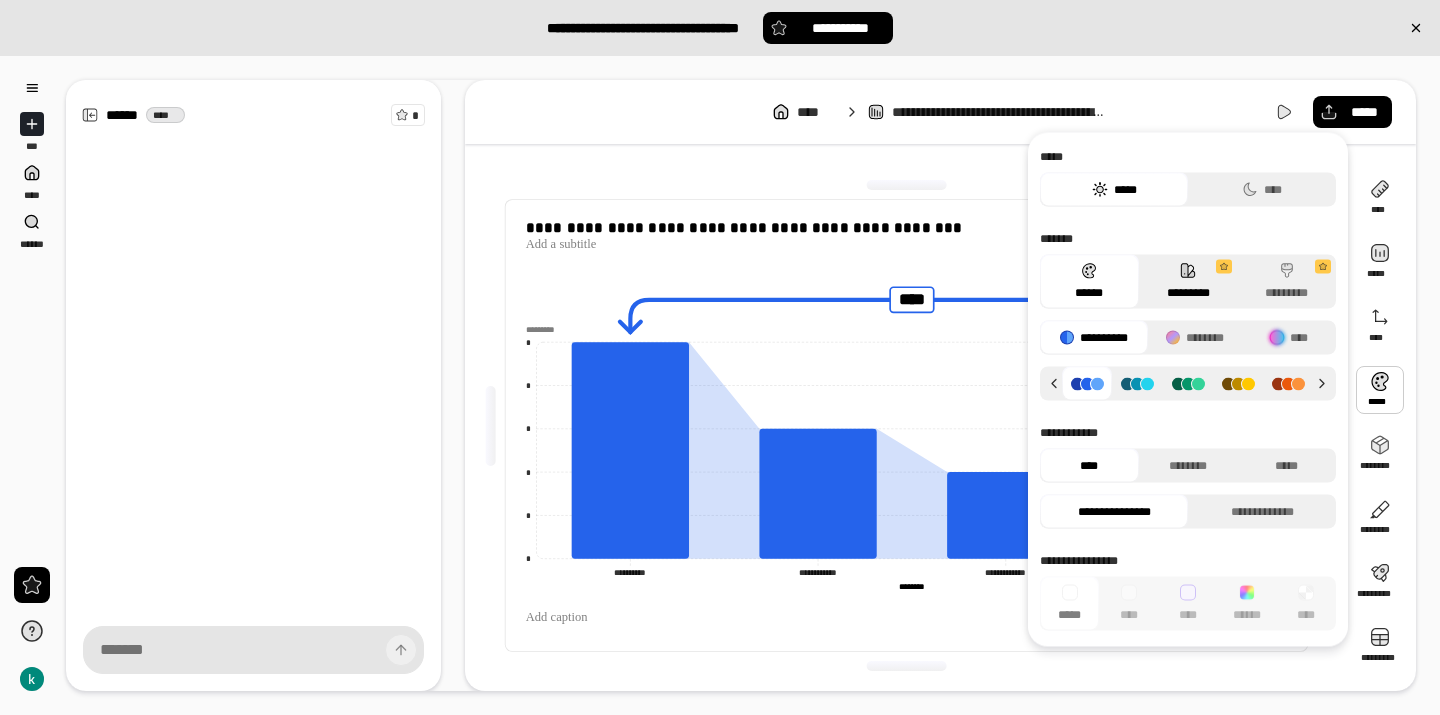 click on "*********" at bounding box center [1188, 282] 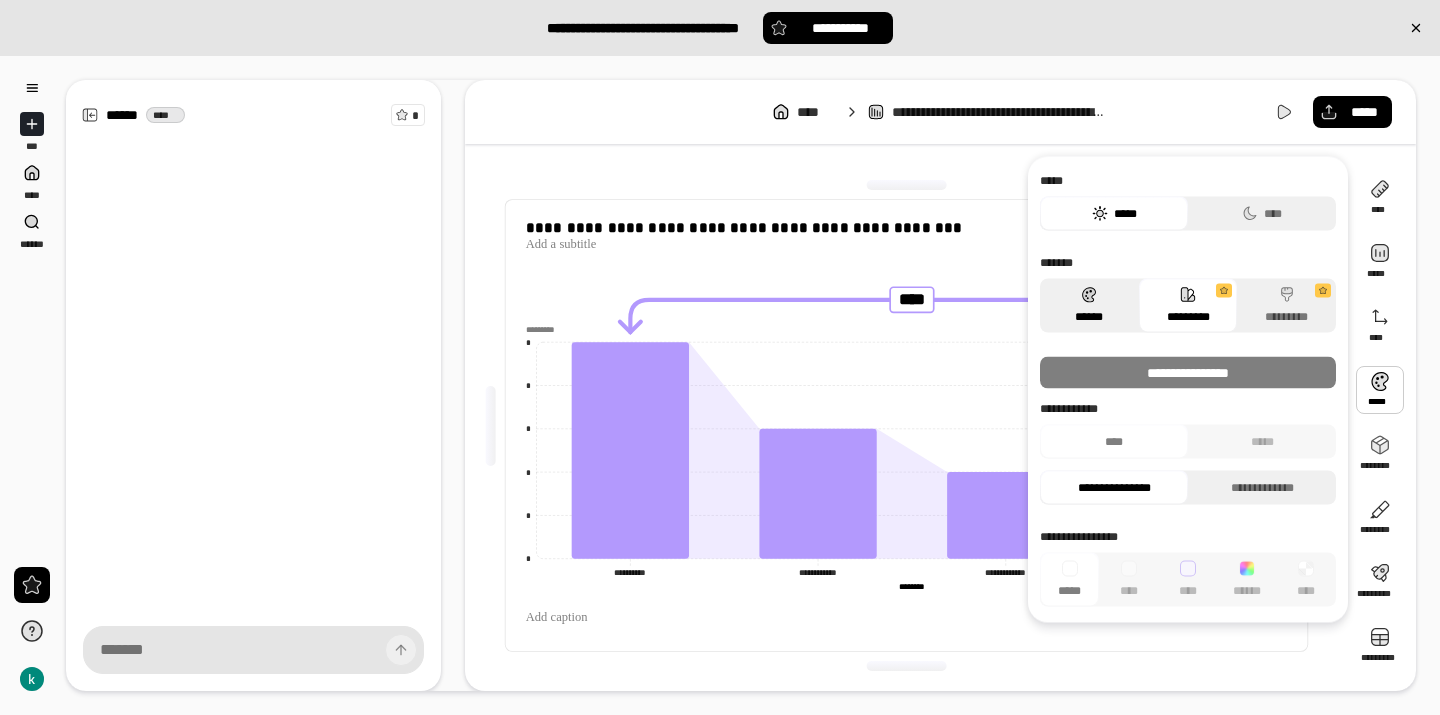 click on "******" at bounding box center [1089, 306] 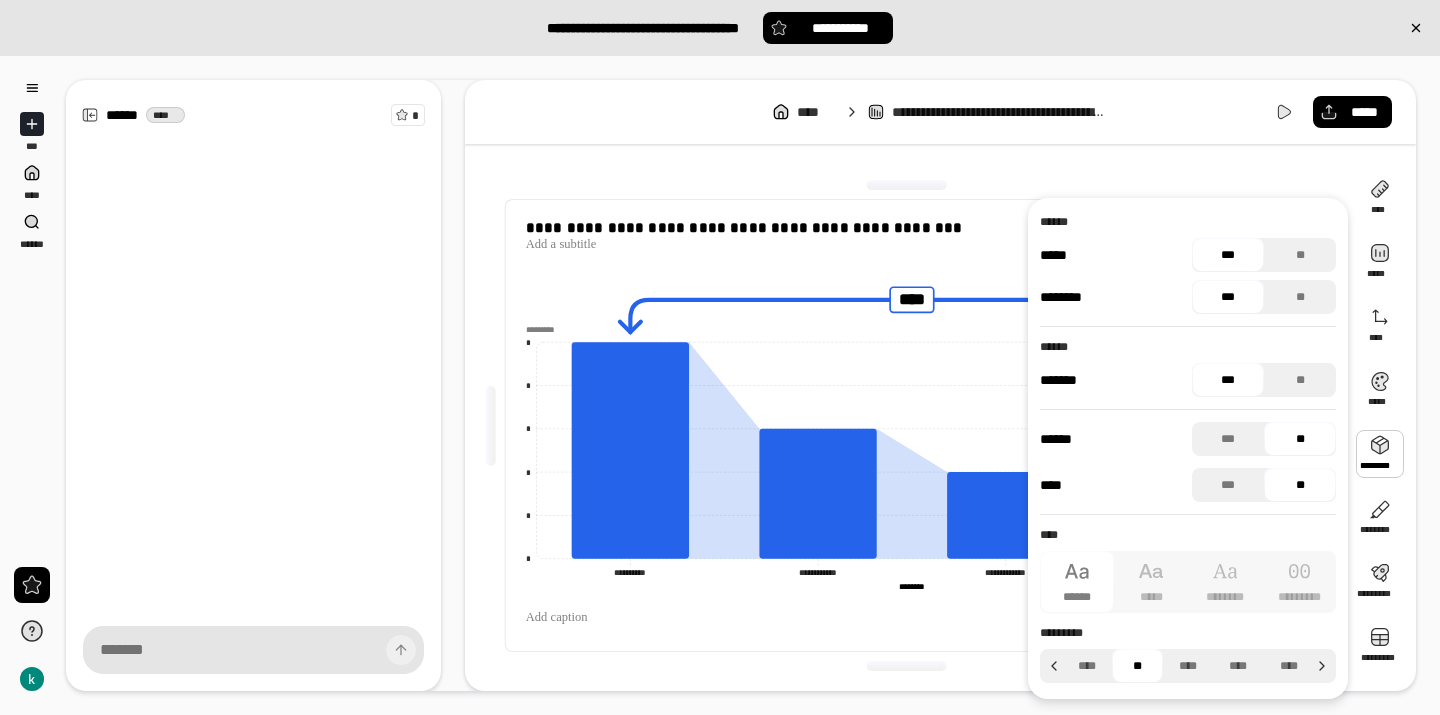 click at bounding box center [1380, 454] 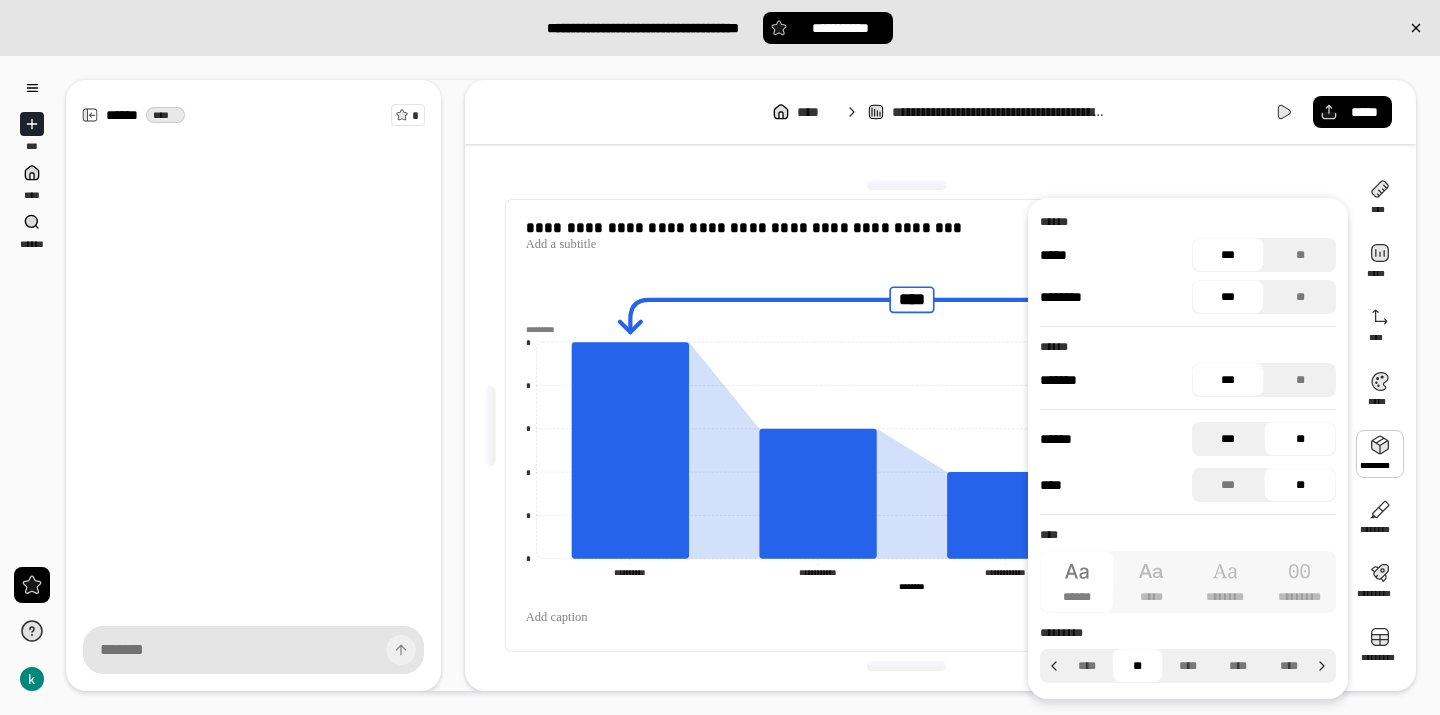 click on "***" at bounding box center (1228, 439) 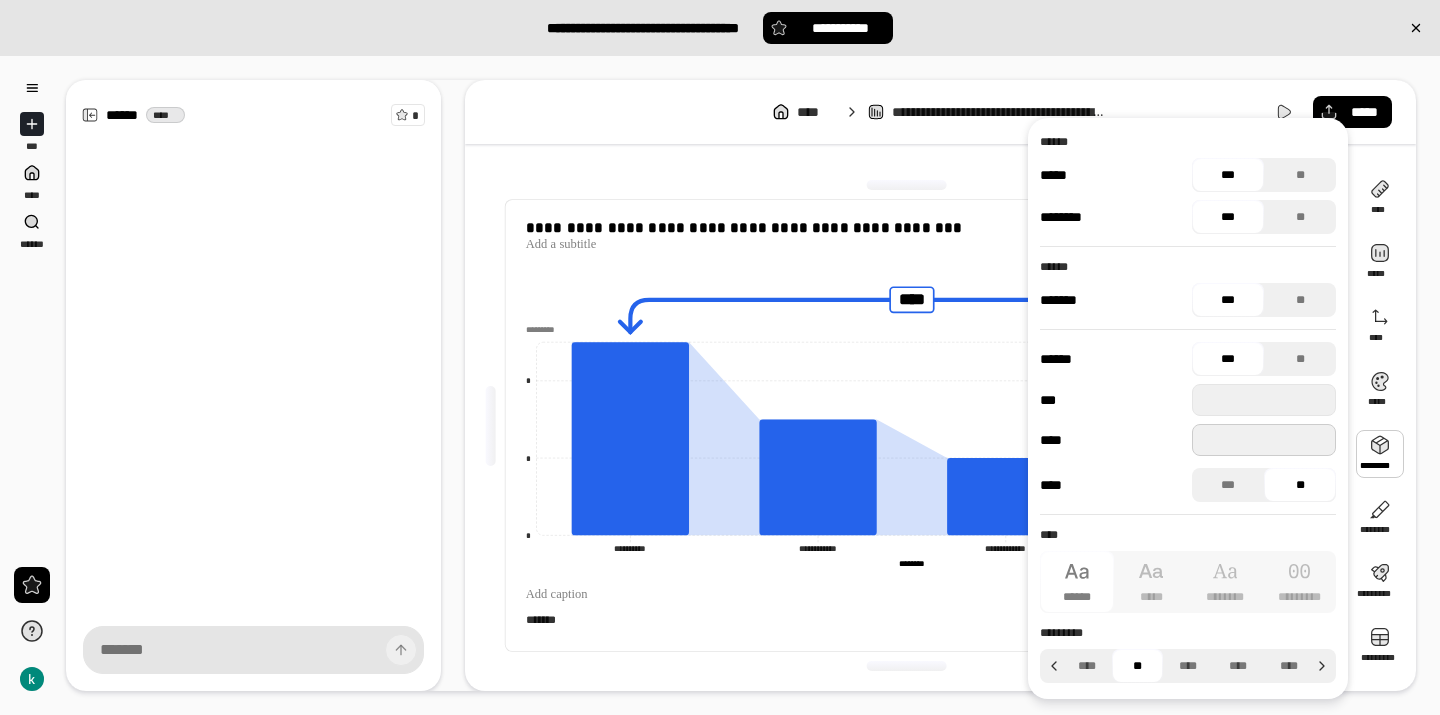 click at bounding box center [1264, 440] 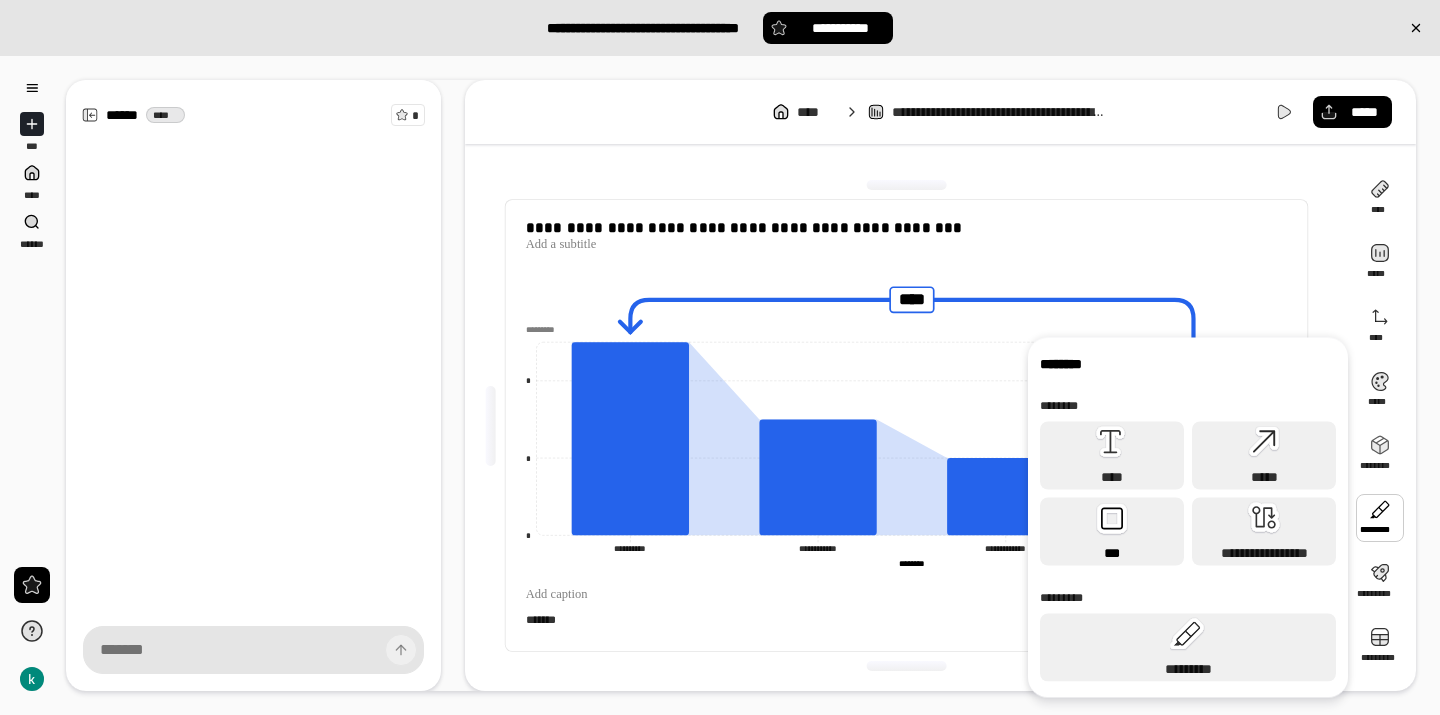 click on "***" at bounding box center [1112, 553] 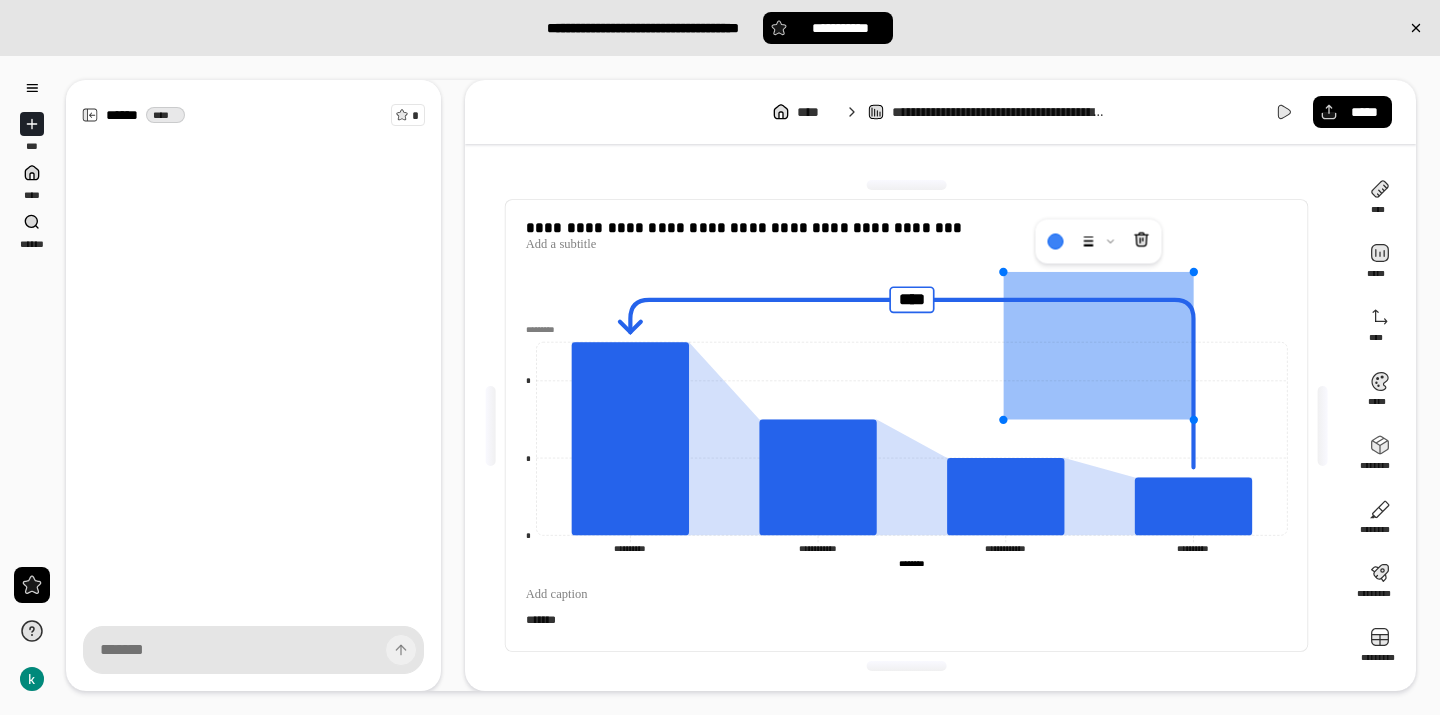 click on "[FIRST] [LAST] [PHONE] [EMAIL]" at bounding box center [906, 425] 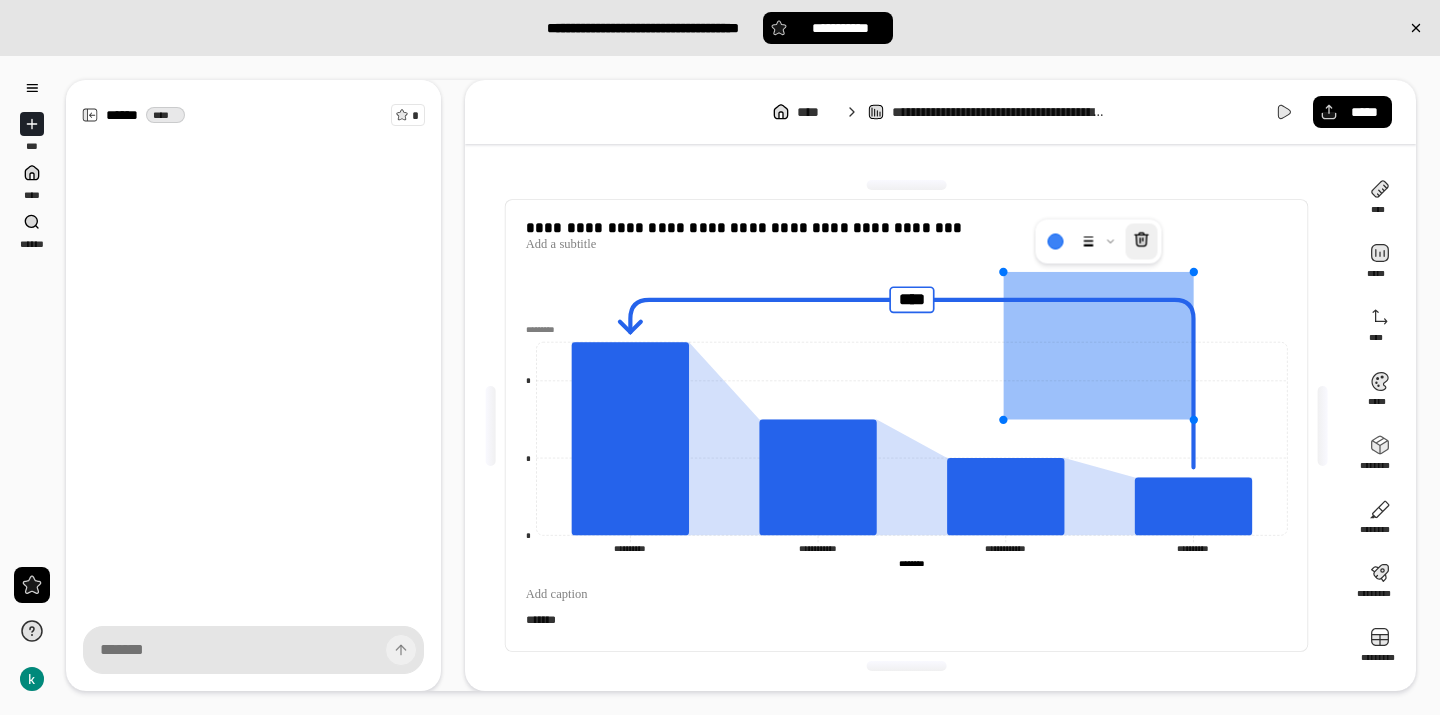 click at bounding box center [1142, 242] 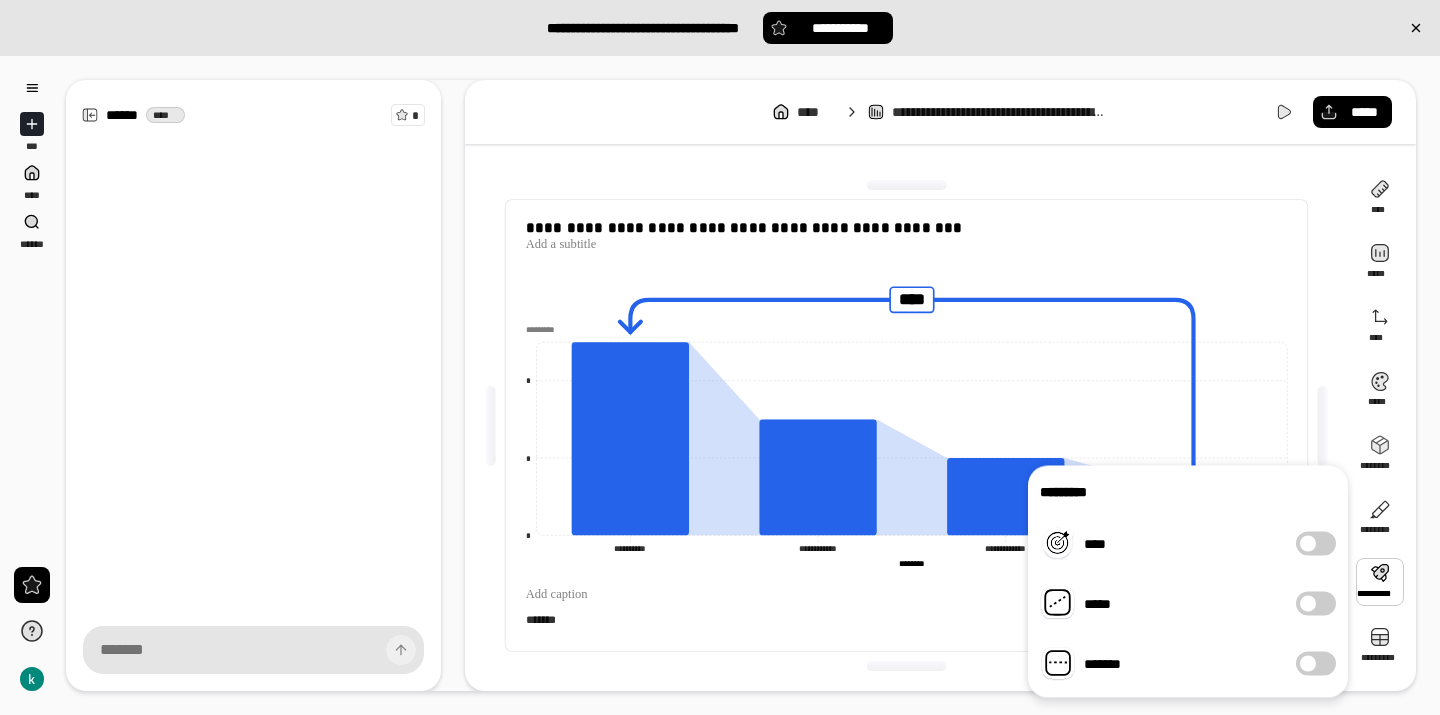 click on "****" at bounding box center [1316, 544] 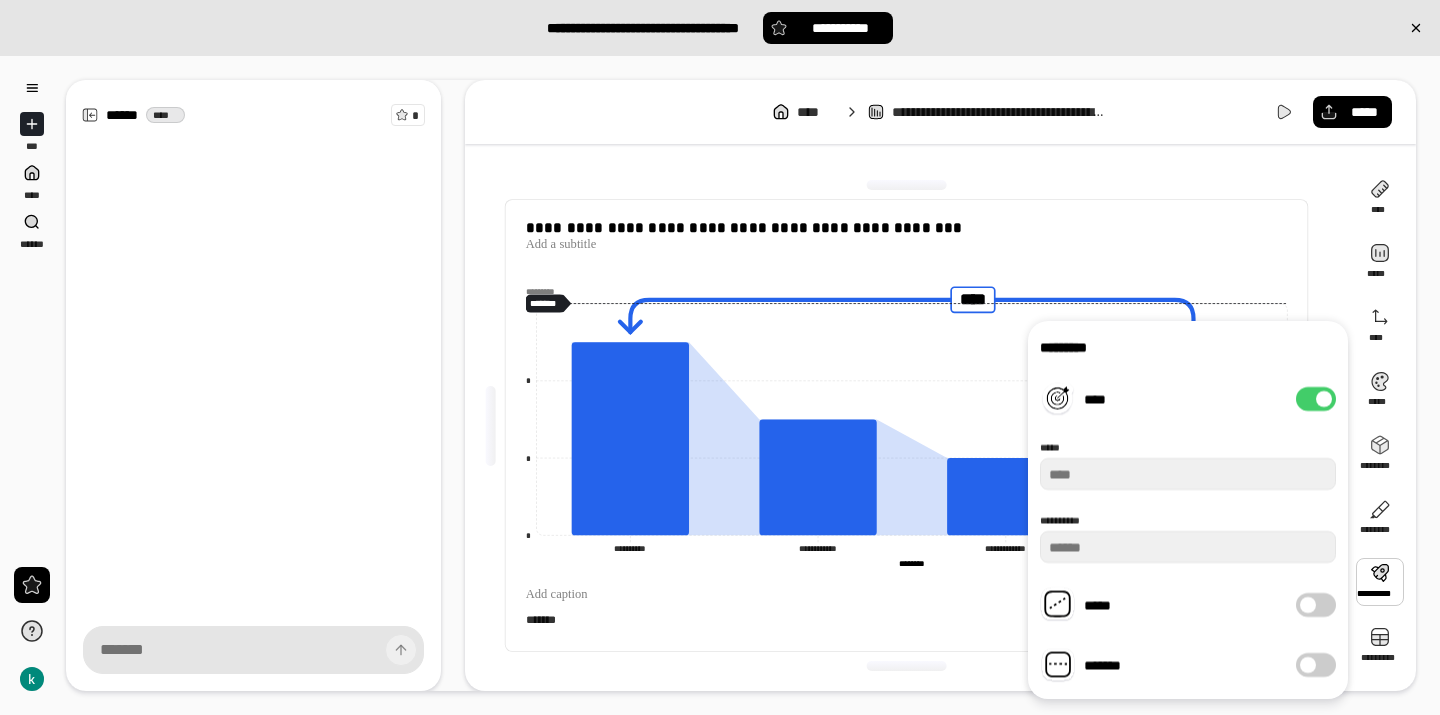 click on "[FIRST] [LAST] [STREET] [CITY] [STATE] [ZIP] [COUNTRY] [PHONE] [EMAIL]" at bounding box center (720, 357) 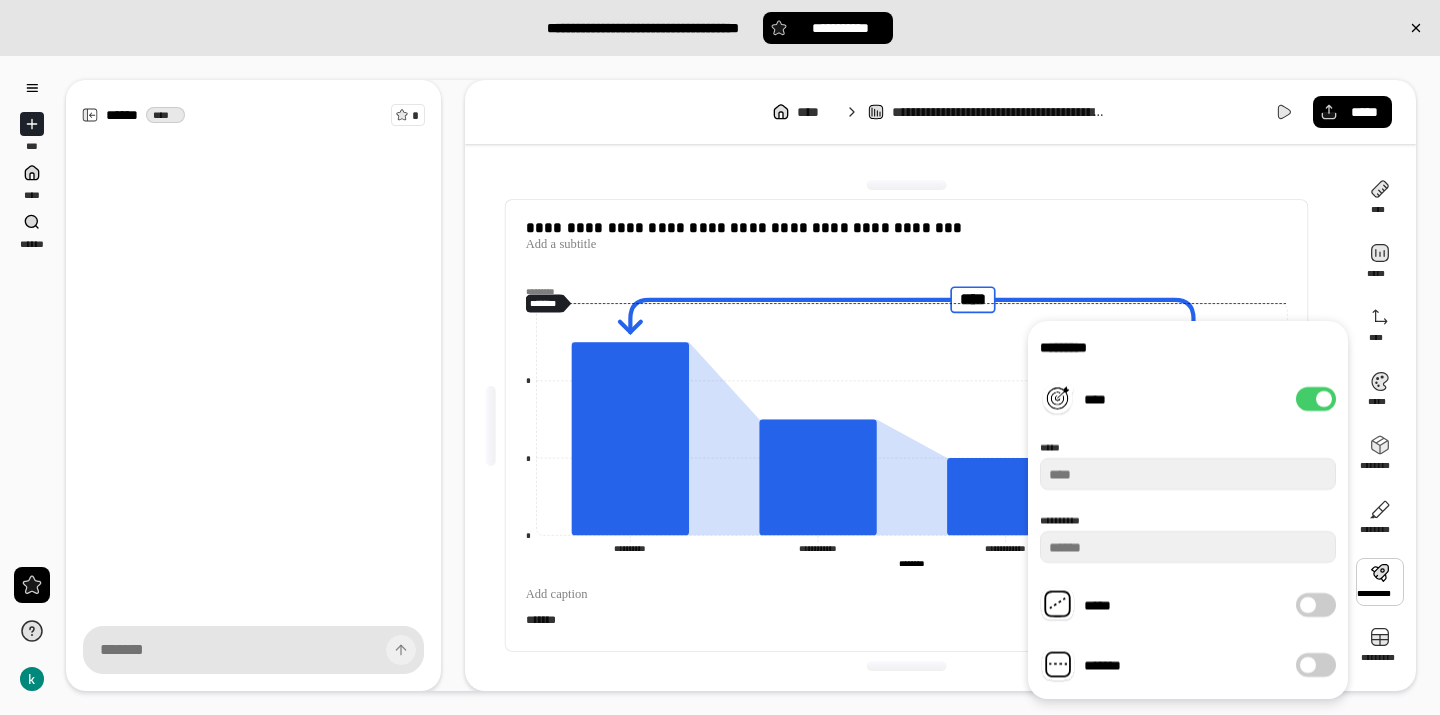 click at bounding box center [1324, 399] 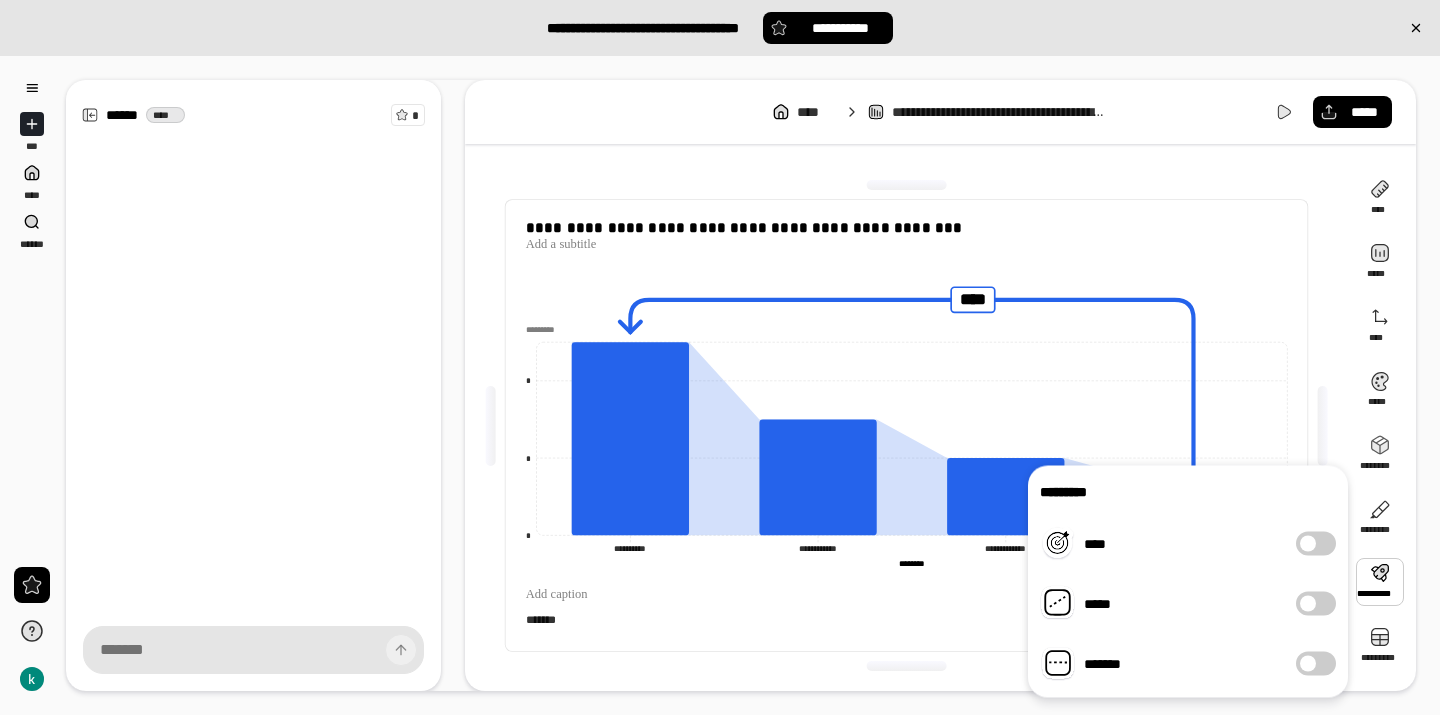 click at bounding box center [1308, 604] 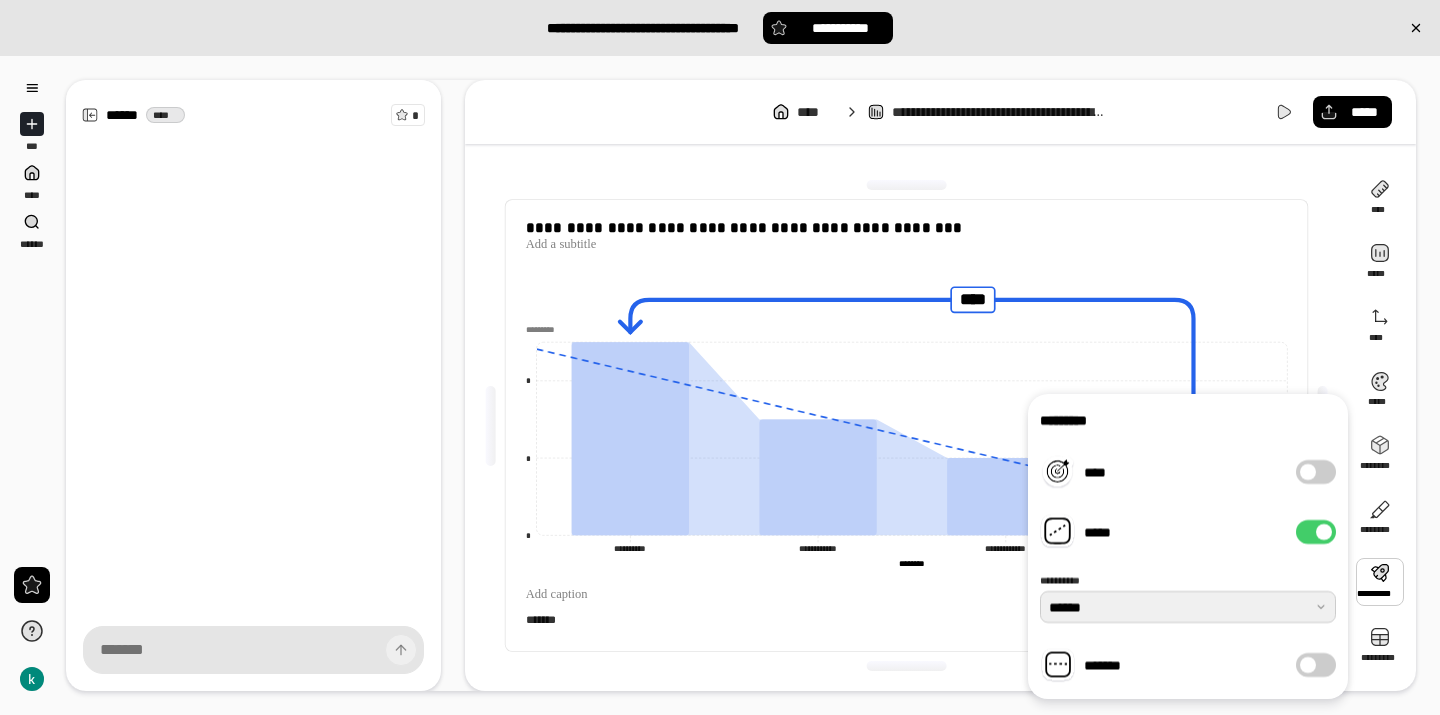click at bounding box center [1188, 607] 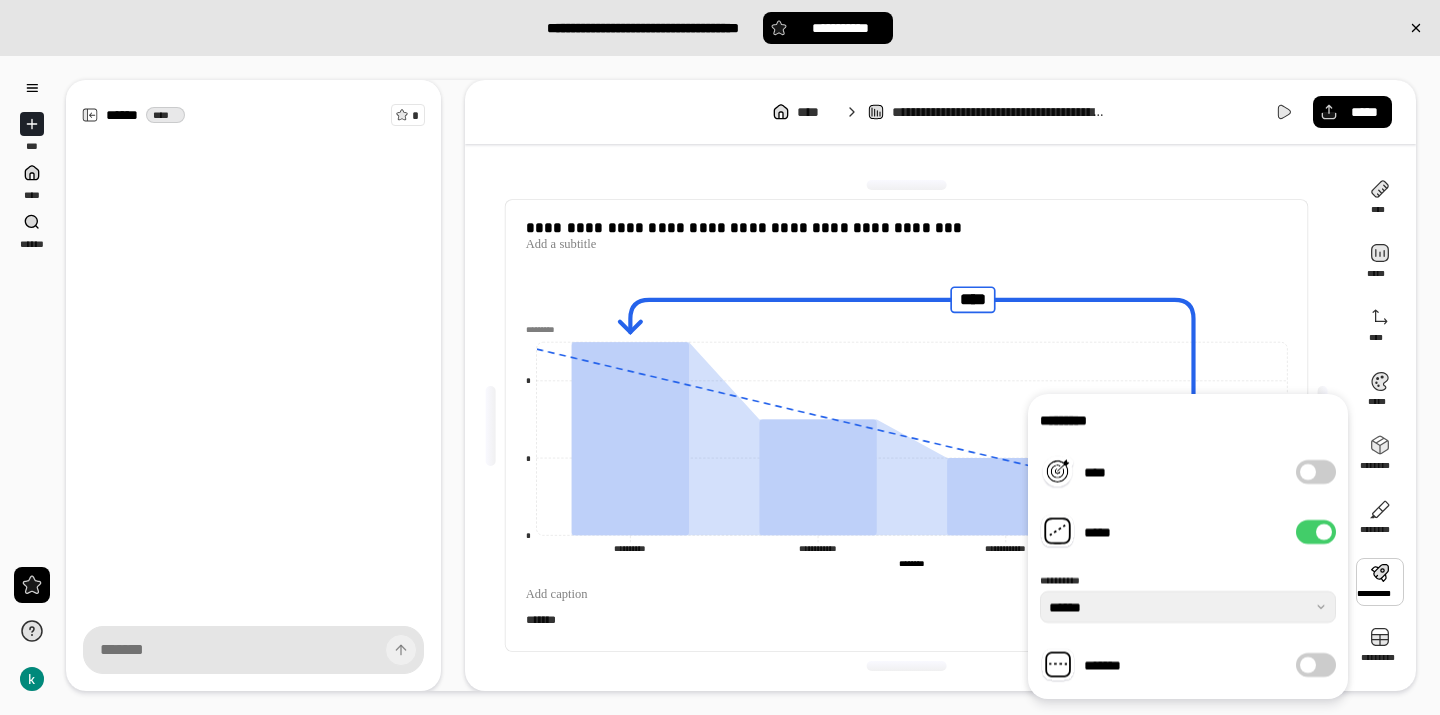 click on "**********" at bounding box center (1188, 546) 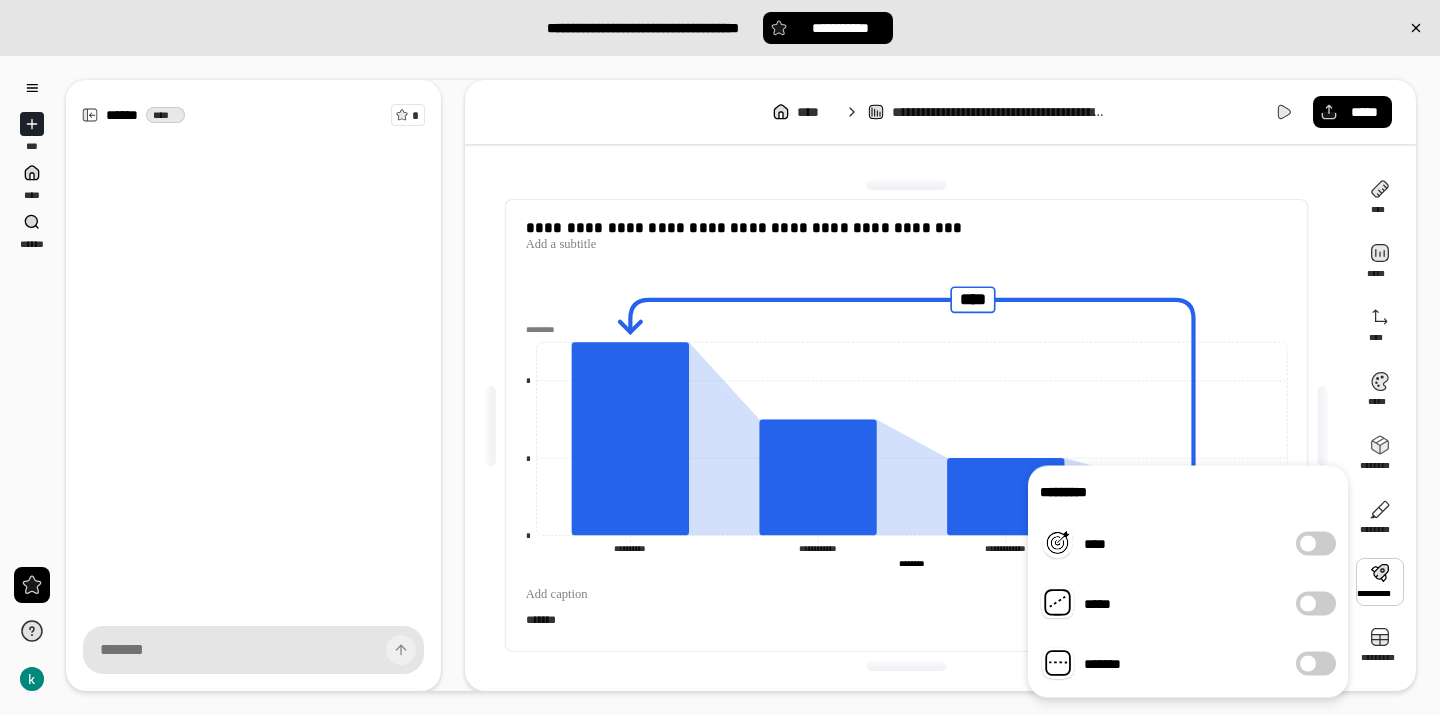 click at bounding box center [1308, 664] 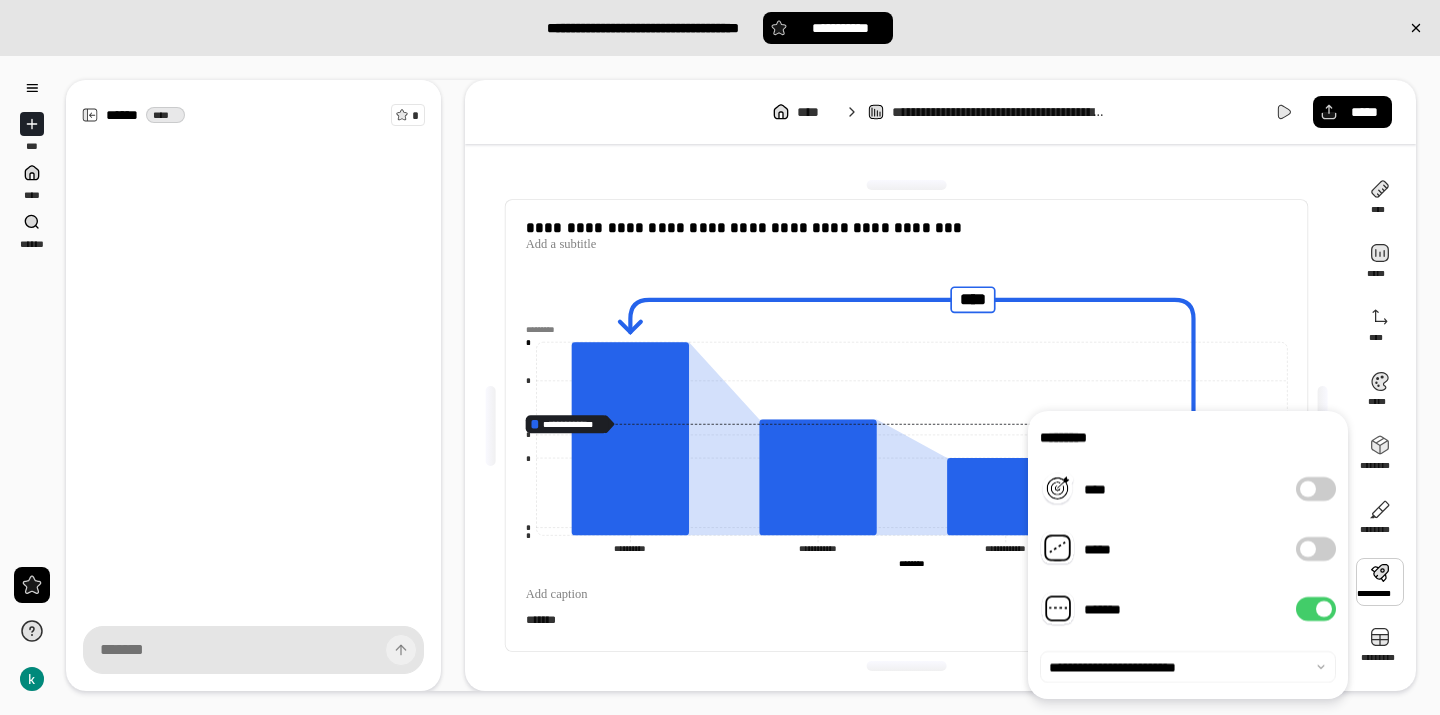 click at bounding box center (1322, 426) 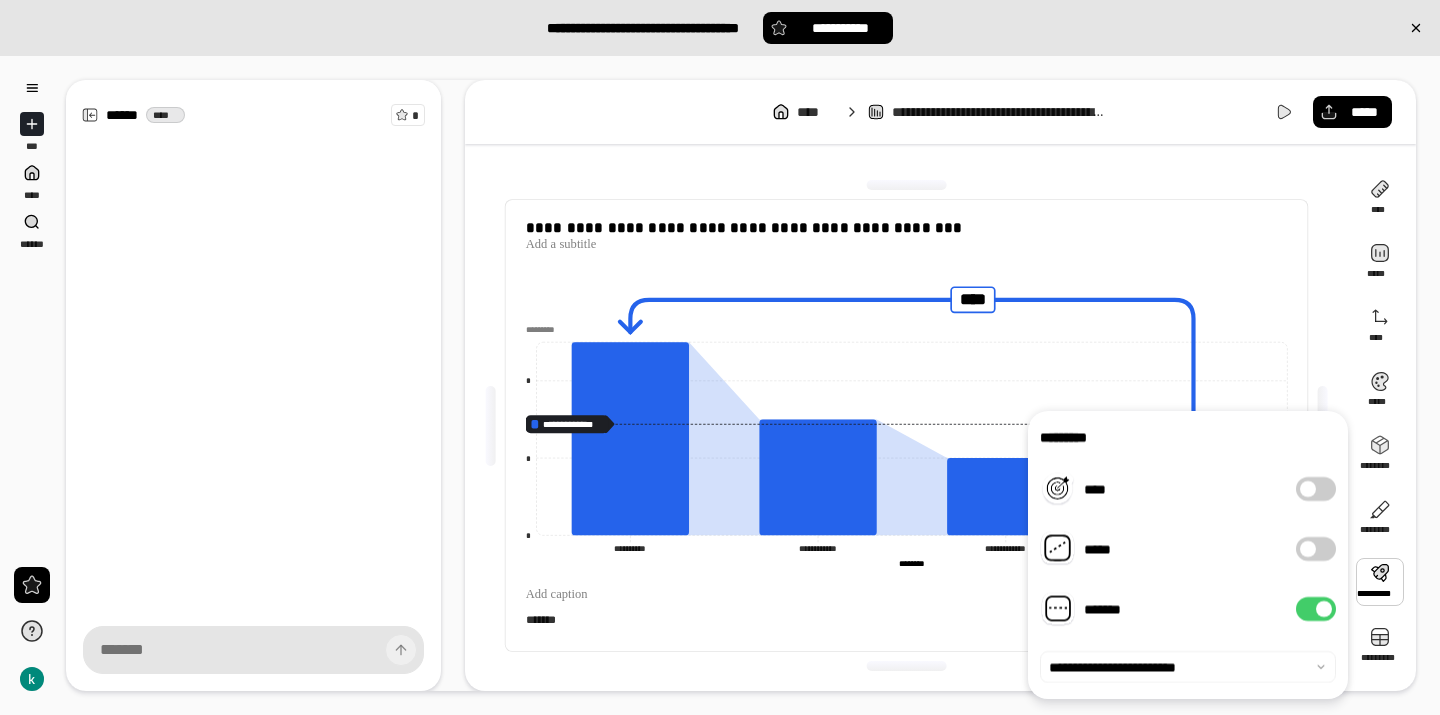 click on "[STREET] [CITY] [STATE] [ZIP] [COUNTRY] [PHONE] [EMAIL]" at bounding box center [720, 385] 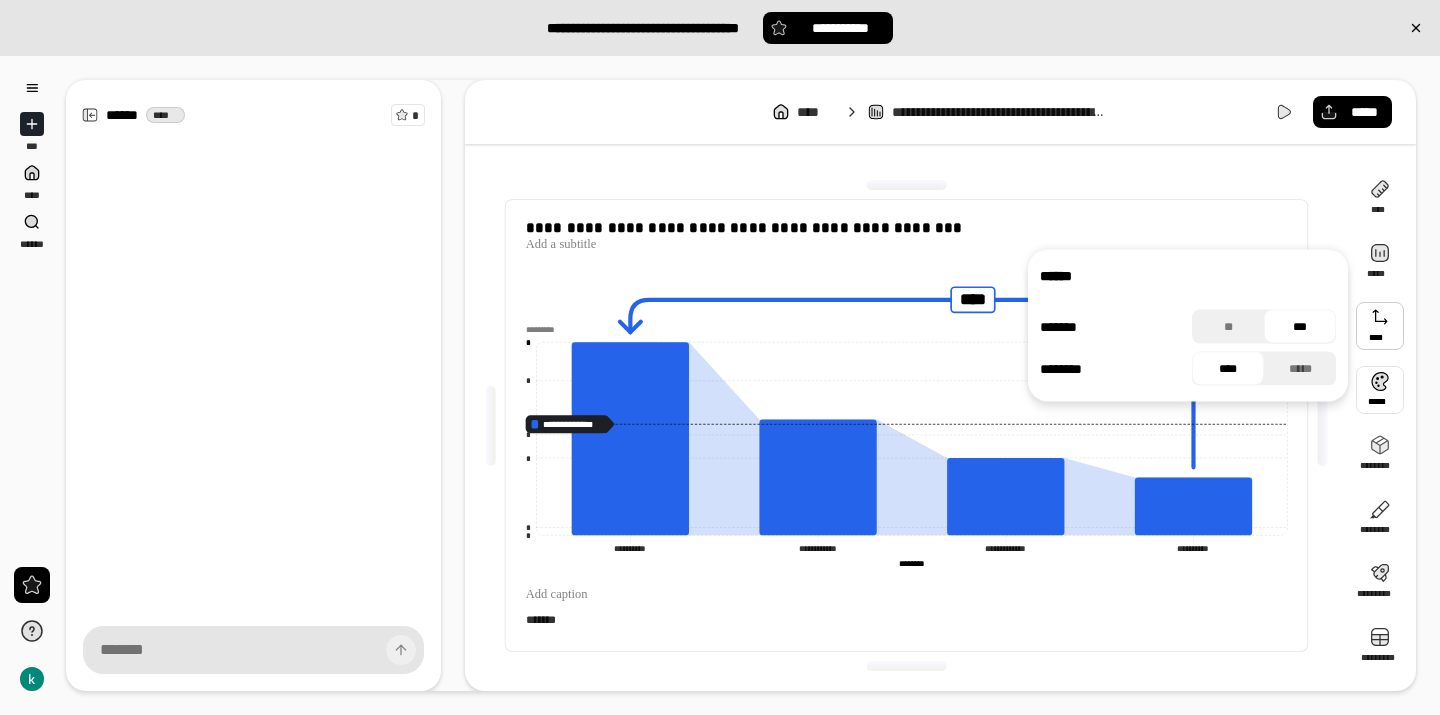 click at bounding box center (906, 185) 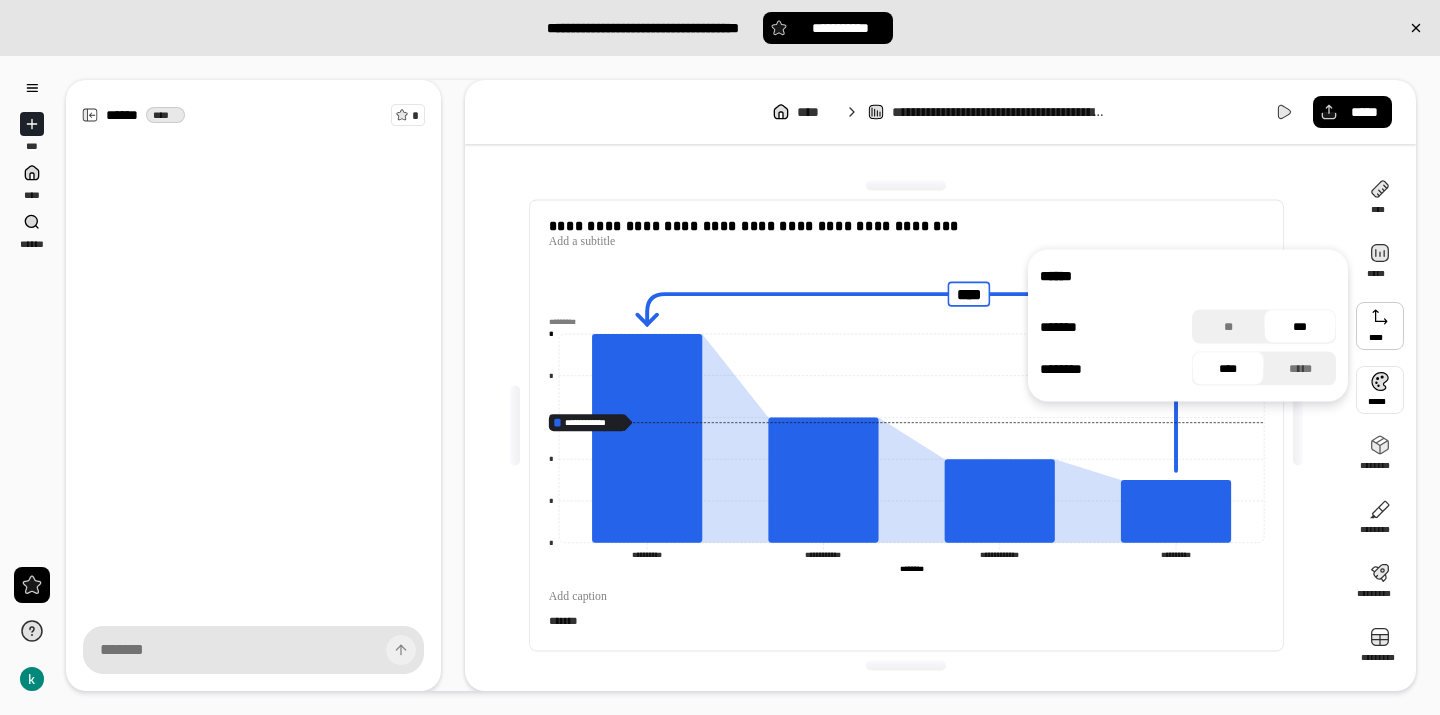click at bounding box center (906, 185) 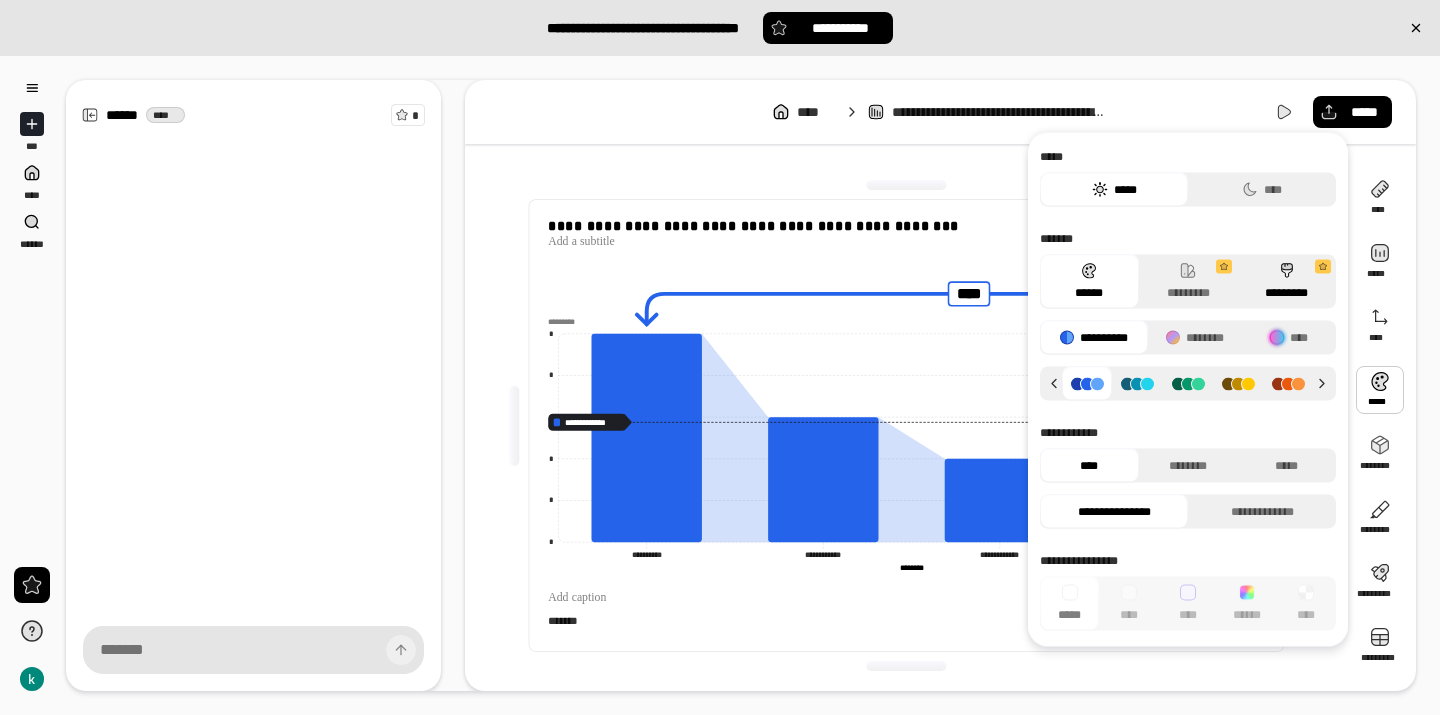 click 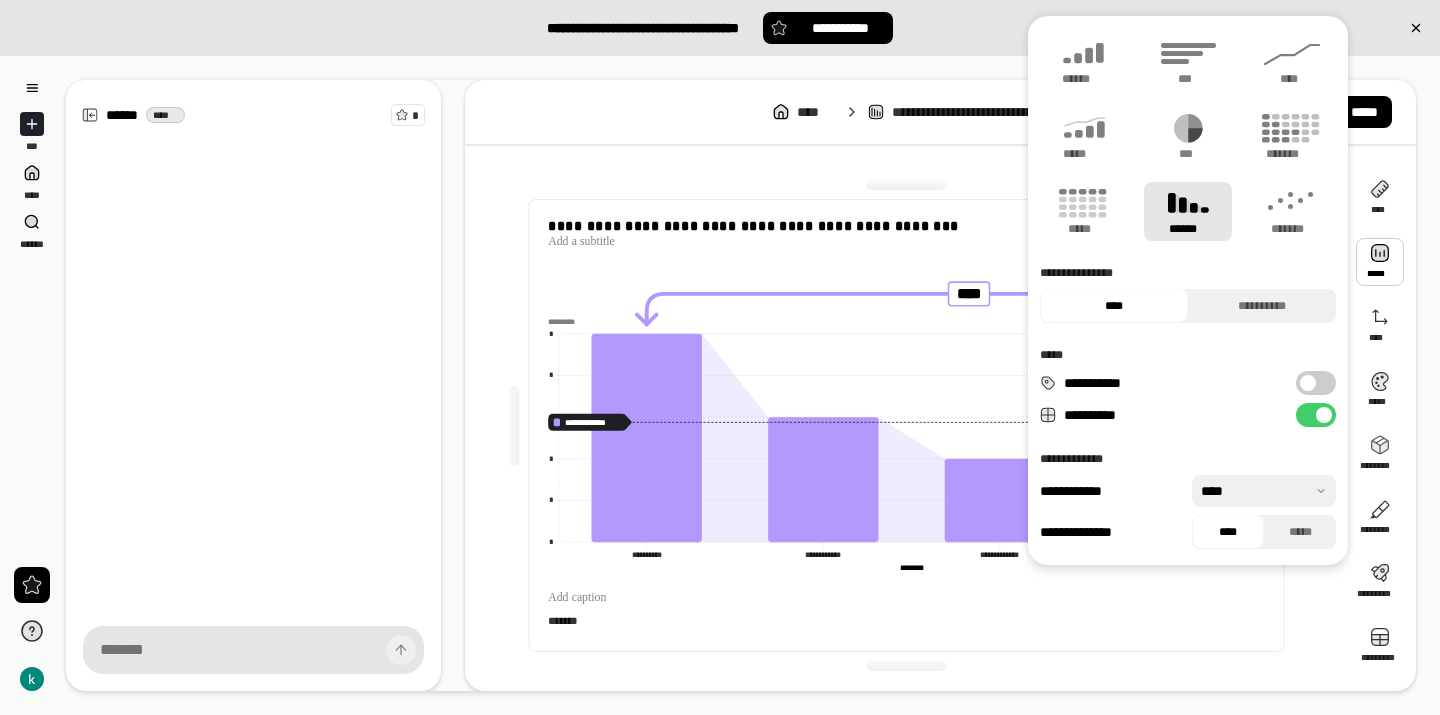 click at bounding box center (1380, 262) 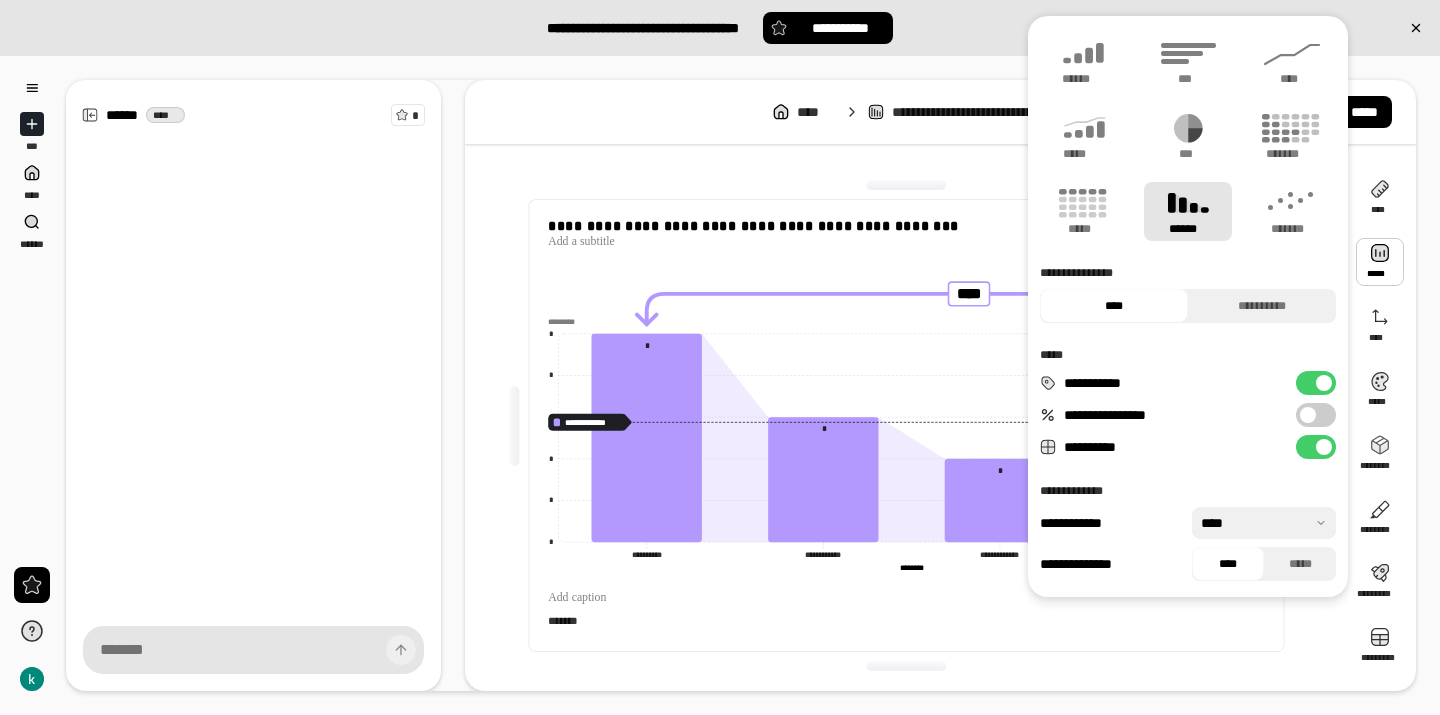 click on "**********" at bounding box center (1316, 383) 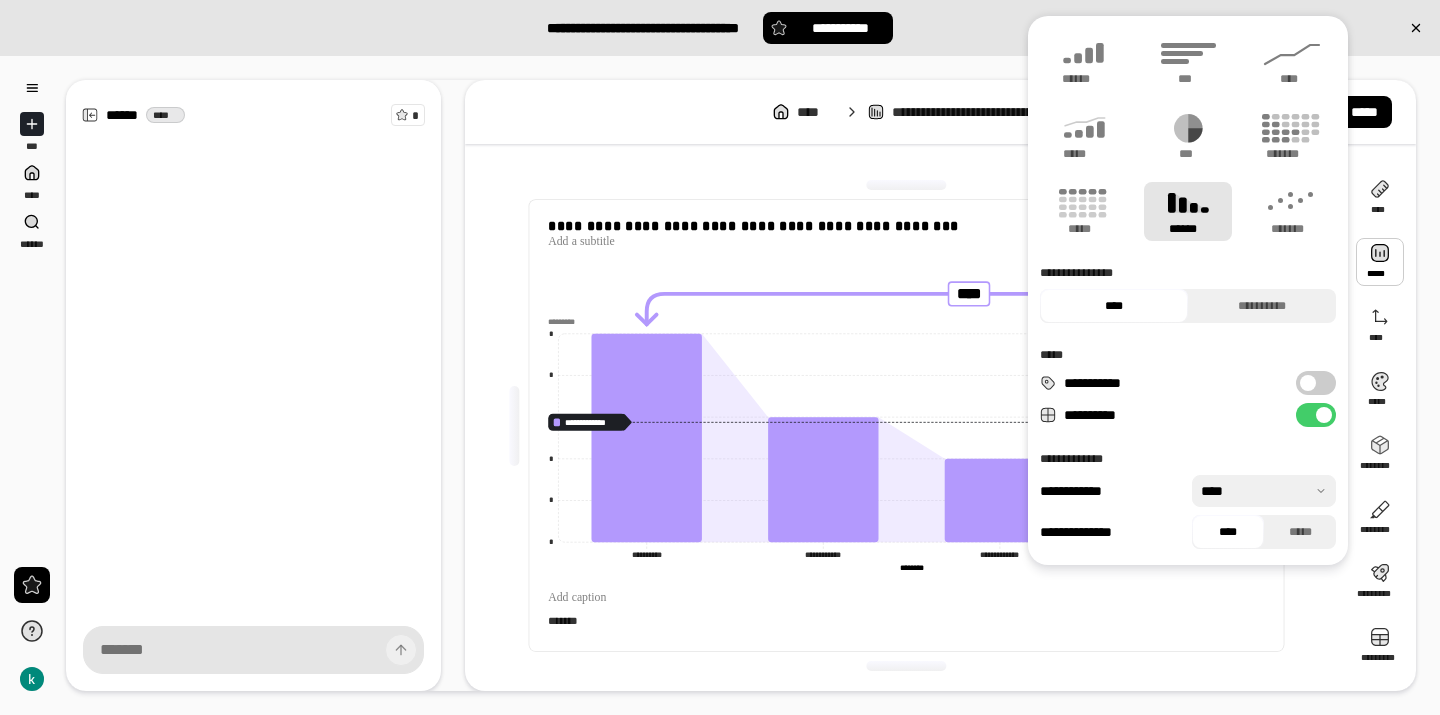 click on "**********" at bounding box center (1316, 415) 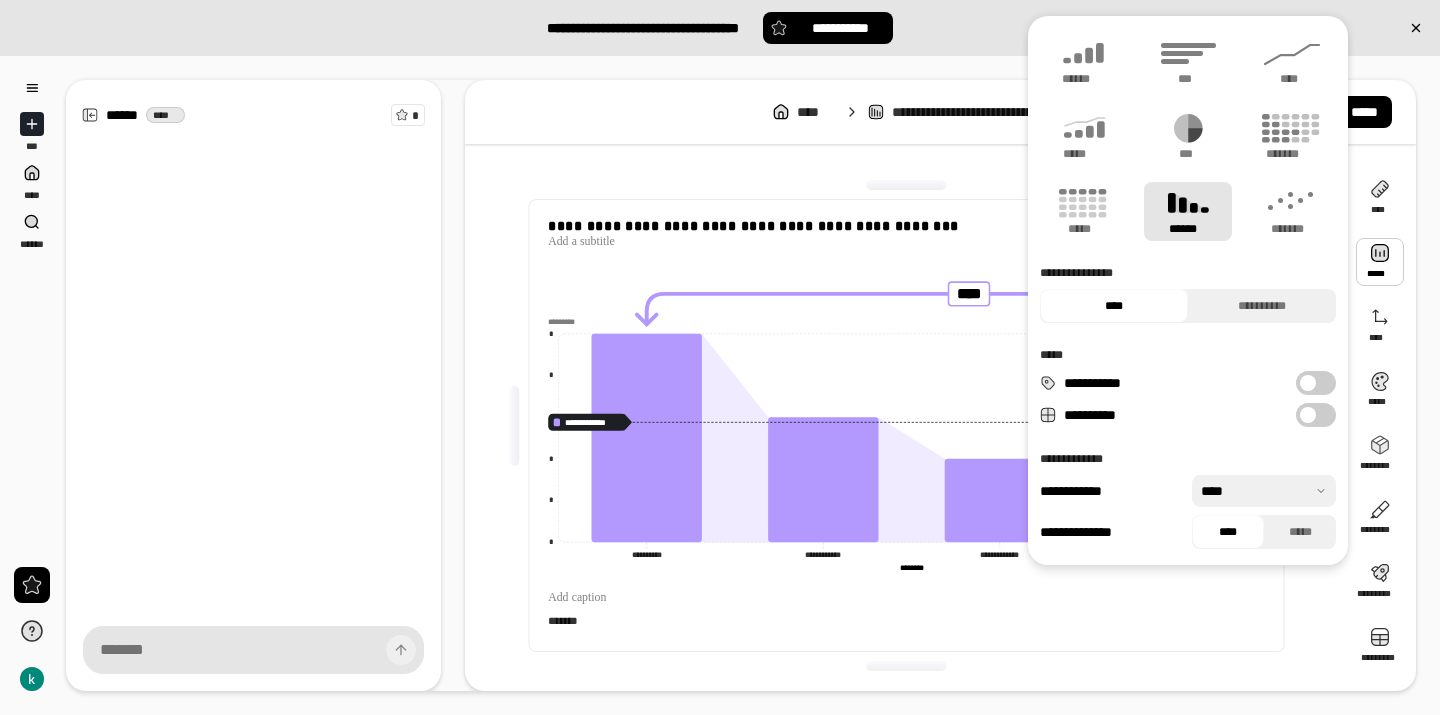click at bounding box center (1308, 415) 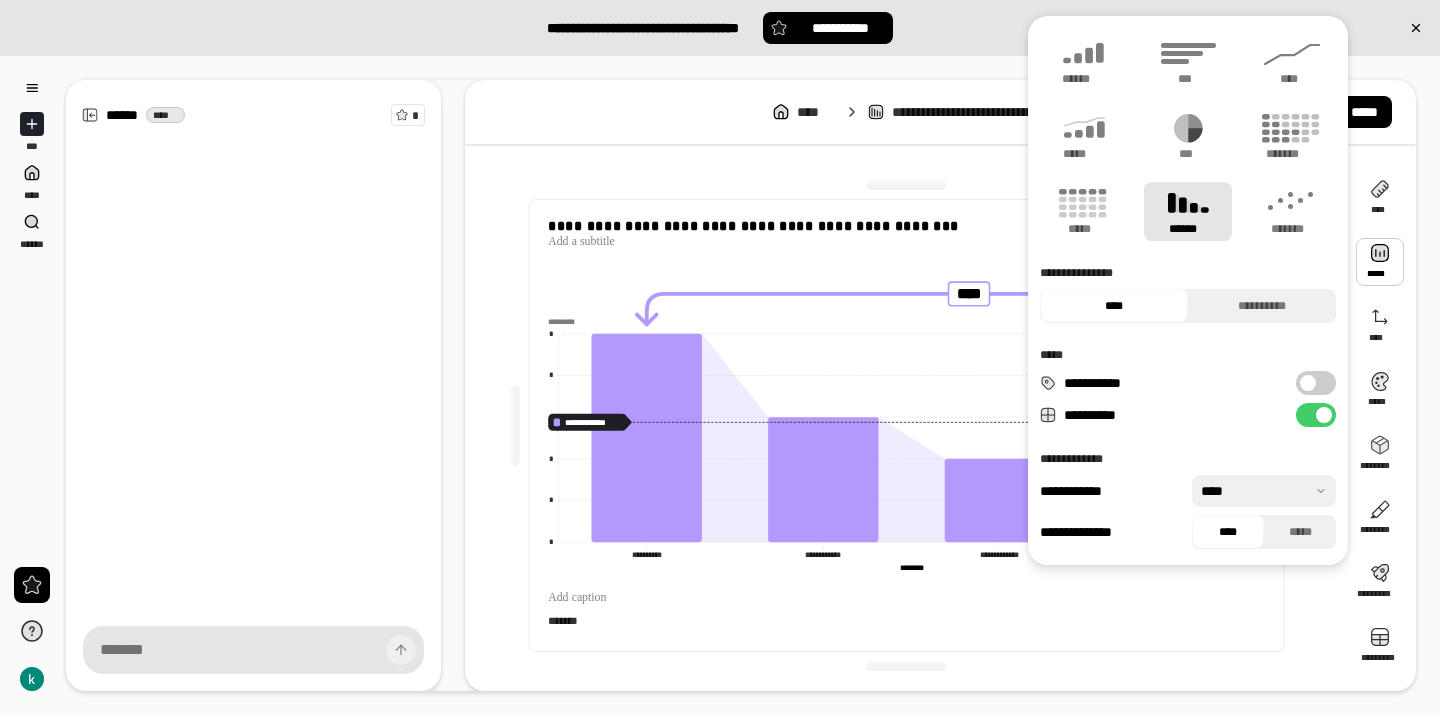 click at bounding box center (1264, 491) 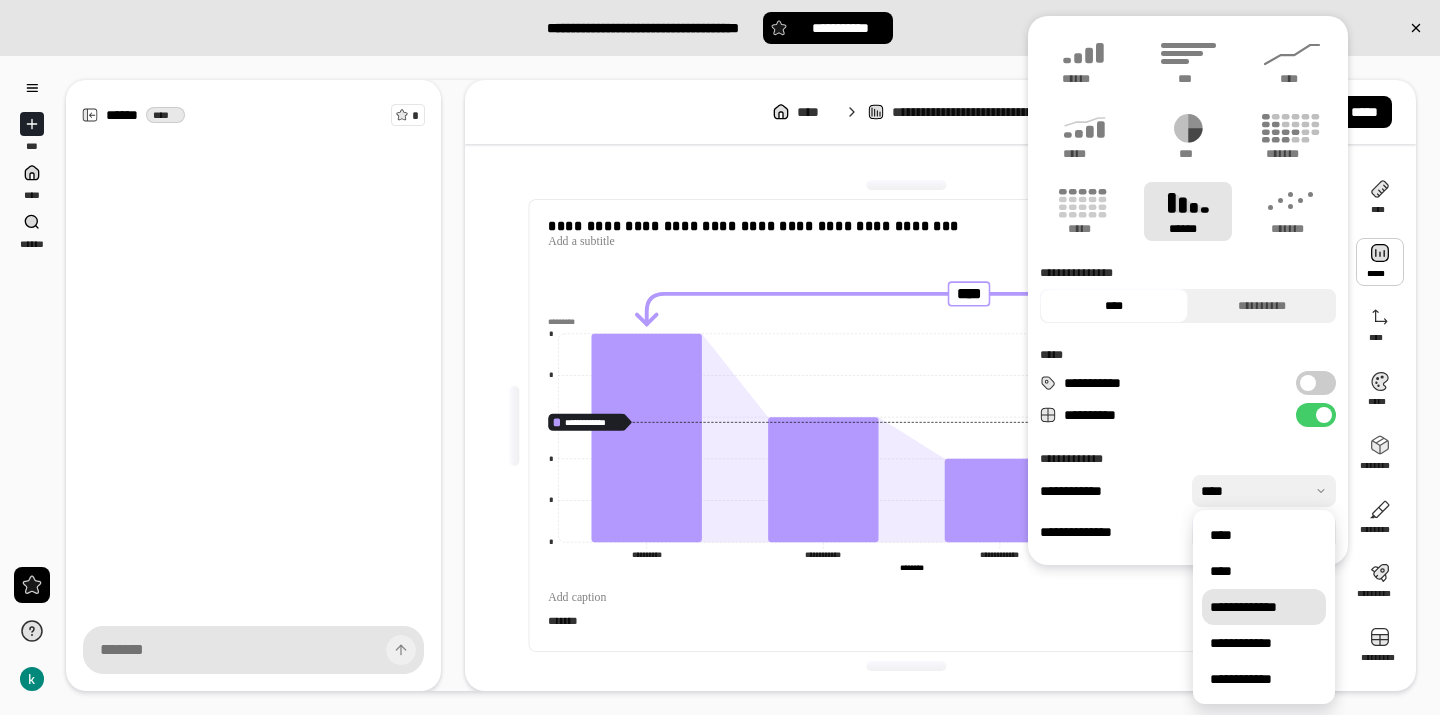 click on "**********" at bounding box center (1264, 607) 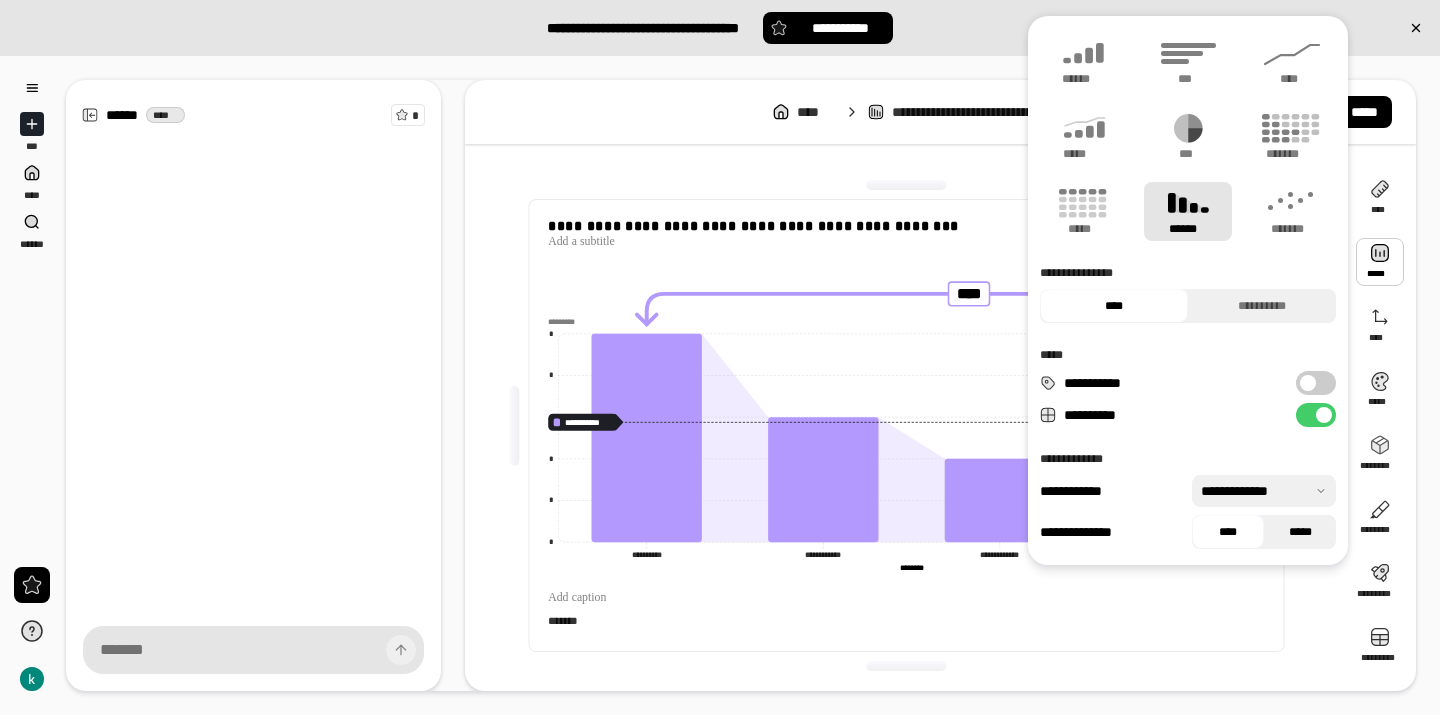 click on "*****" at bounding box center [1300, 532] 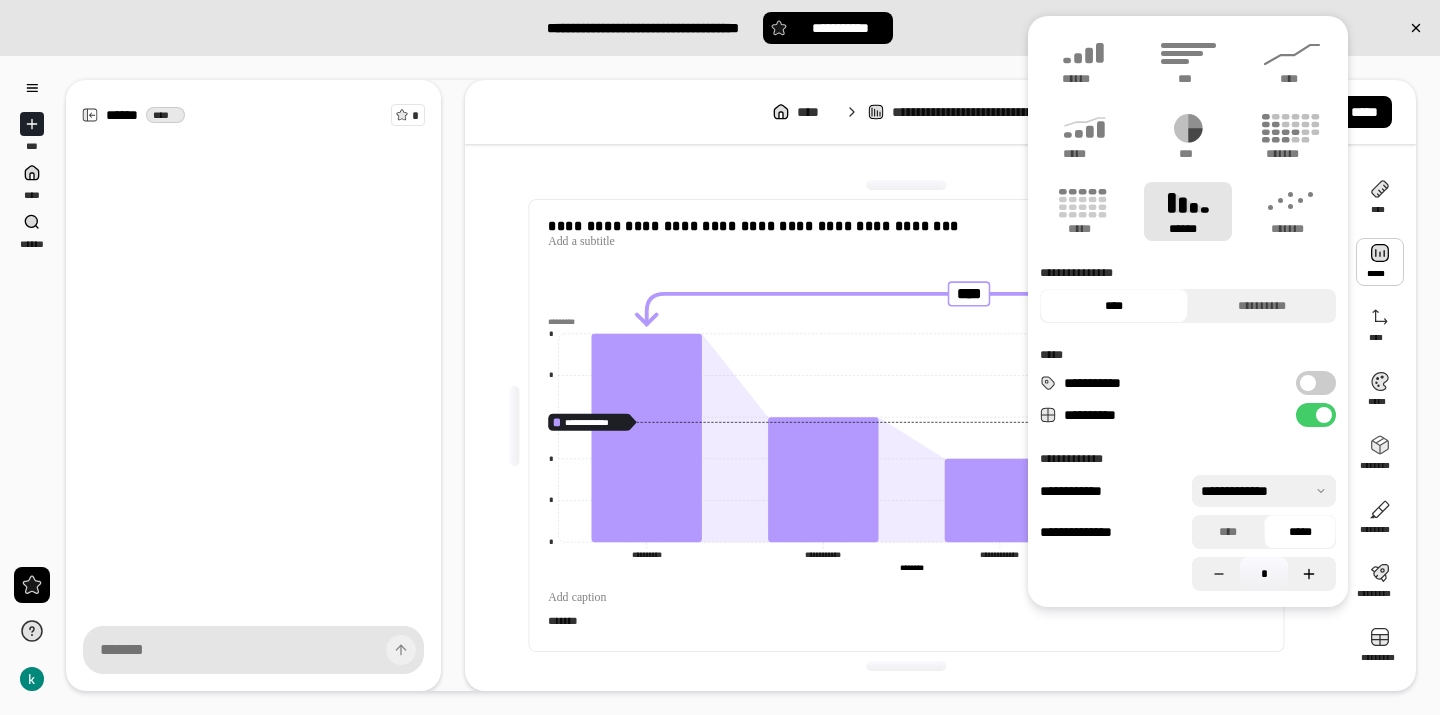 click 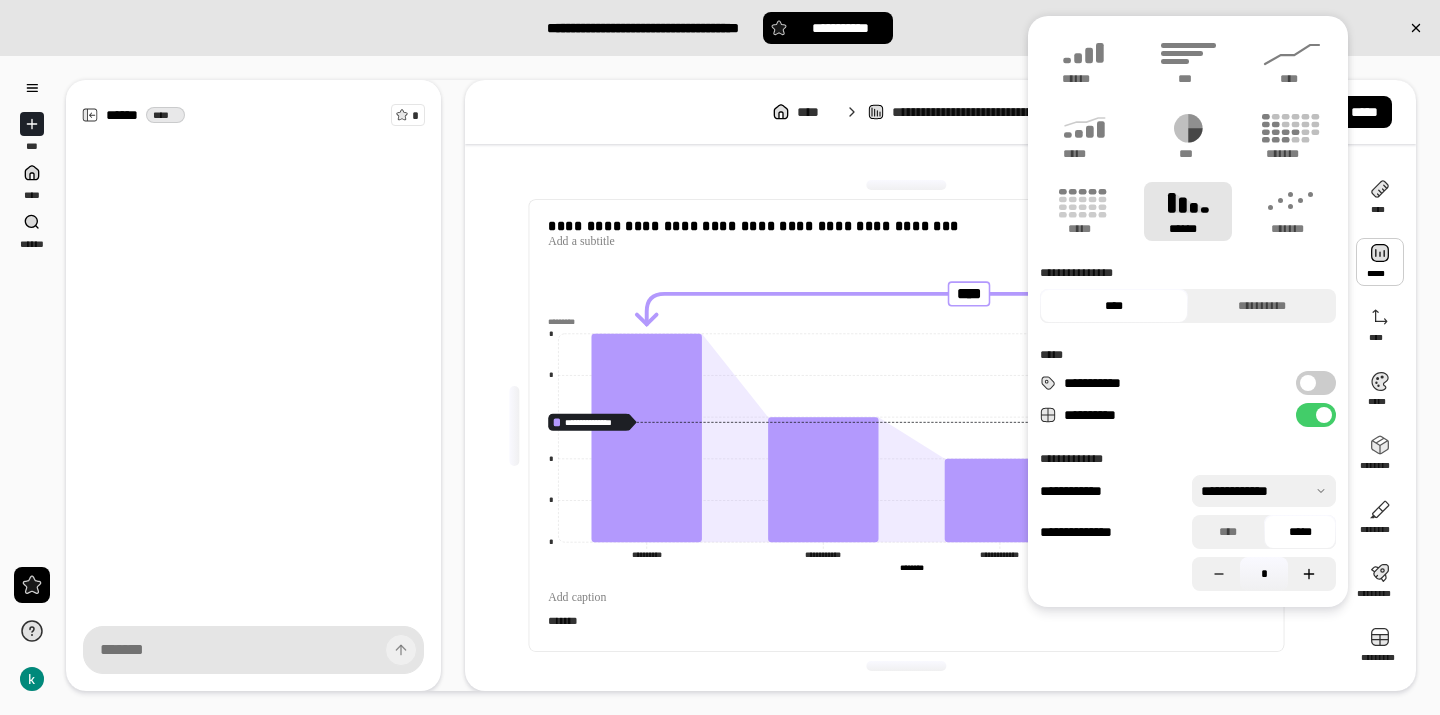click 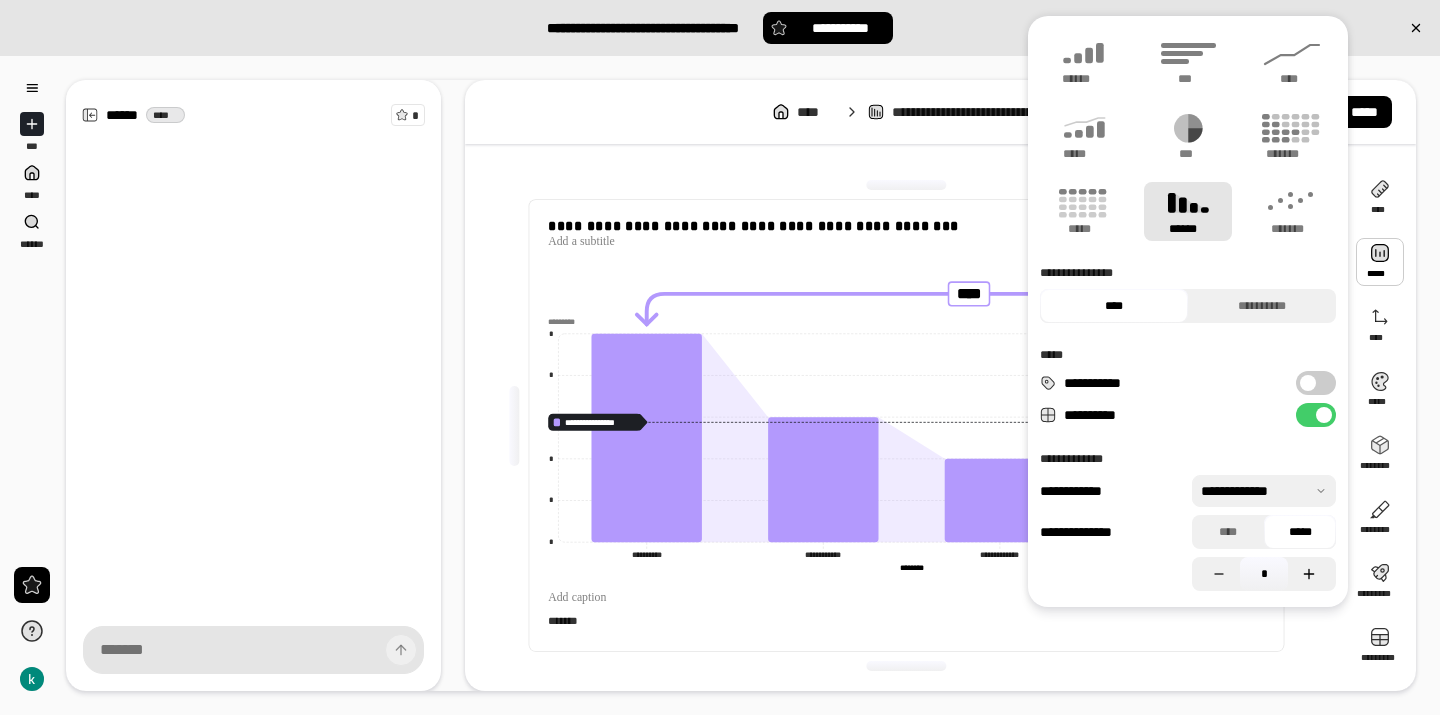 click 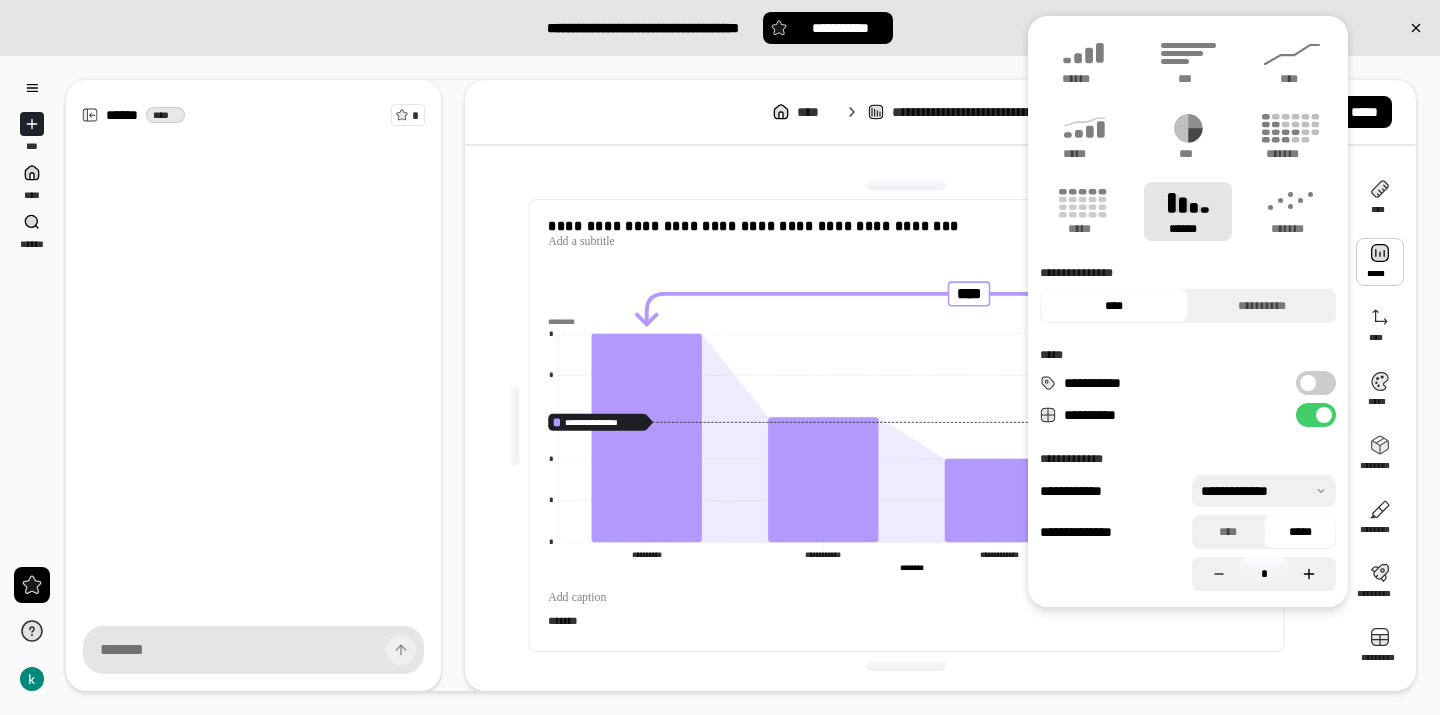 click 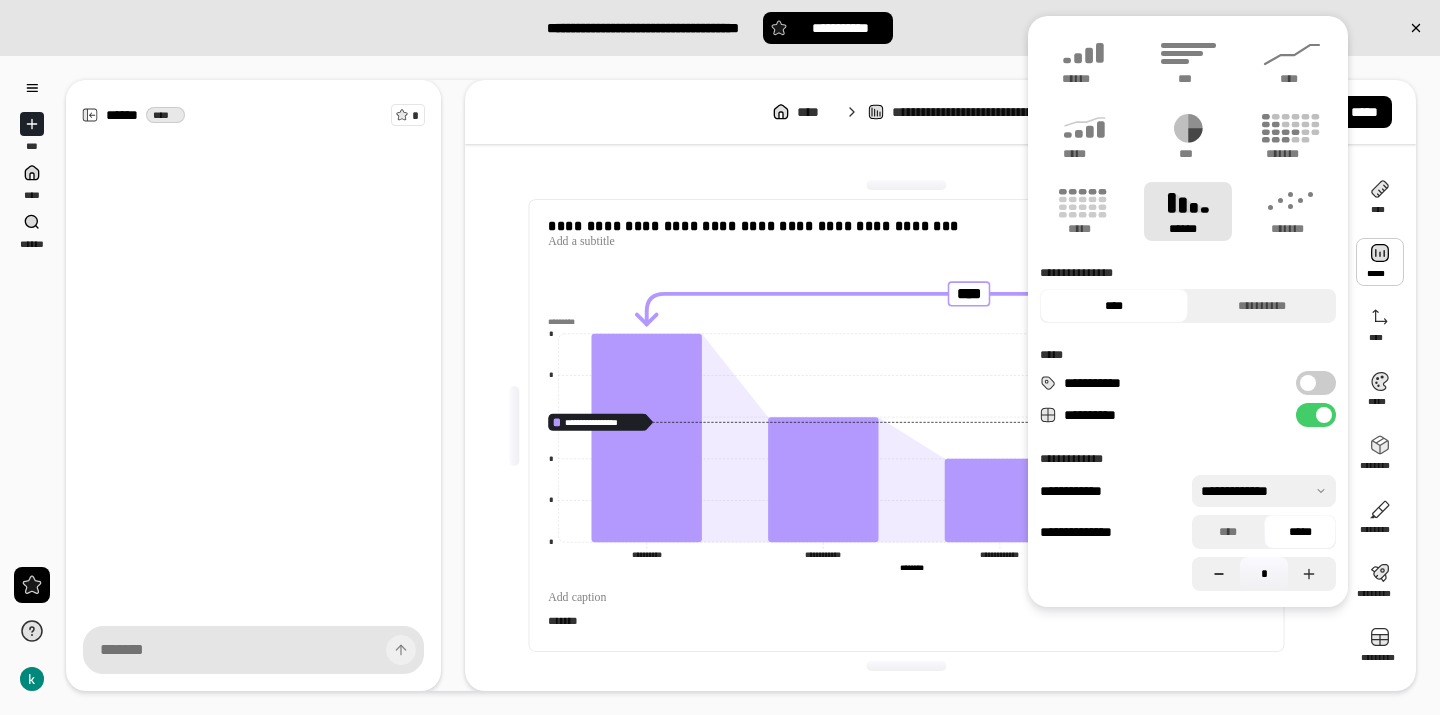 click at bounding box center (1216, 574) 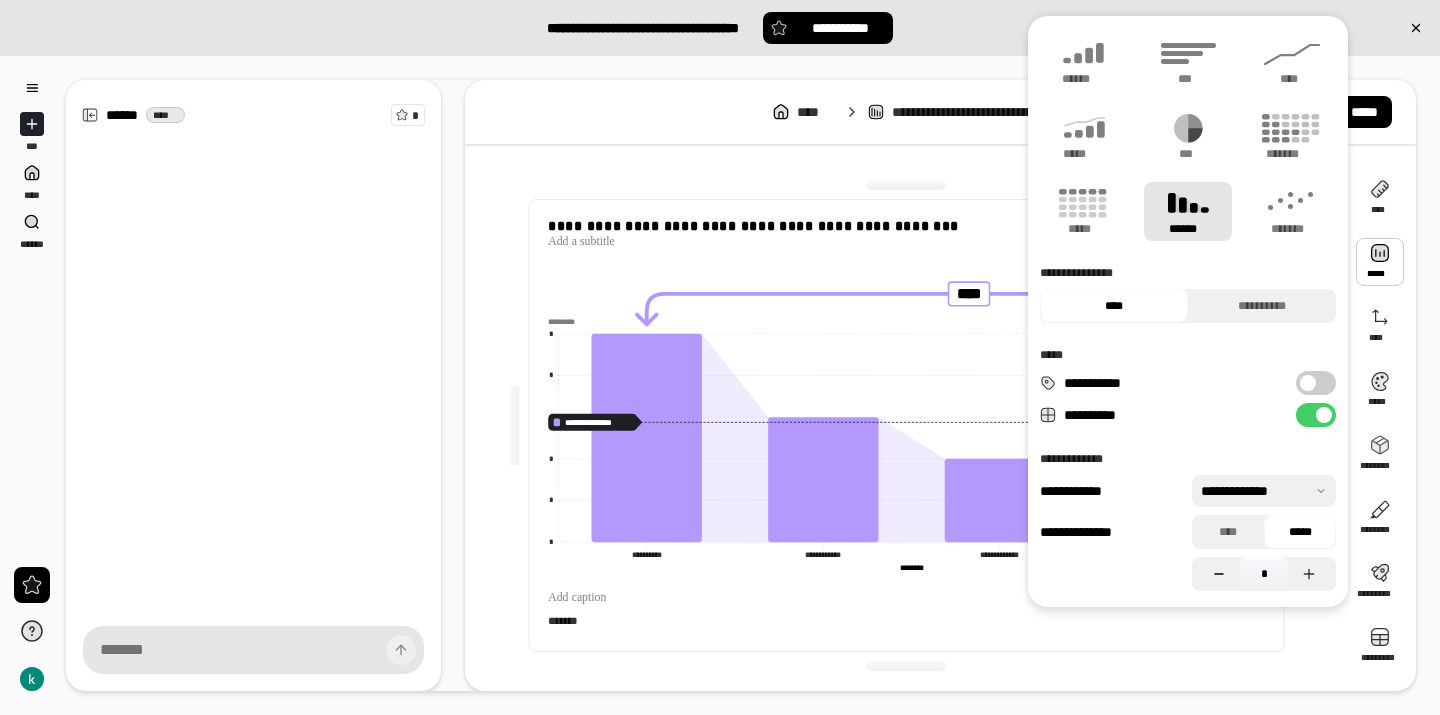 click at bounding box center (1216, 574) 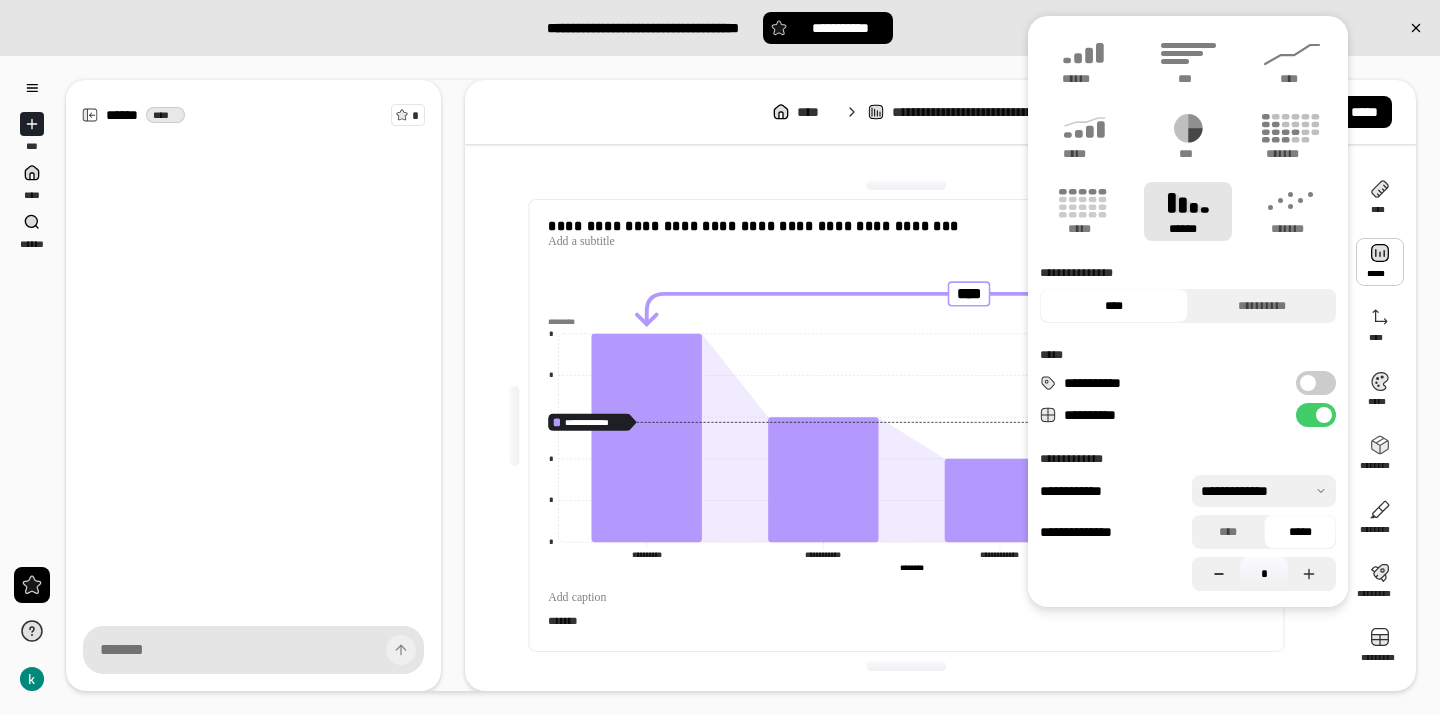 click at bounding box center (1216, 574) 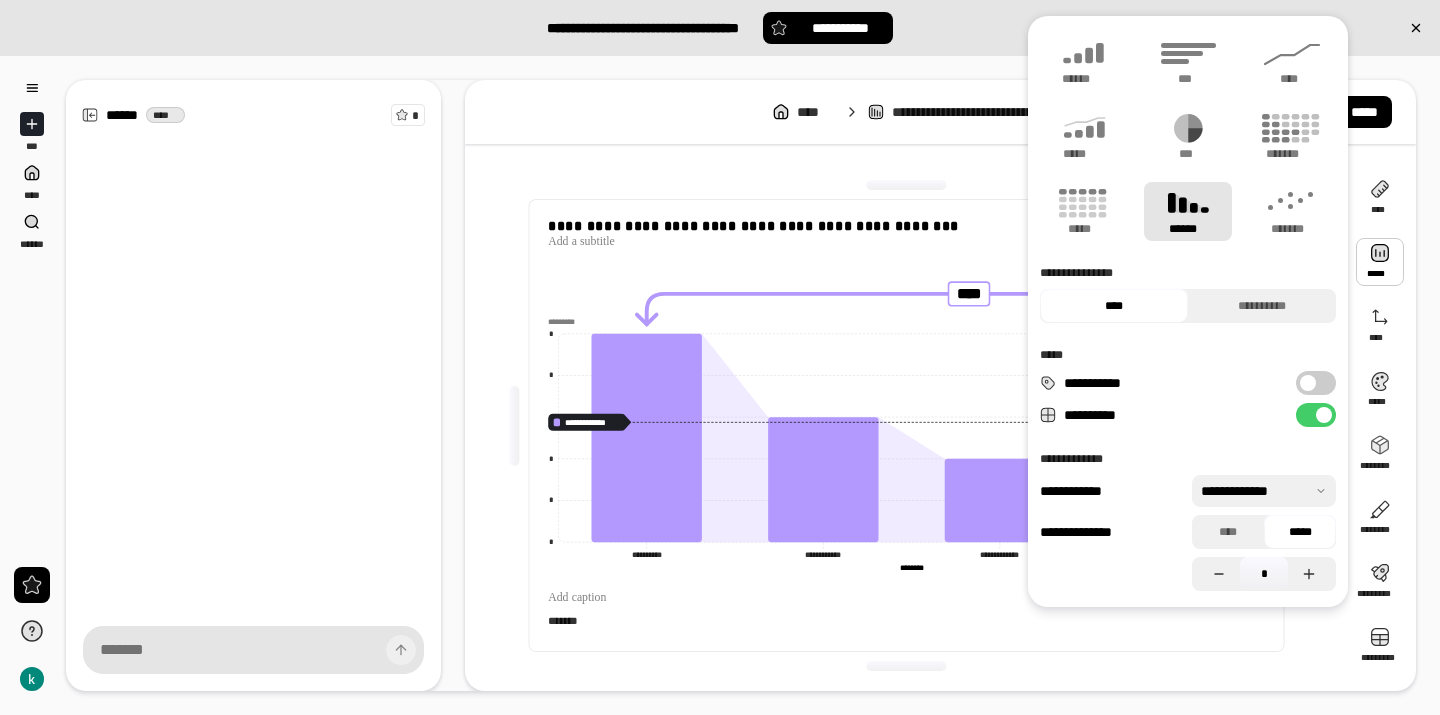 click on "**********" at bounding box center (1200, 415) 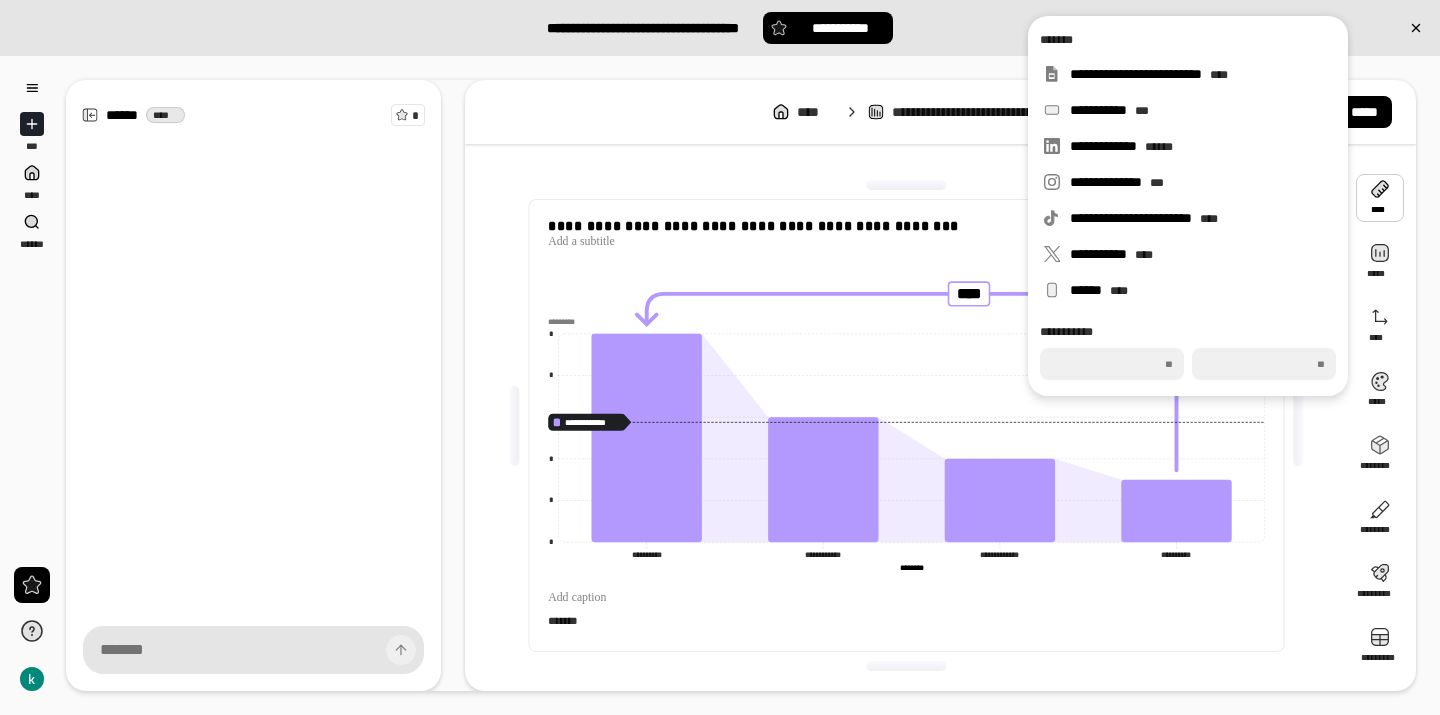 click at bounding box center [1380, 198] 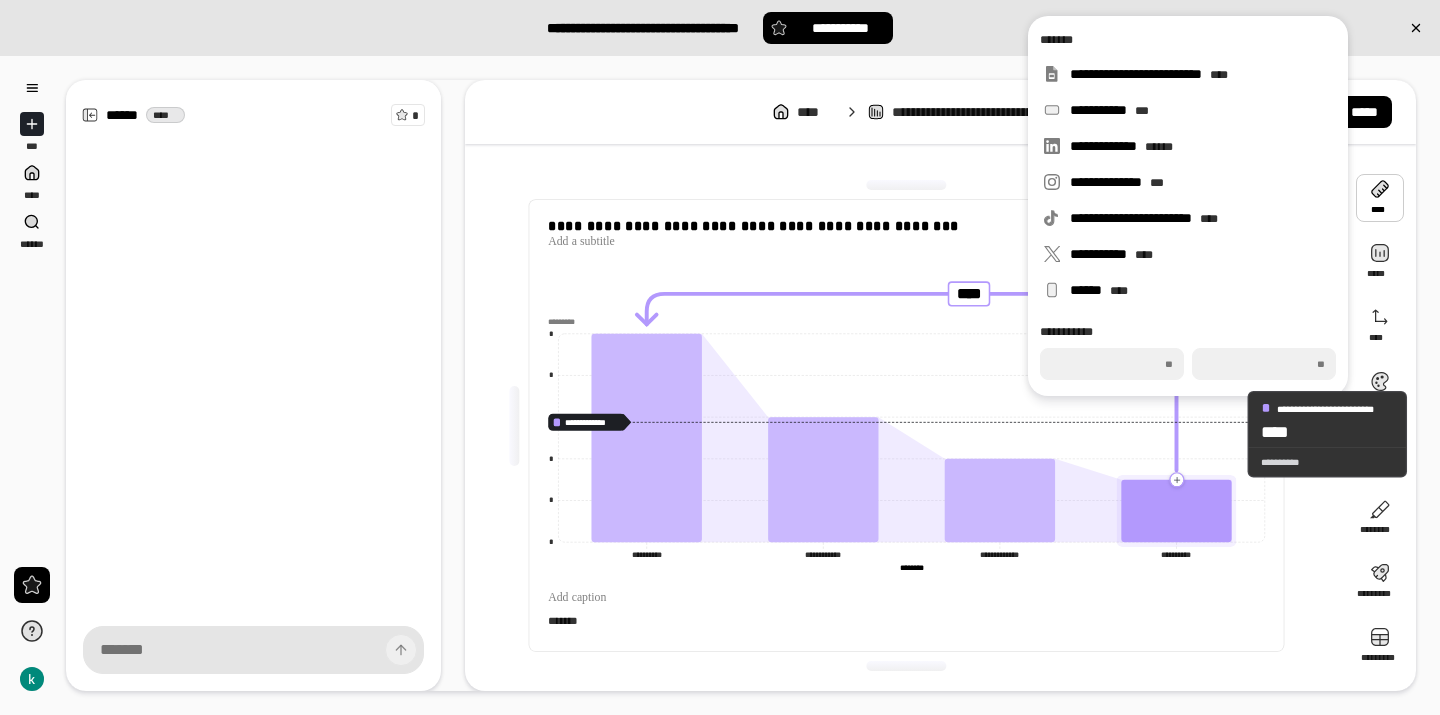 click 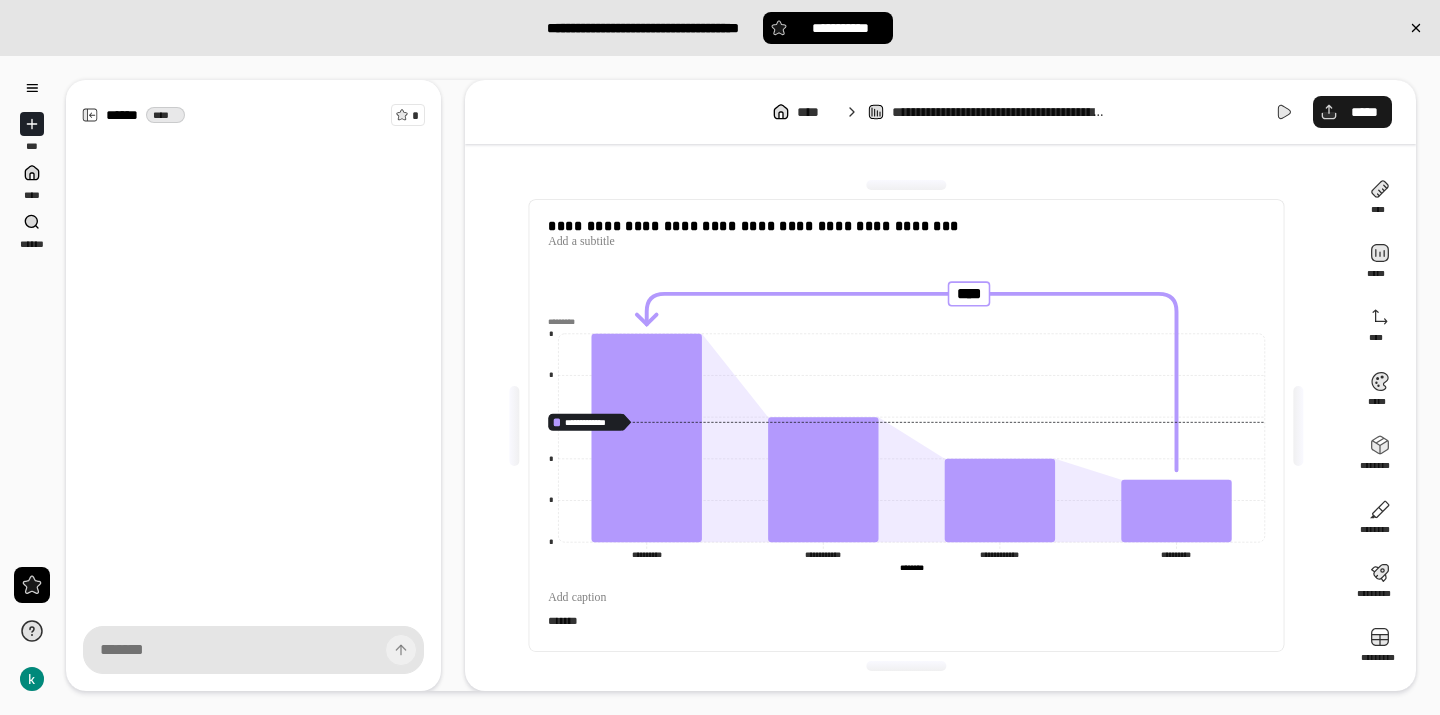 click on "*****" at bounding box center [1352, 112] 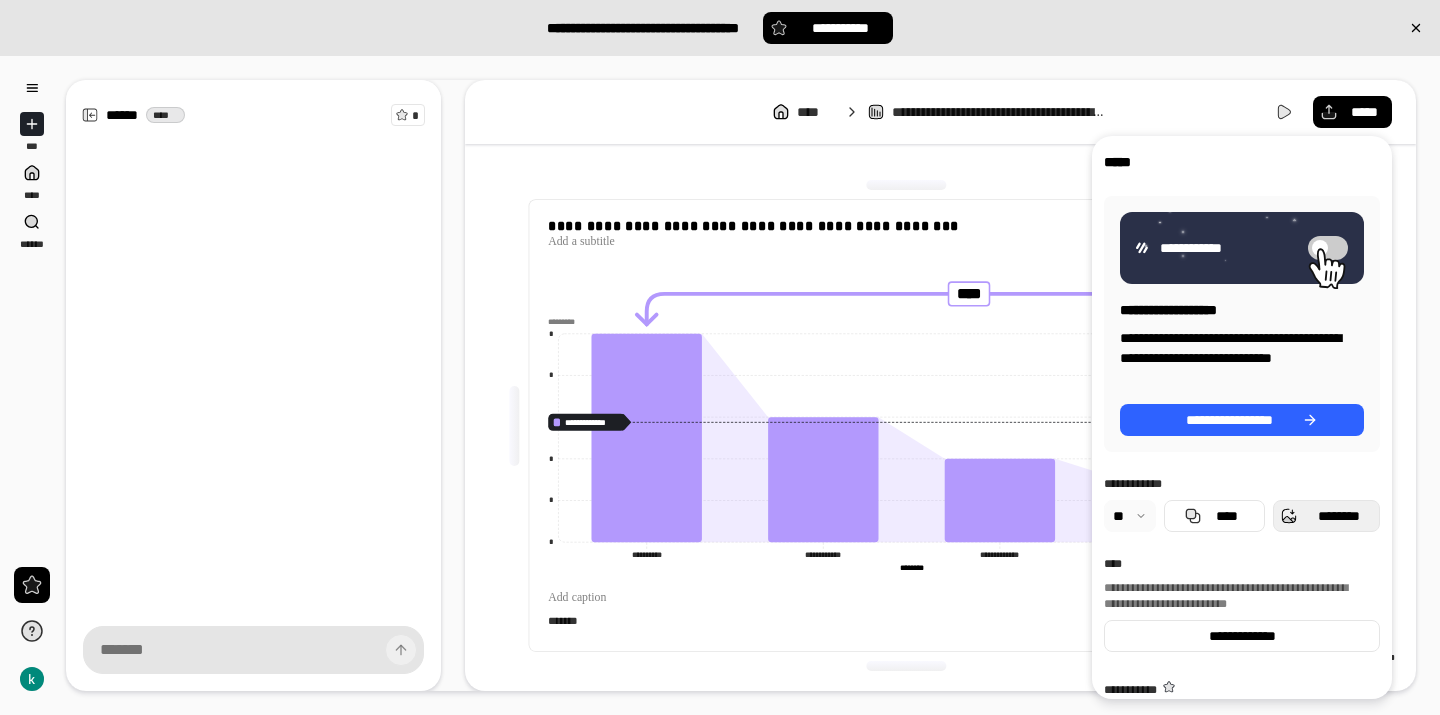 click on "********" at bounding box center [1338, 516] 